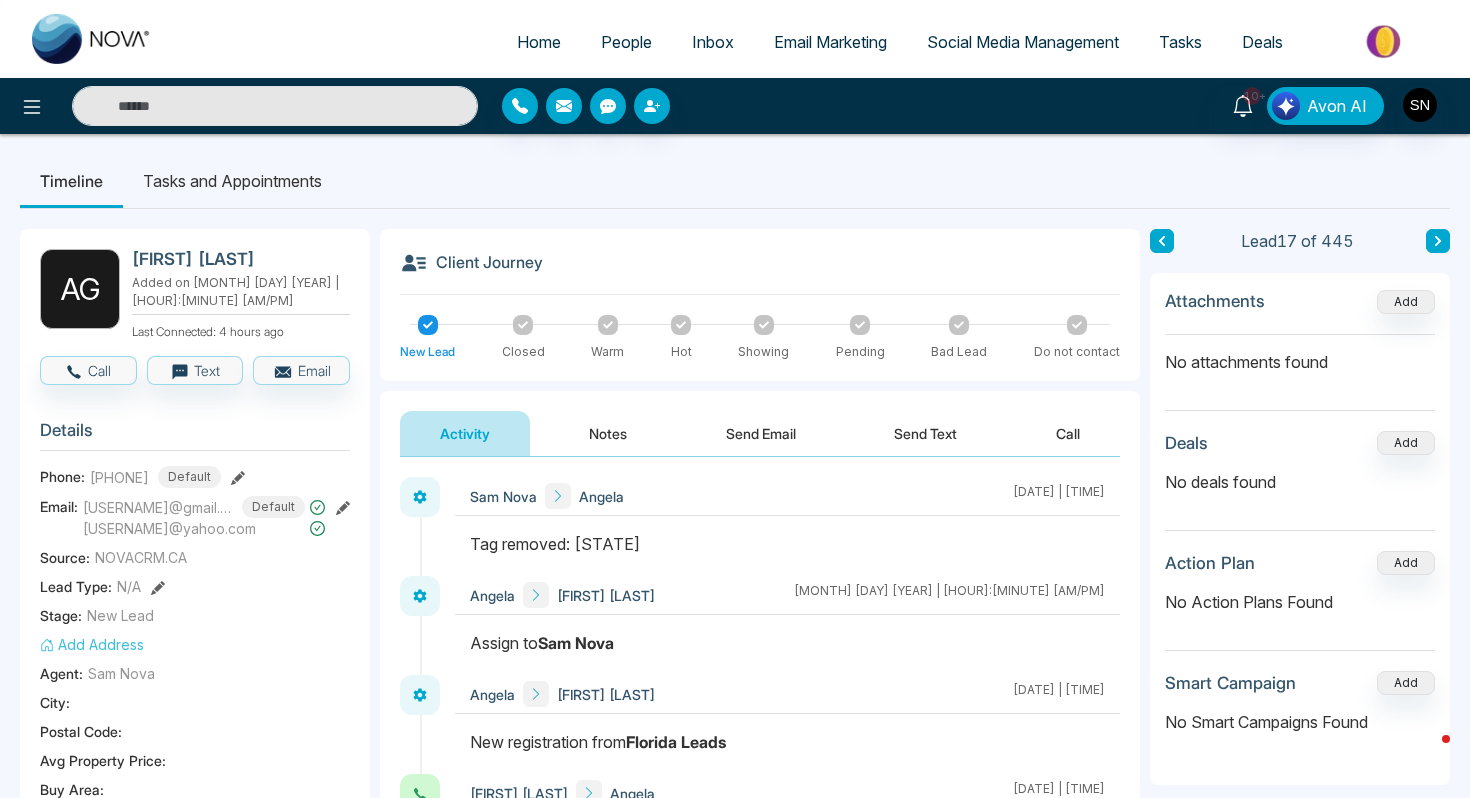 scroll, scrollTop: 0, scrollLeft: 0, axis: both 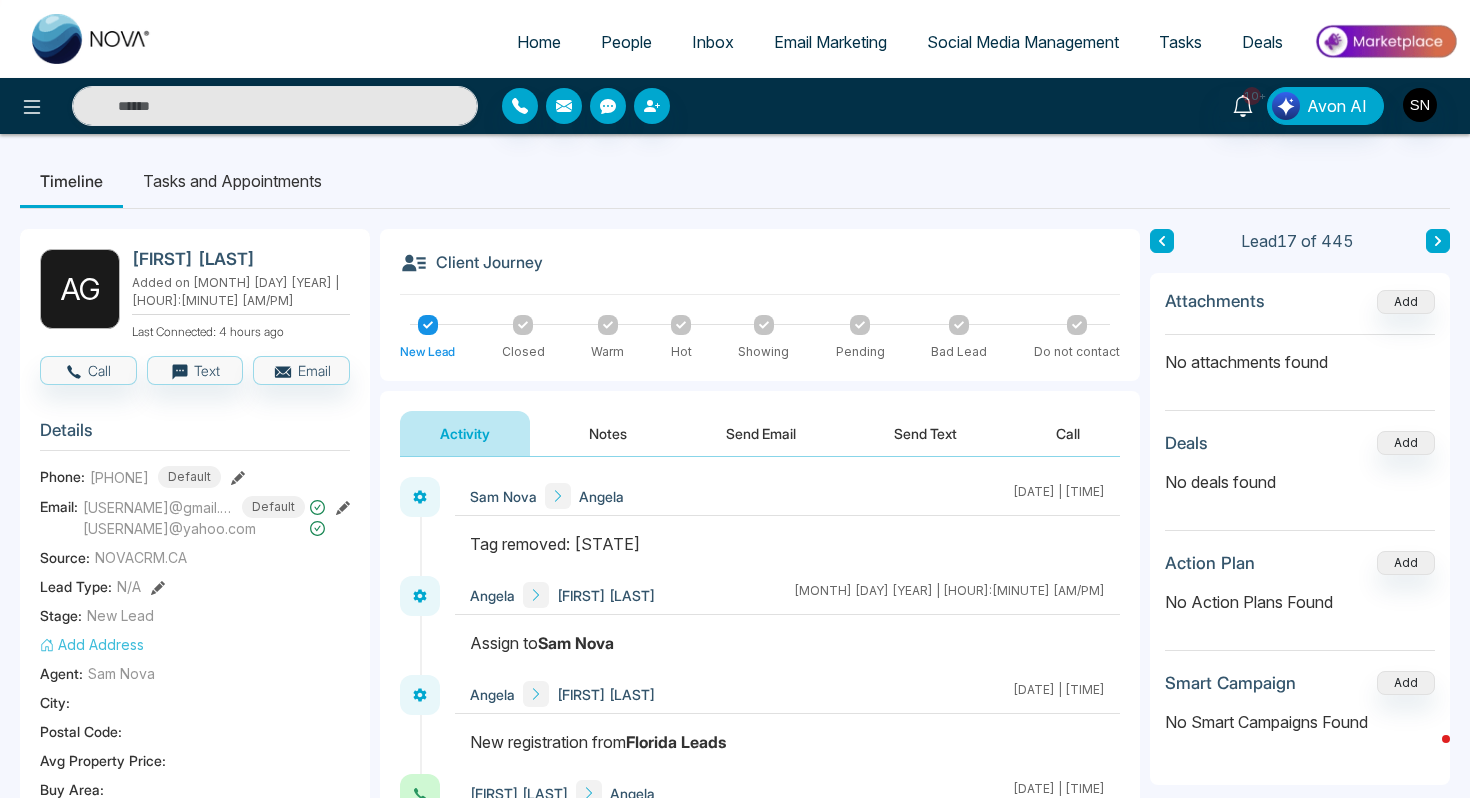 click on "Timeline Tasks and Appointments" at bounding box center (735, 181) 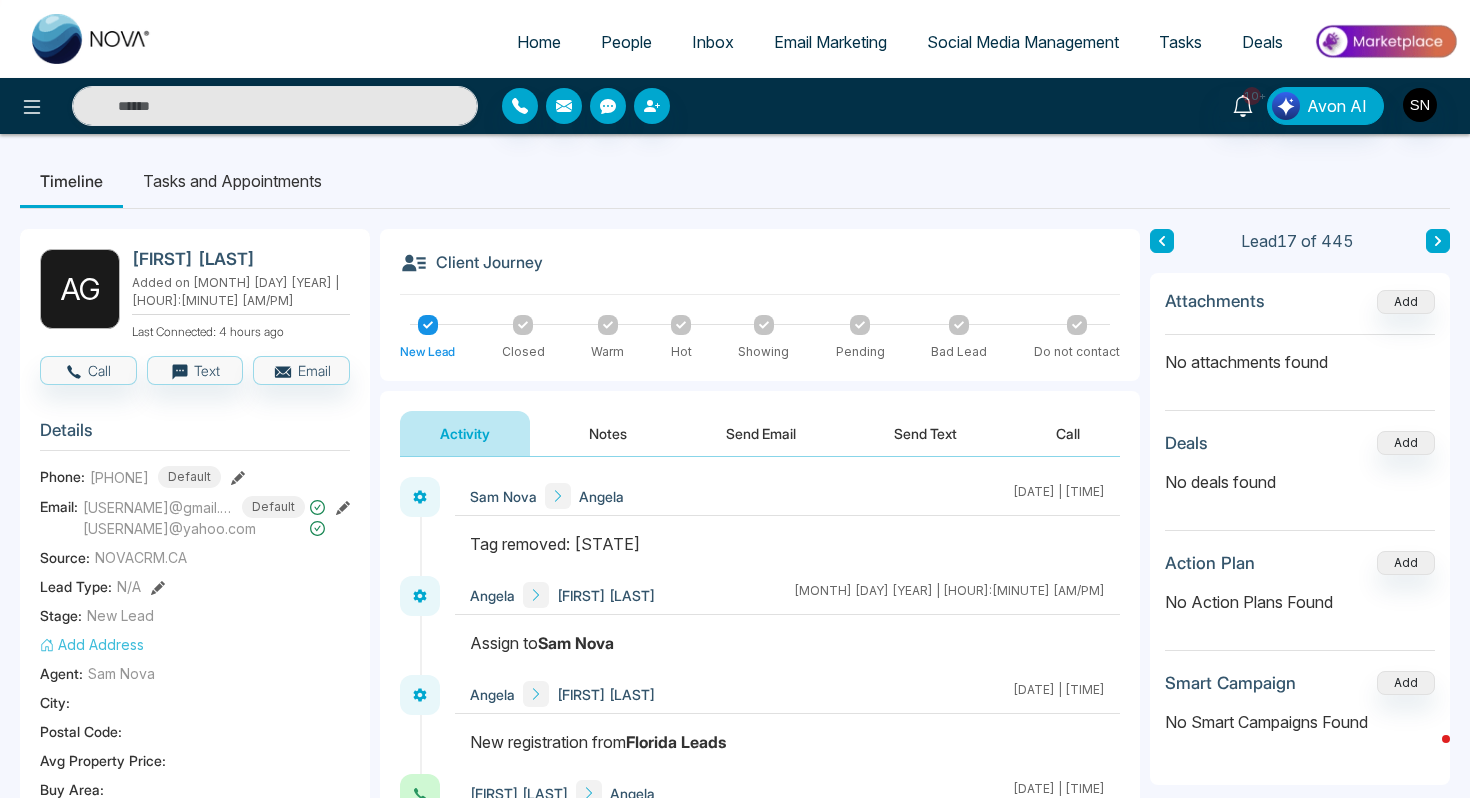 click on "People" at bounding box center [626, 42] 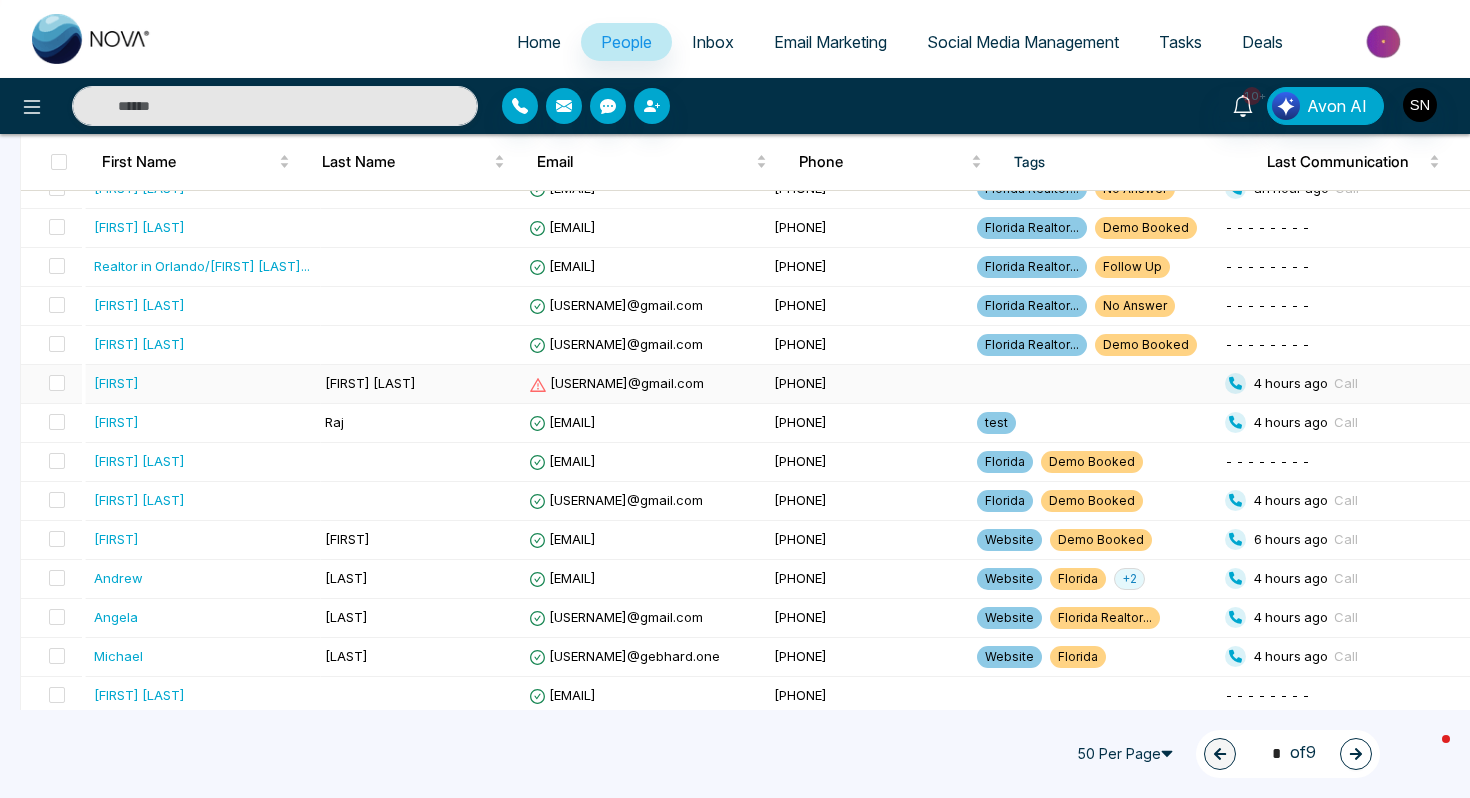 scroll, scrollTop: 0, scrollLeft: 0, axis: both 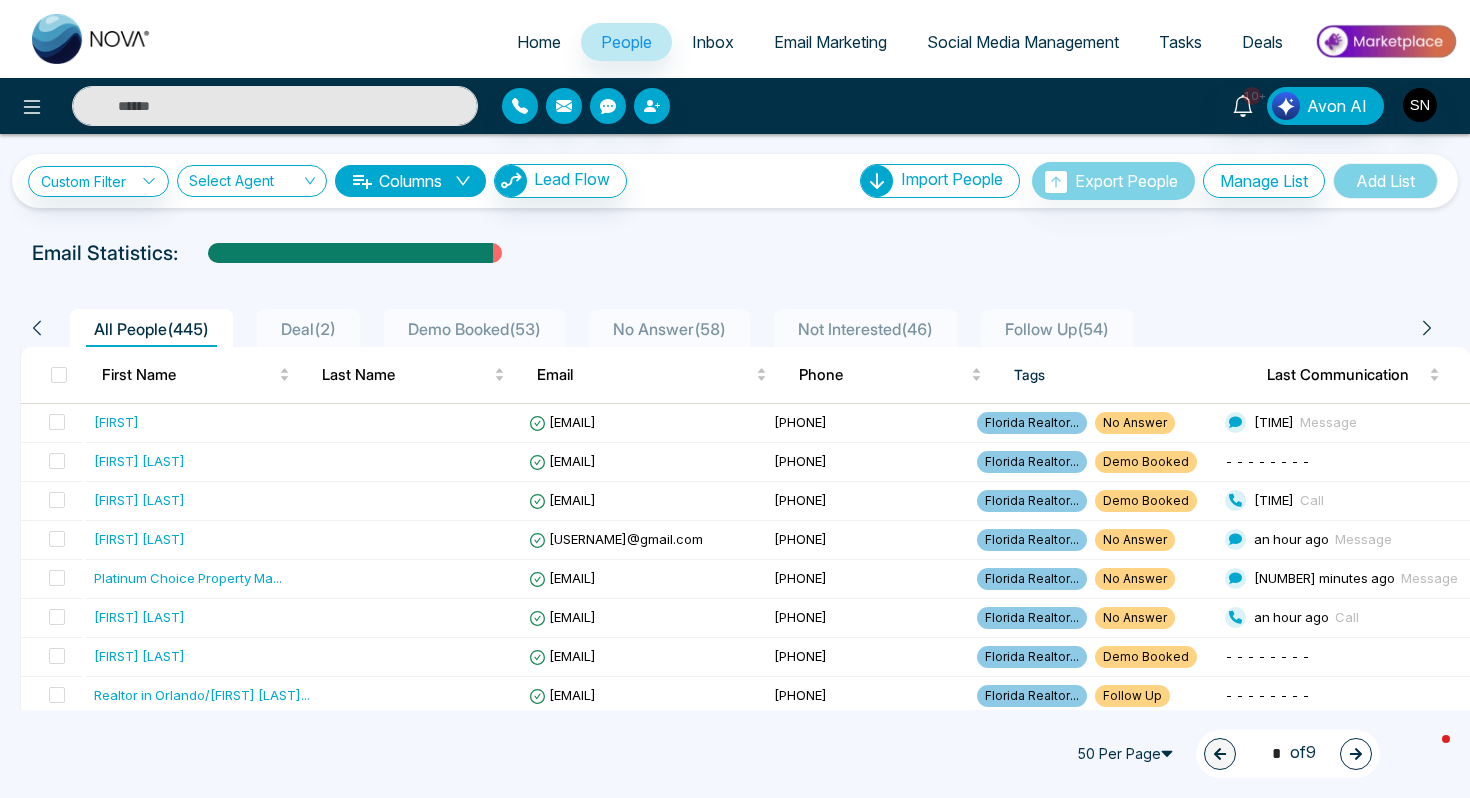click on "[FIRST] ( [NUMBER] )" at bounding box center (669, 328) 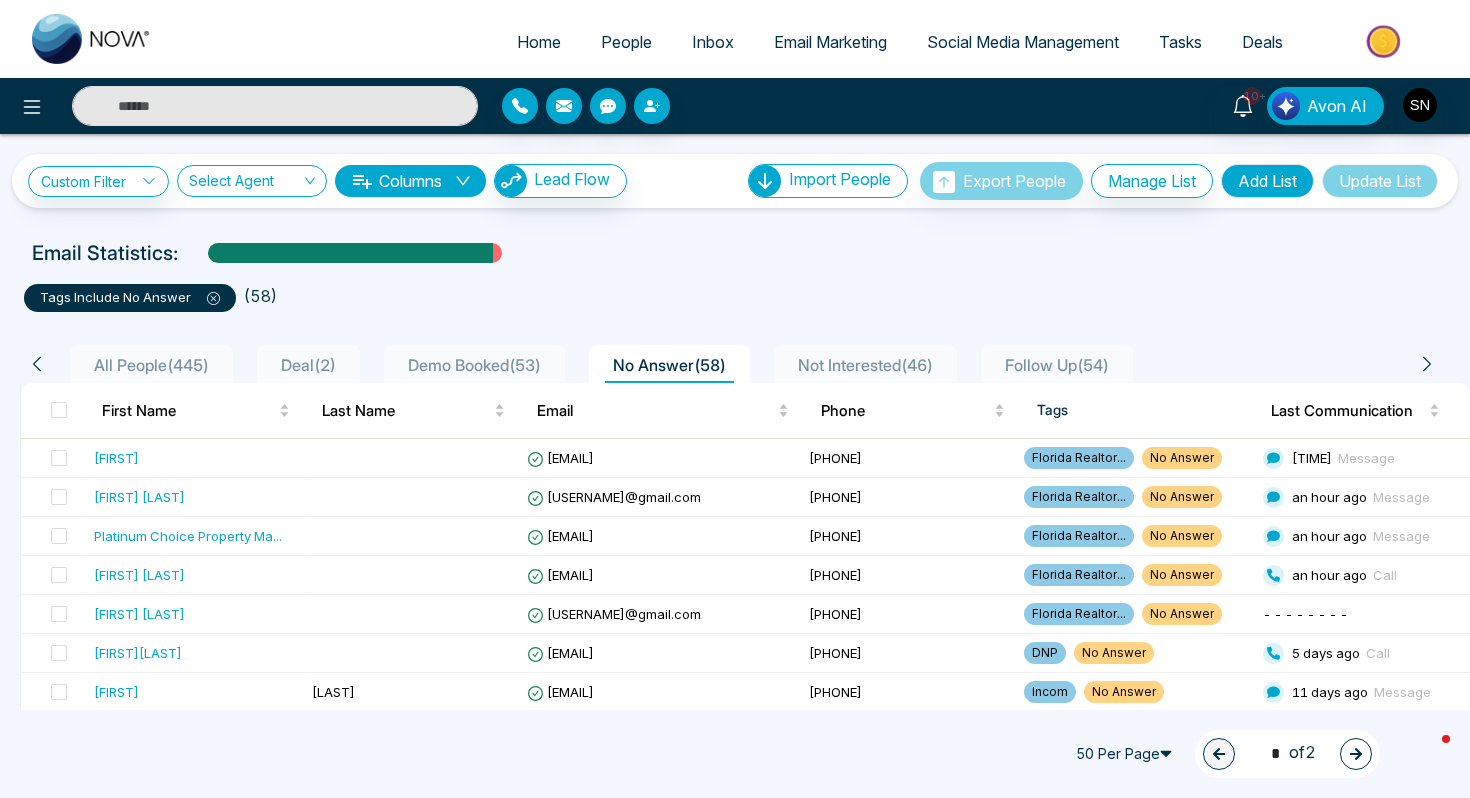 click on "Inbox" at bounding box center [713, 42] 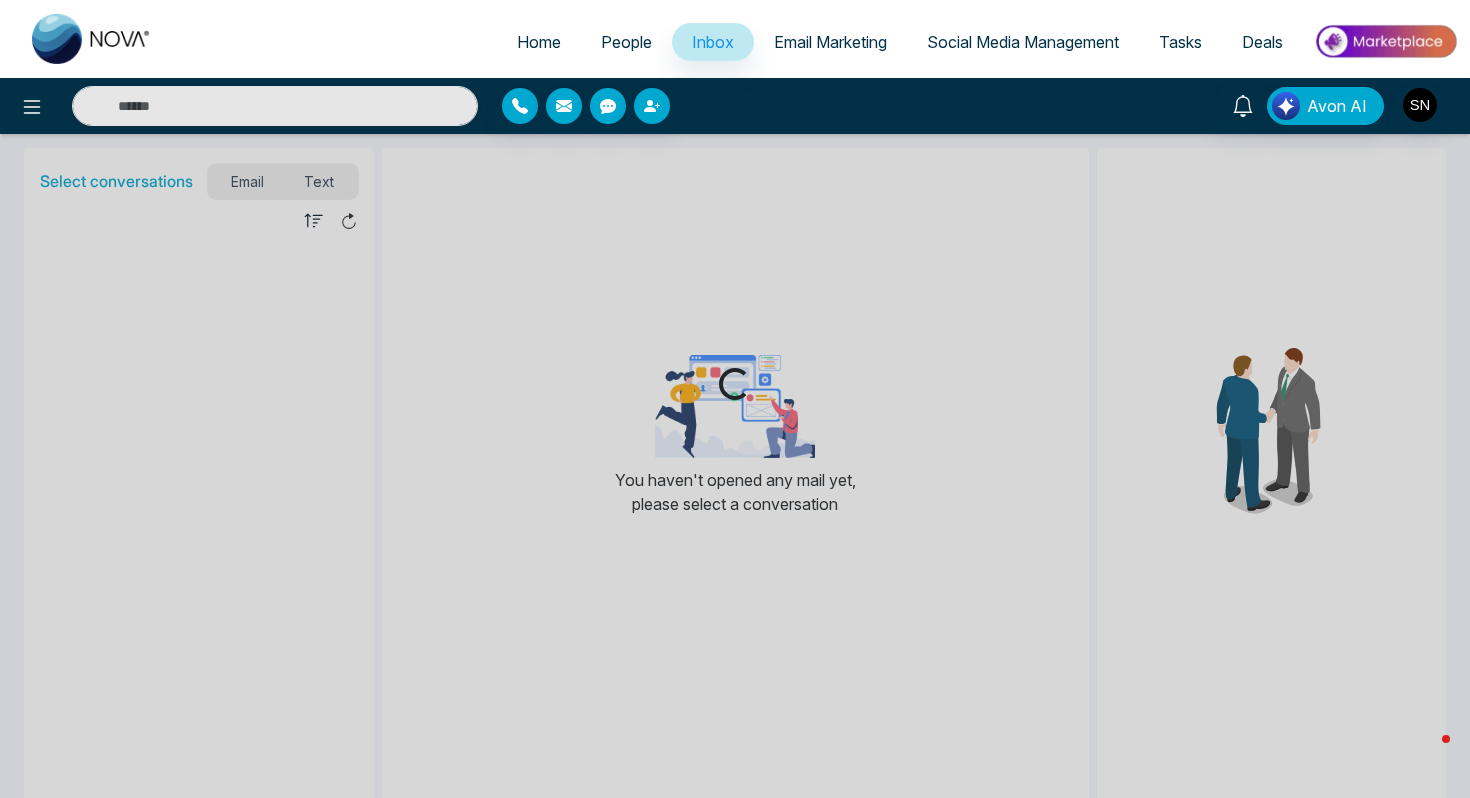 click on "Loading..." at bounding box center (735, 399) 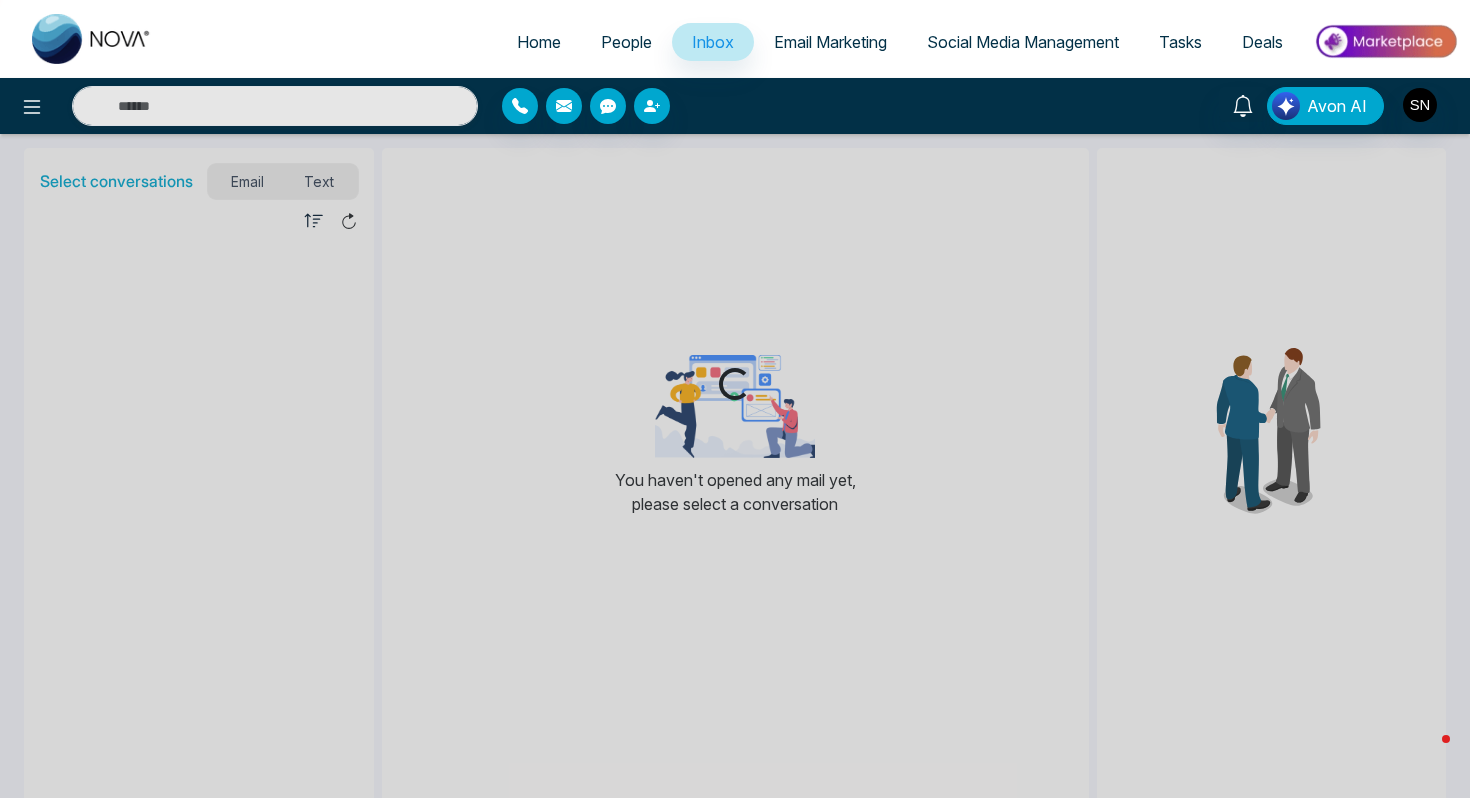 click on "Loading..." at bounding box center (735, 399) 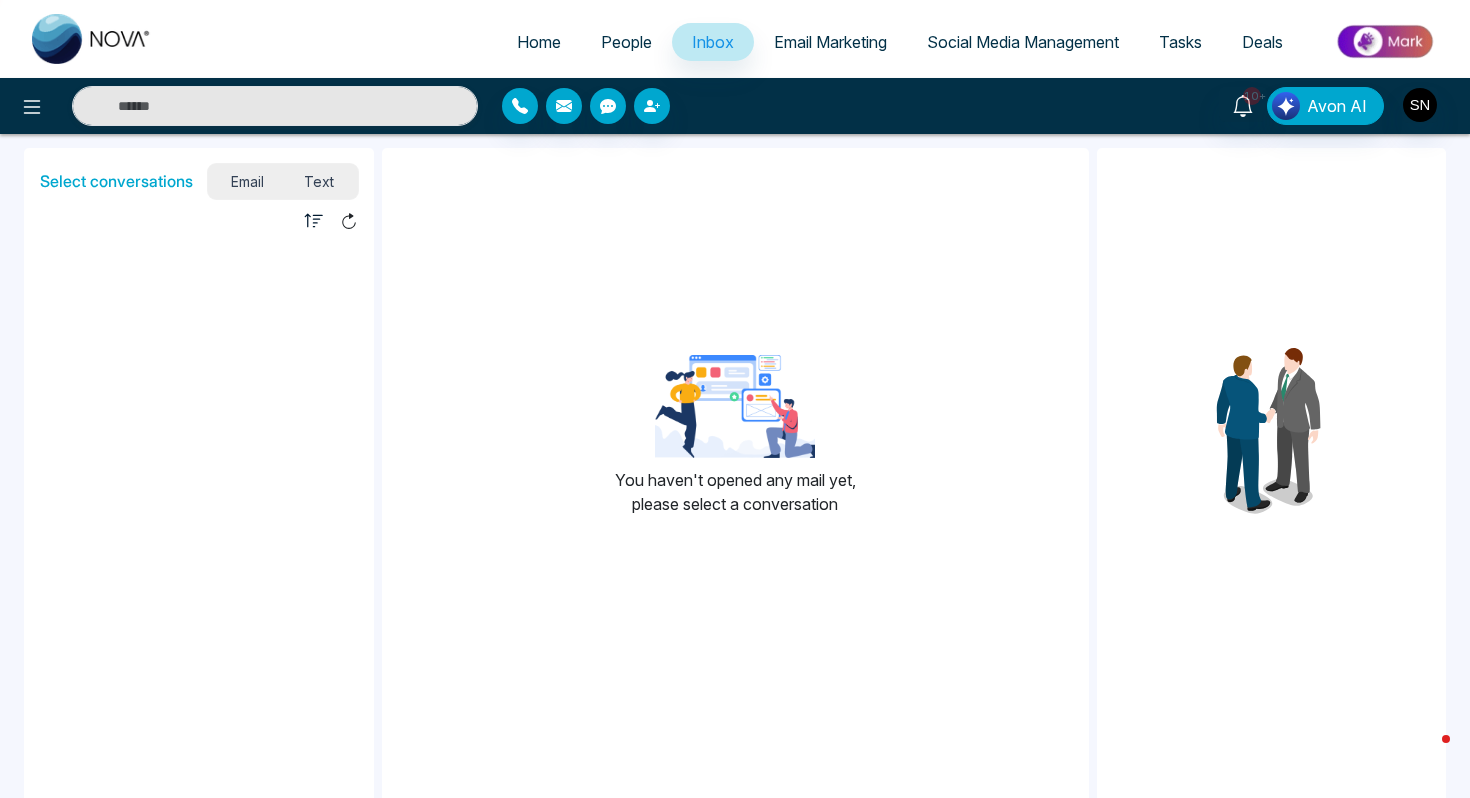 click on "Text" at bounding box center [319, 181] 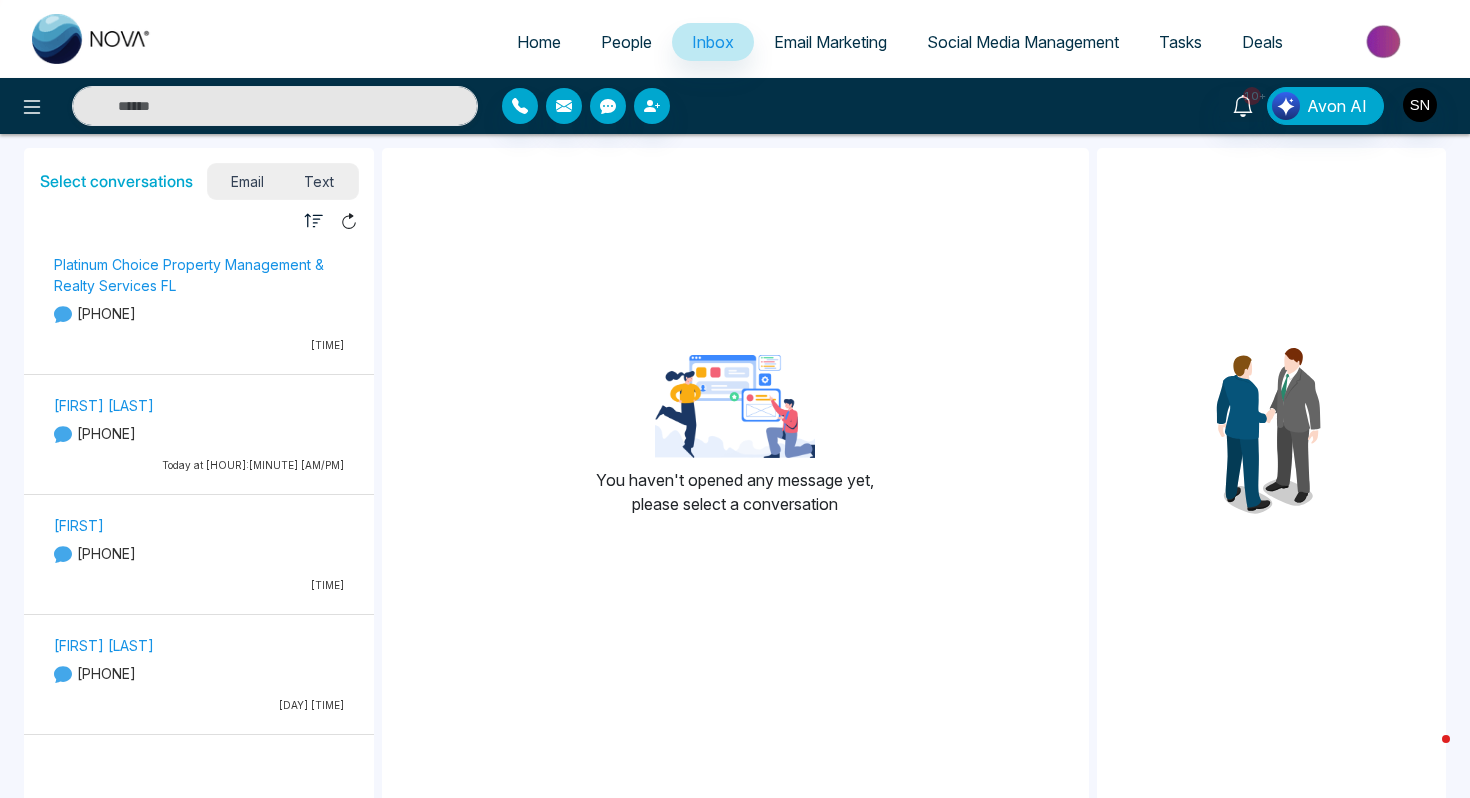 click on "[PHONE]" at bounding box center (199, 313) 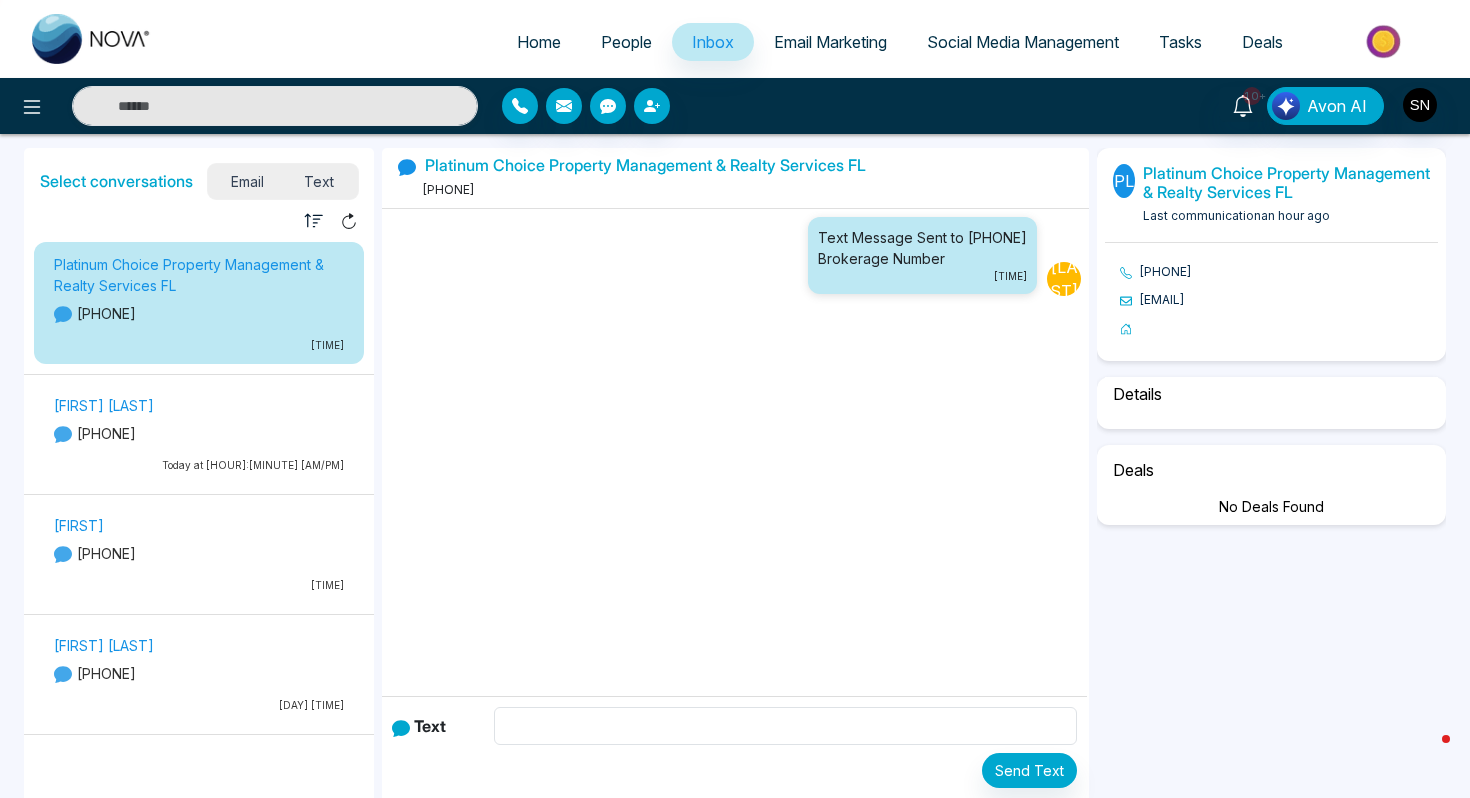 select on "*" 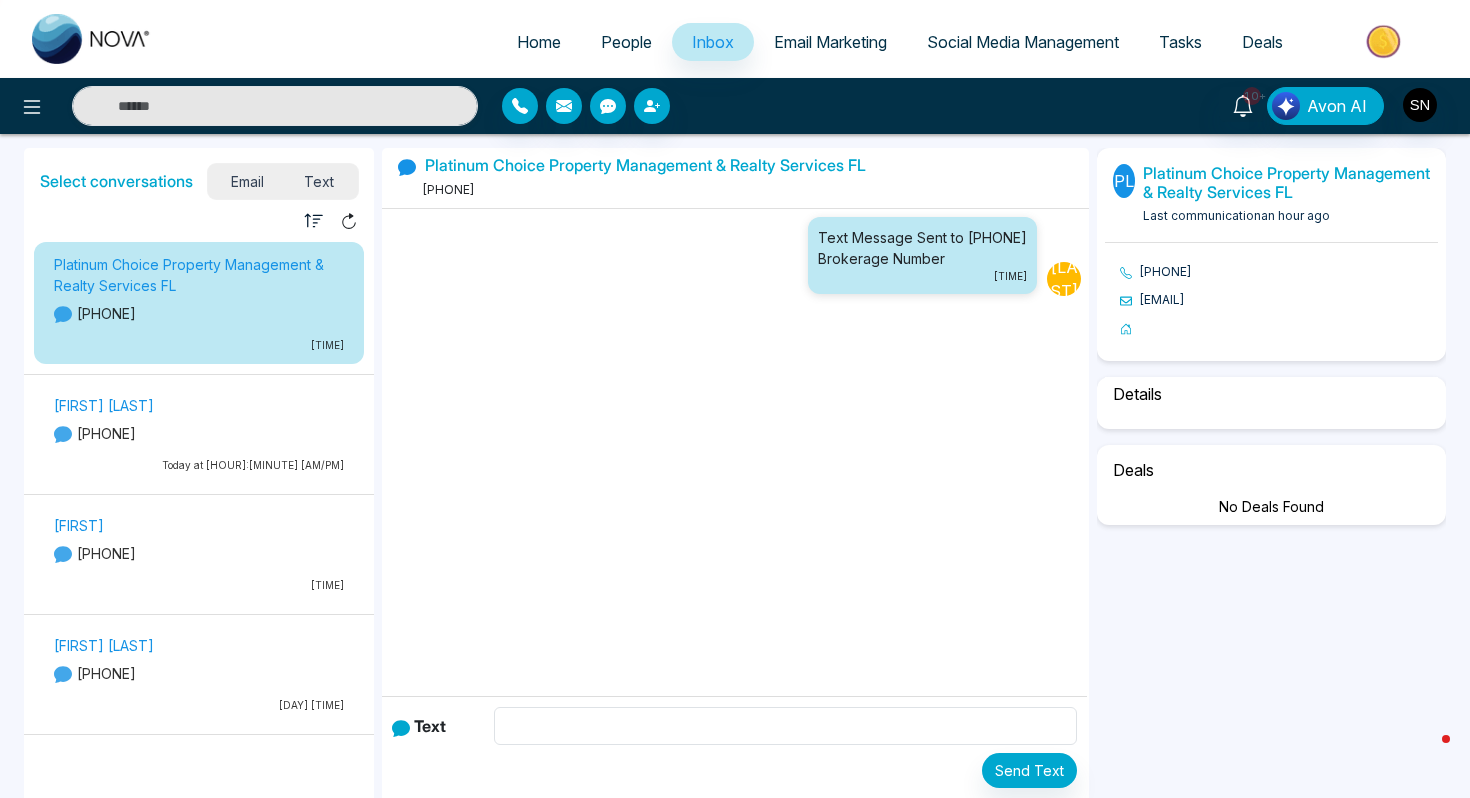 select on "********" 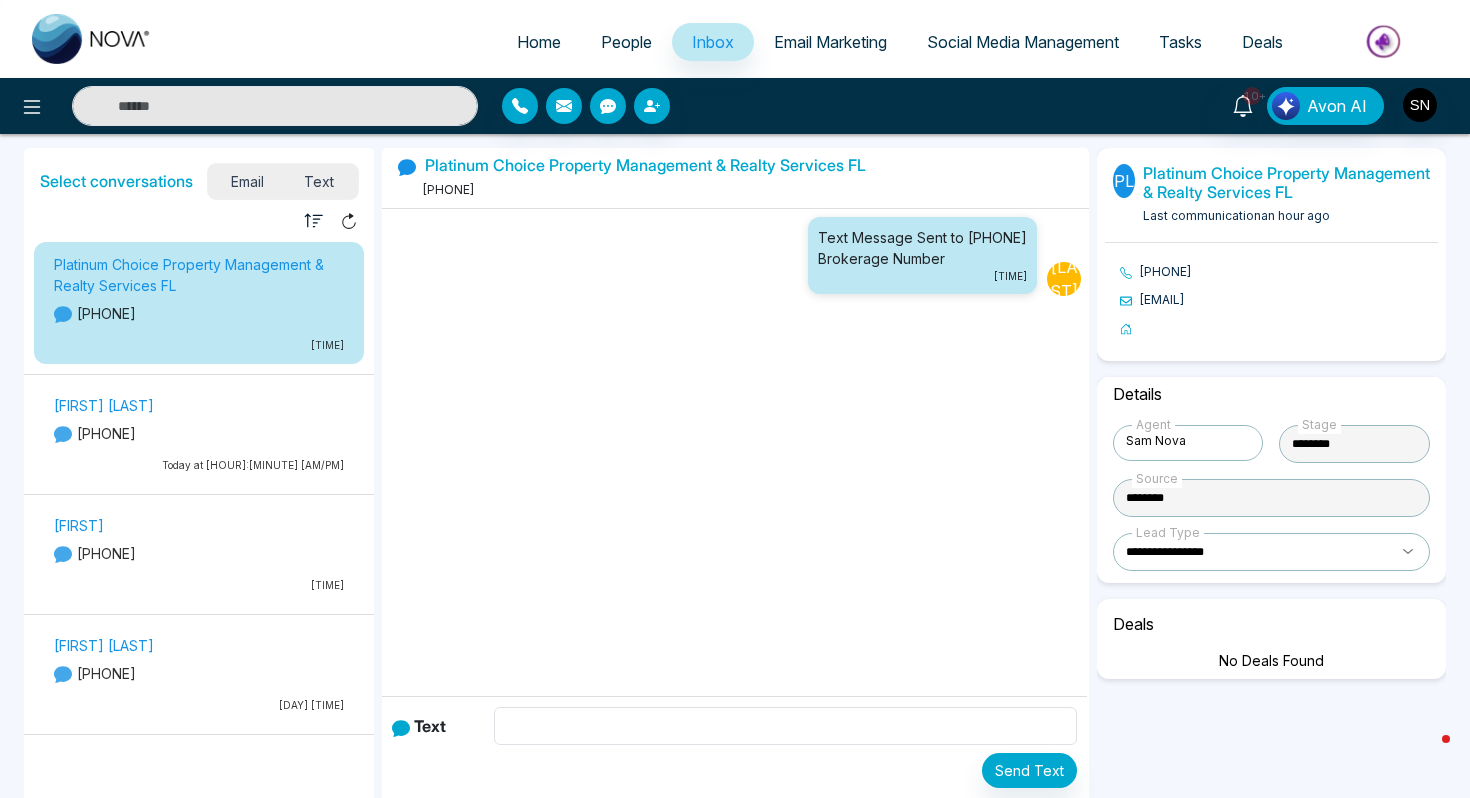 click on "[FIRST] [LAST]" at bounding box center (199, 405) 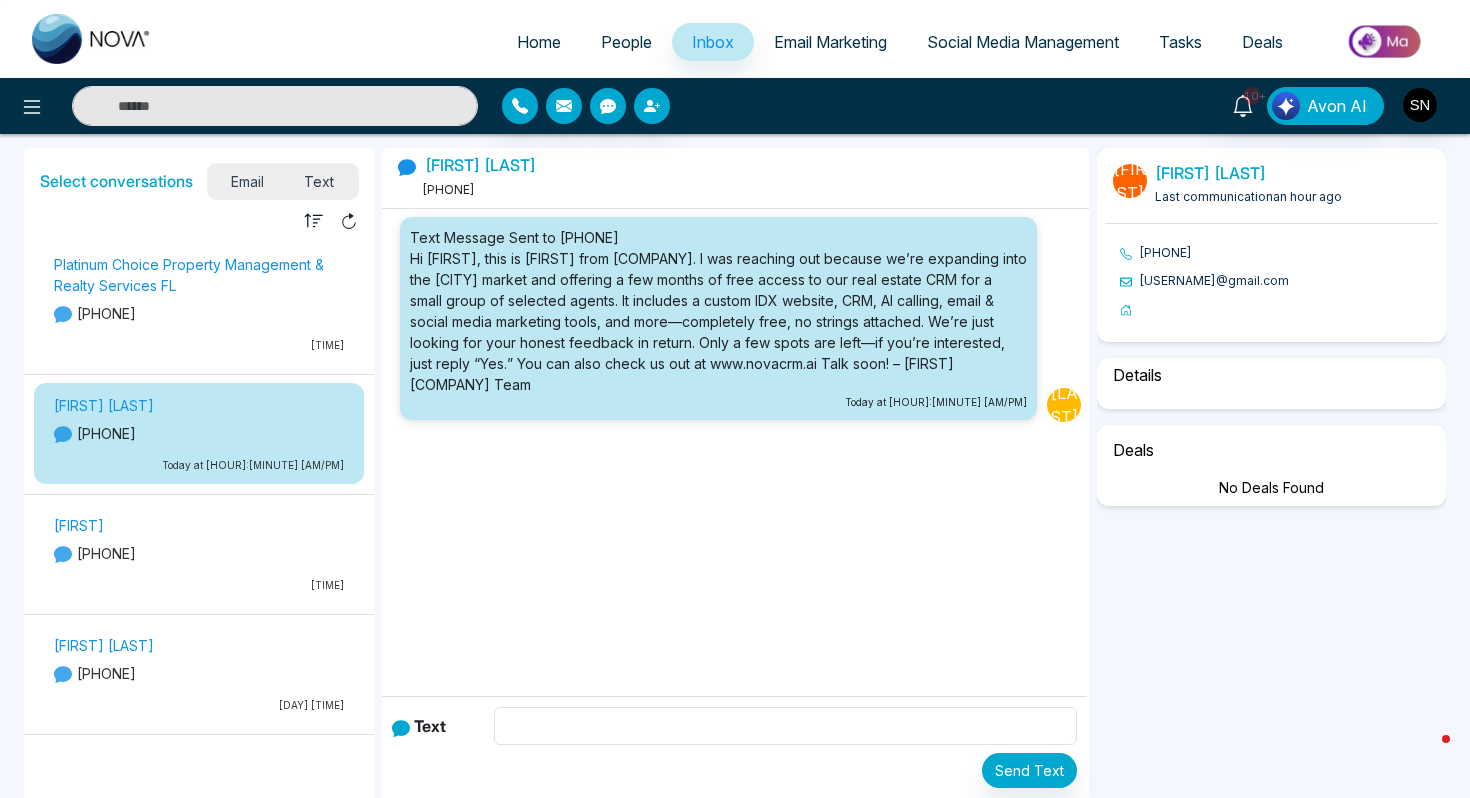 select on "*" 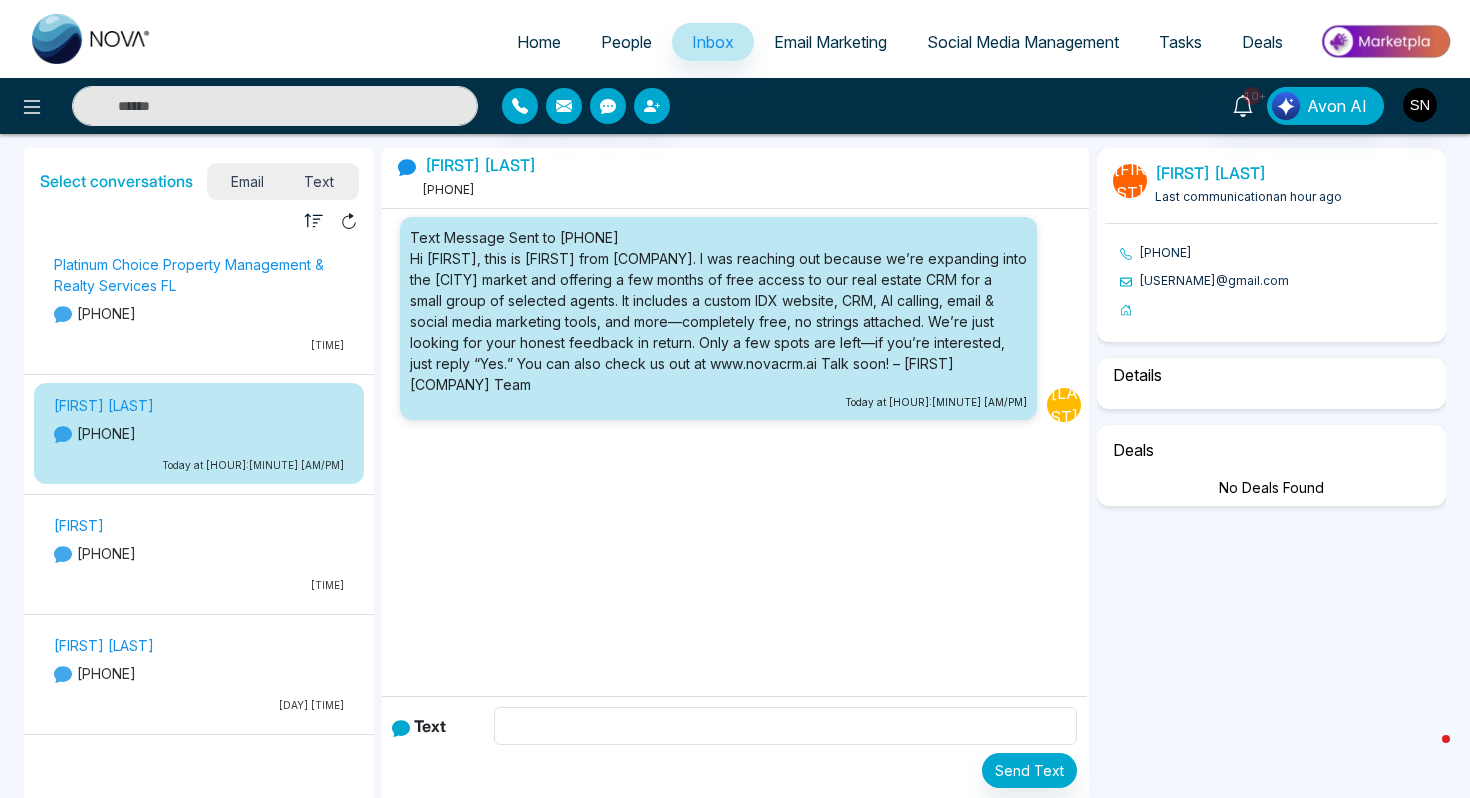 select on "********" 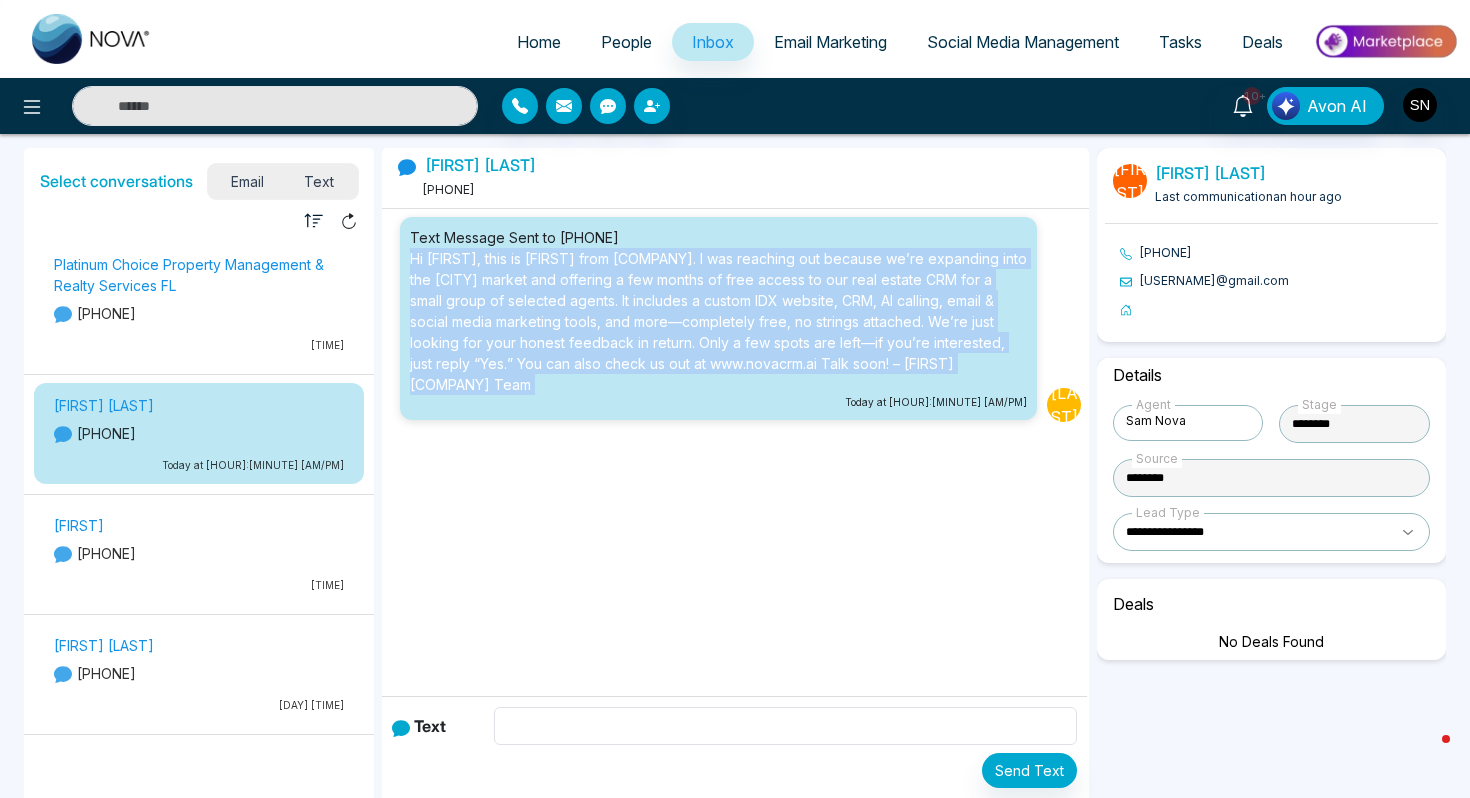 drag, startPoint x: 406, startPoint y: 256, endPoint x: 918, endPoint y: 378, distance: 526.3345 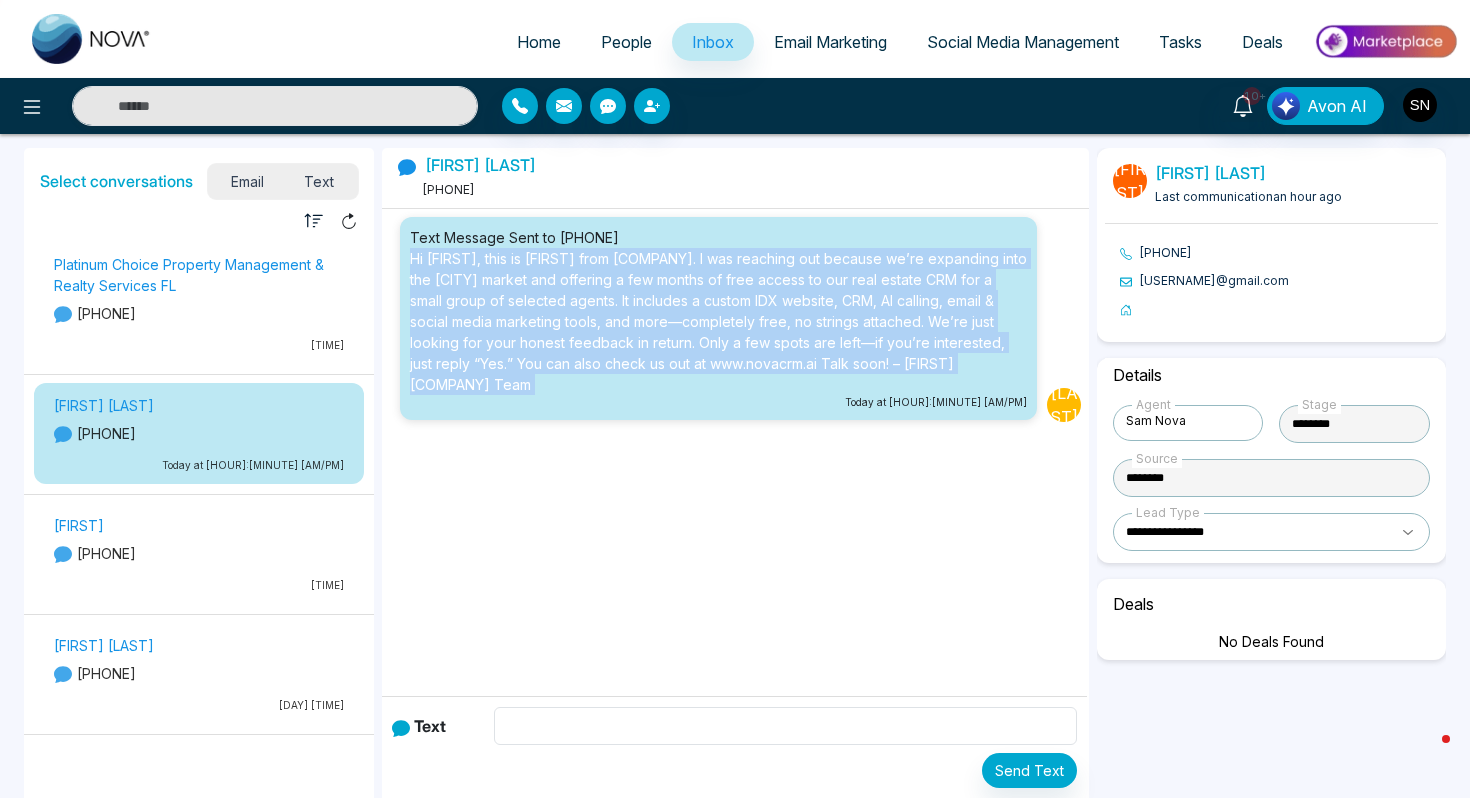 click on "Text Message Sent to [PHONE]  Hi [FIRST], this is Sam from NOVACRM. I was reaching out because we’re expanding into the Miami market and offering a few months of free access to our real estate CRM for a small group of selected agents. It includes a custom IDX website, CRM, AI calling, email & social media marketing tools, and more—completely free, no strings attached. We’re just looking for your honest feedback in return. Only a few spots are left—if you’re interested, just reply “Yes.” You can also check us out at www.novacrm.ai Talk soon! – Sam NOVACRM Team Today at [HOUR]:[MINUTE] [AM/PM]" at bounding box center (718, 318) 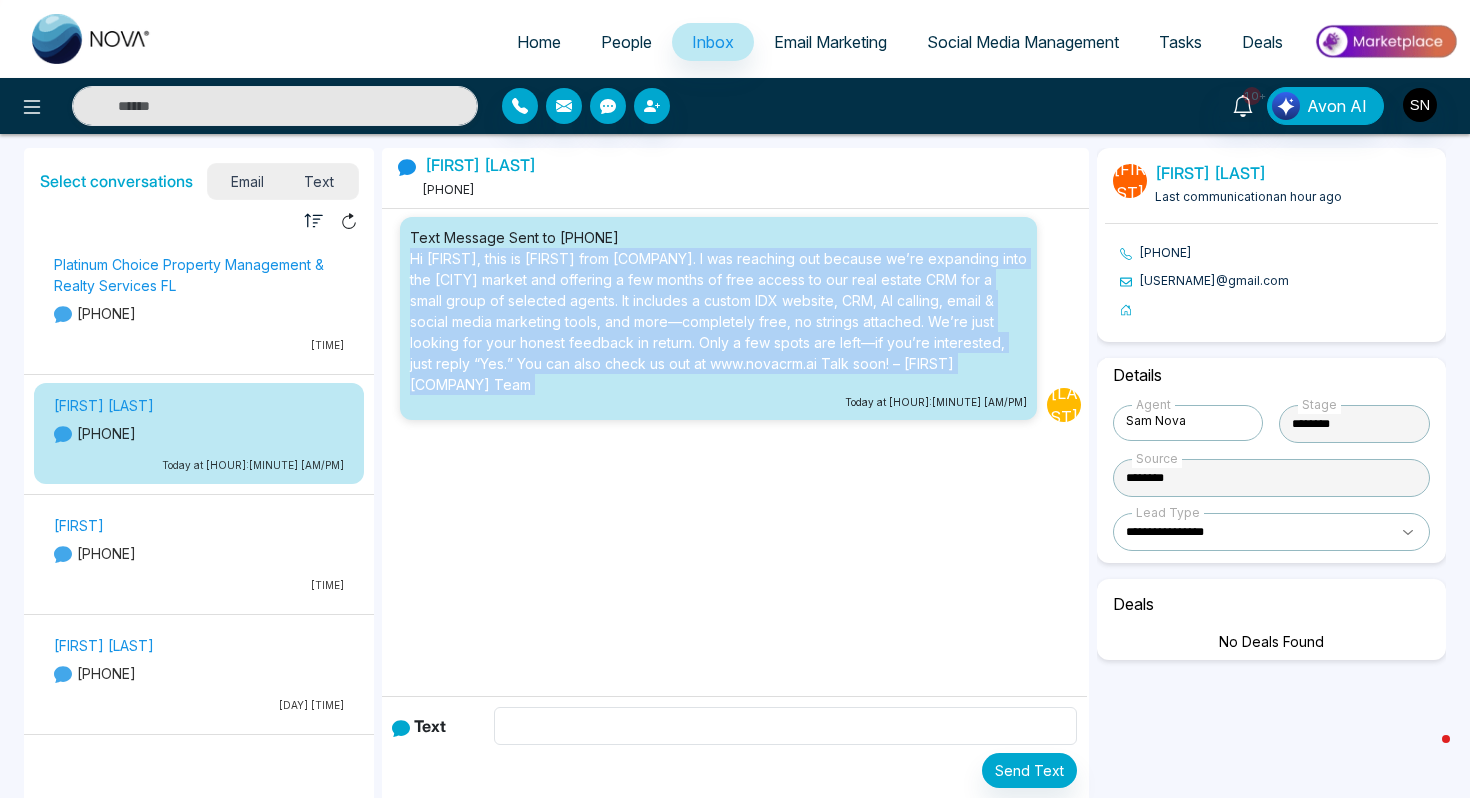 copy on "Hi [FIRST], this is [FIRST] from [COMPANY]. I was reaching out because we’re expanding into the [CITY] market and offering a few months of free access to our real estate CRM for a small group of selected agents. It includes a custom IDX website, CRM, AI calling, email & social media marketing tools, and more—completely free, no strings attached. We’re just looking for your honest feedback in return. Only a few spots are left—if you’re interested, just reply “Yes.” You can also check us out at www.novacrm.ai Talk soon! – [FIRST] [COMPANY] Team" 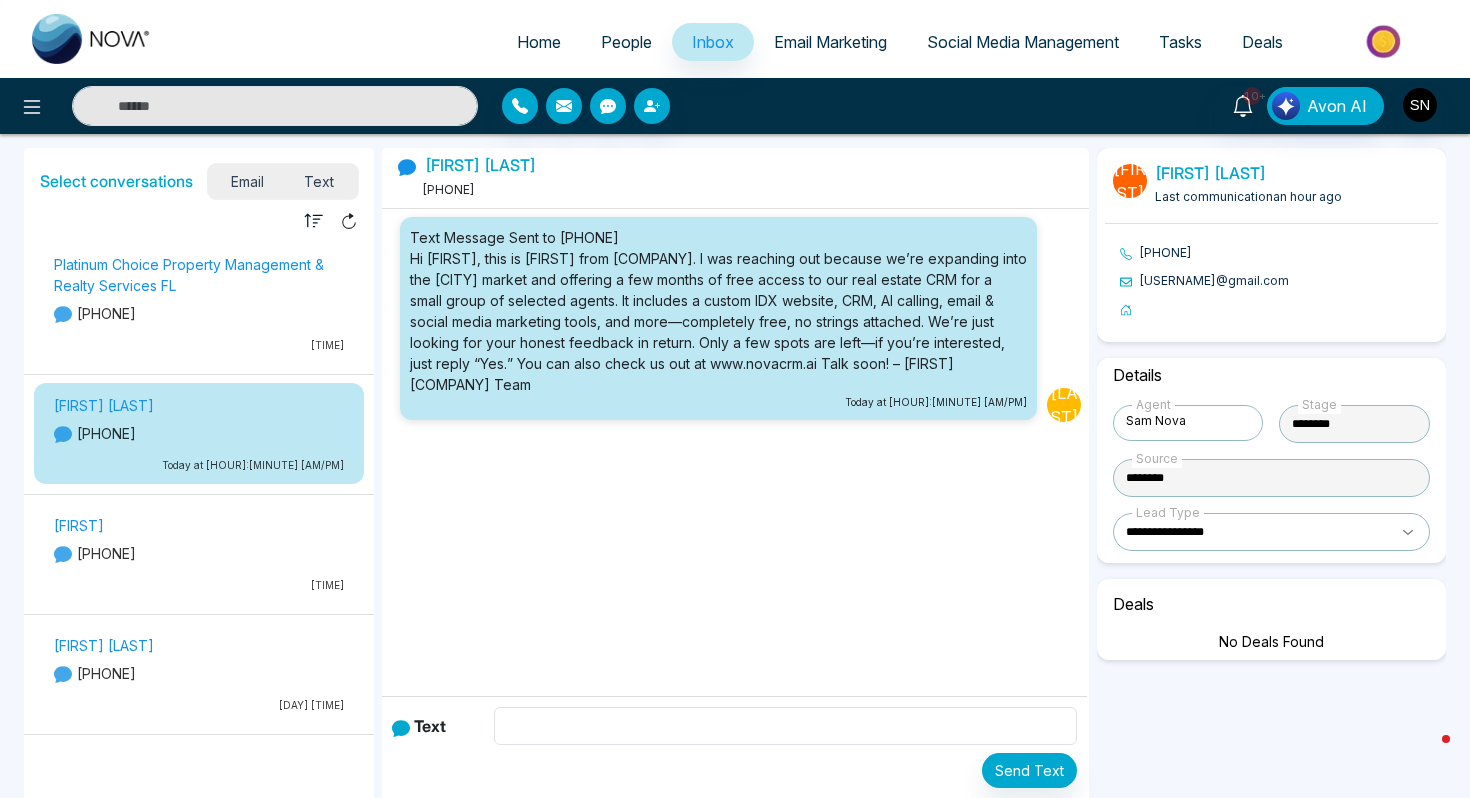 click on "[COMPANY] [STATE] [PHONE] [TIME]" at bounding box center [199, 307] 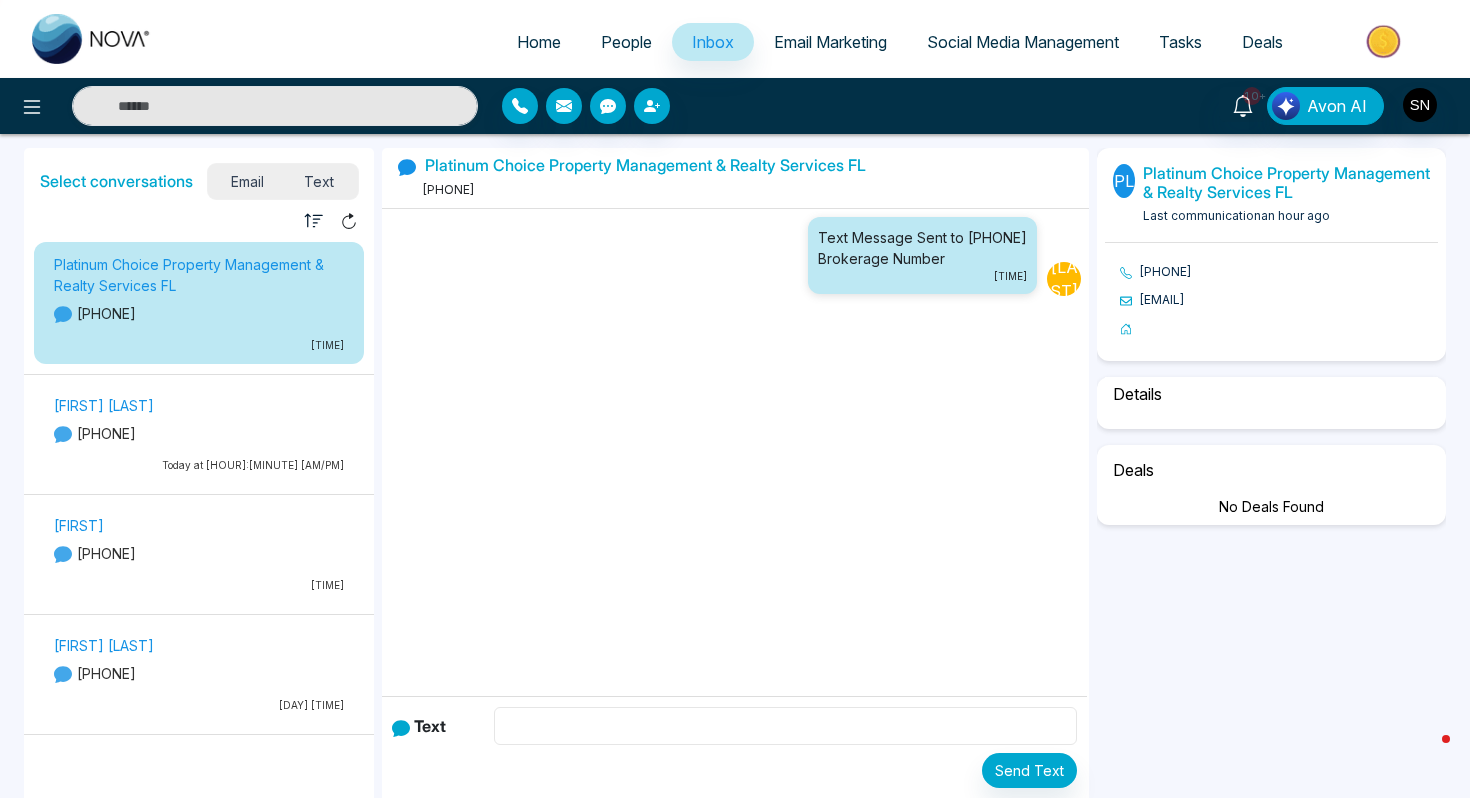 click at bounding box center [785, 726] 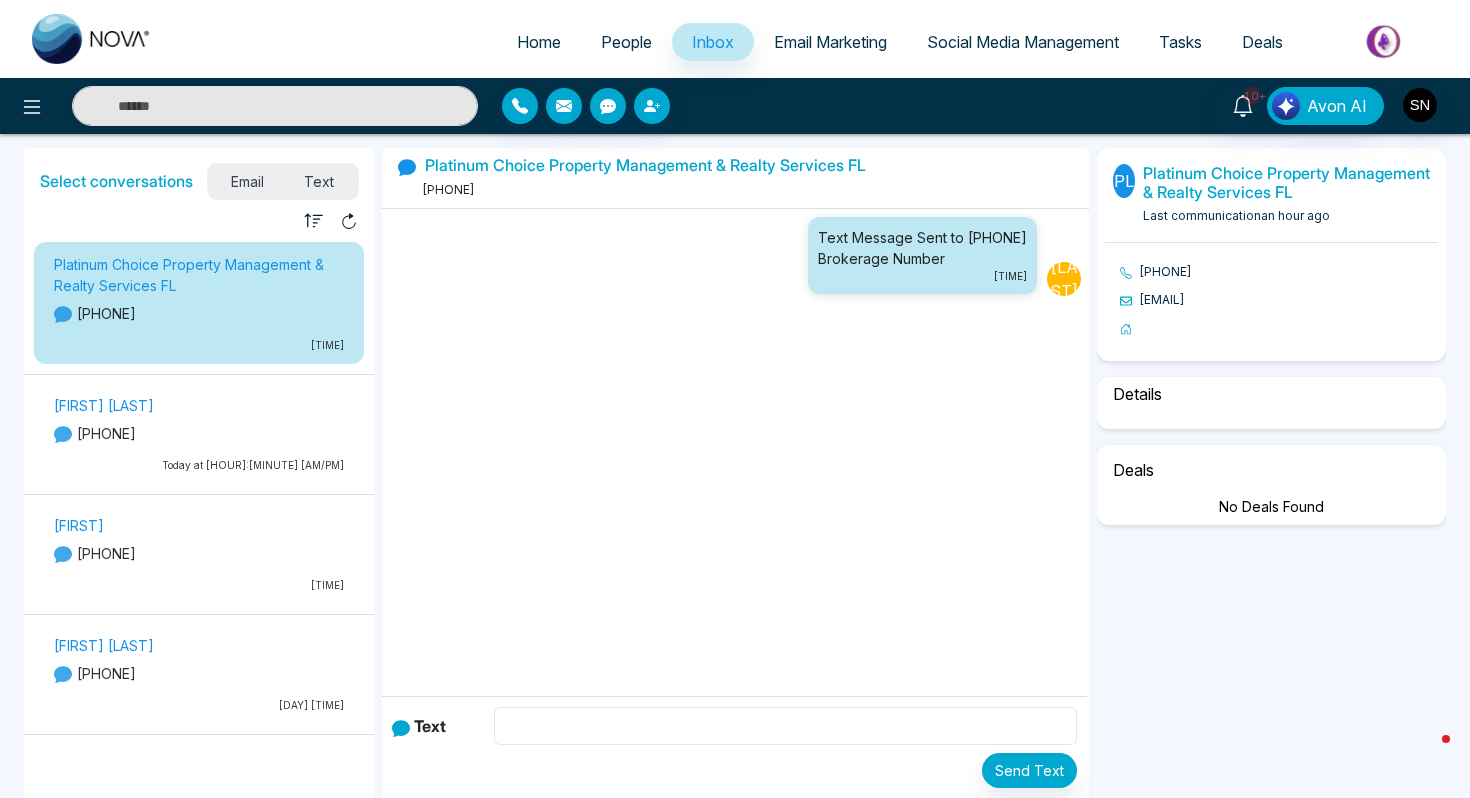 select on "*" 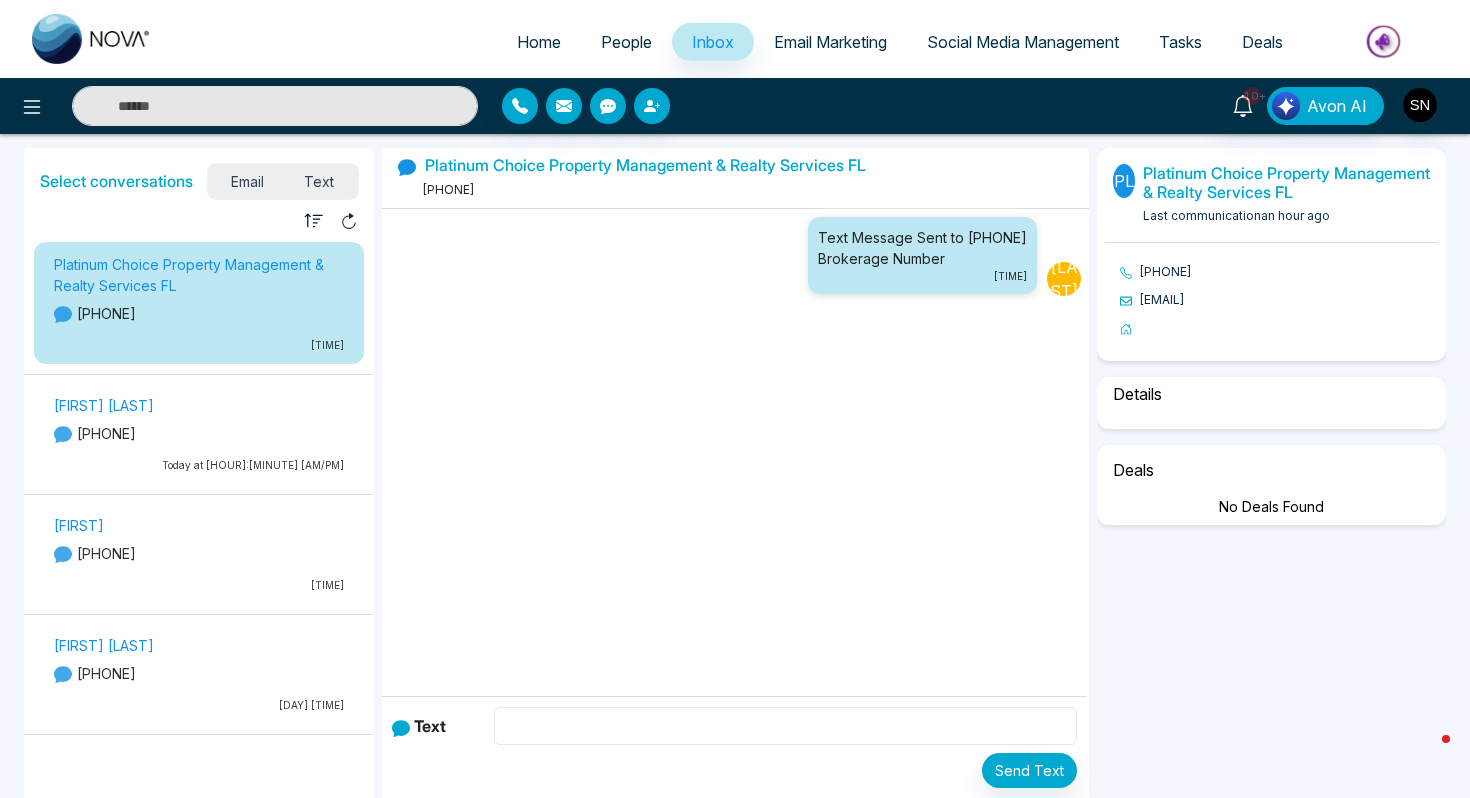 select on "********" 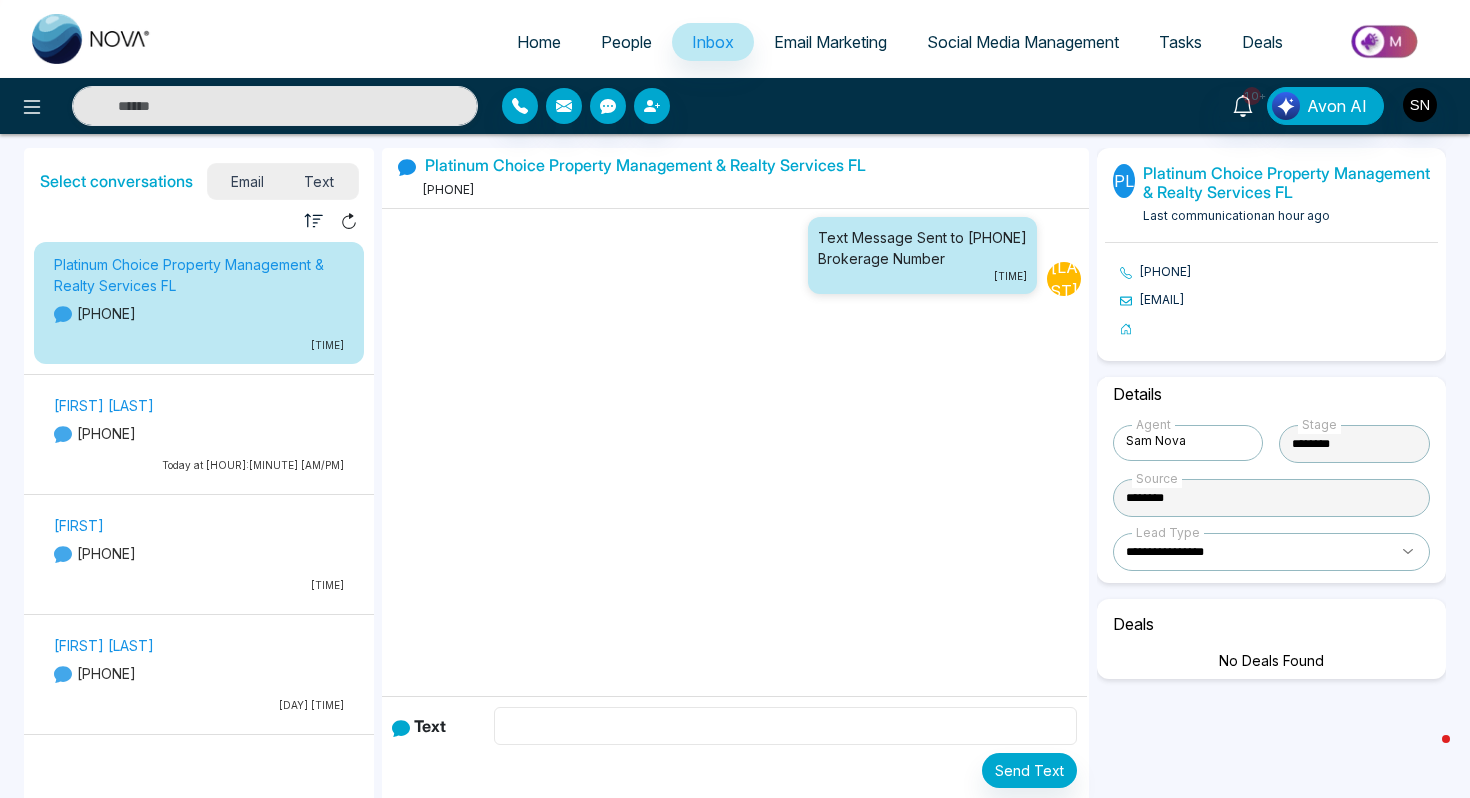 paste on "**********" 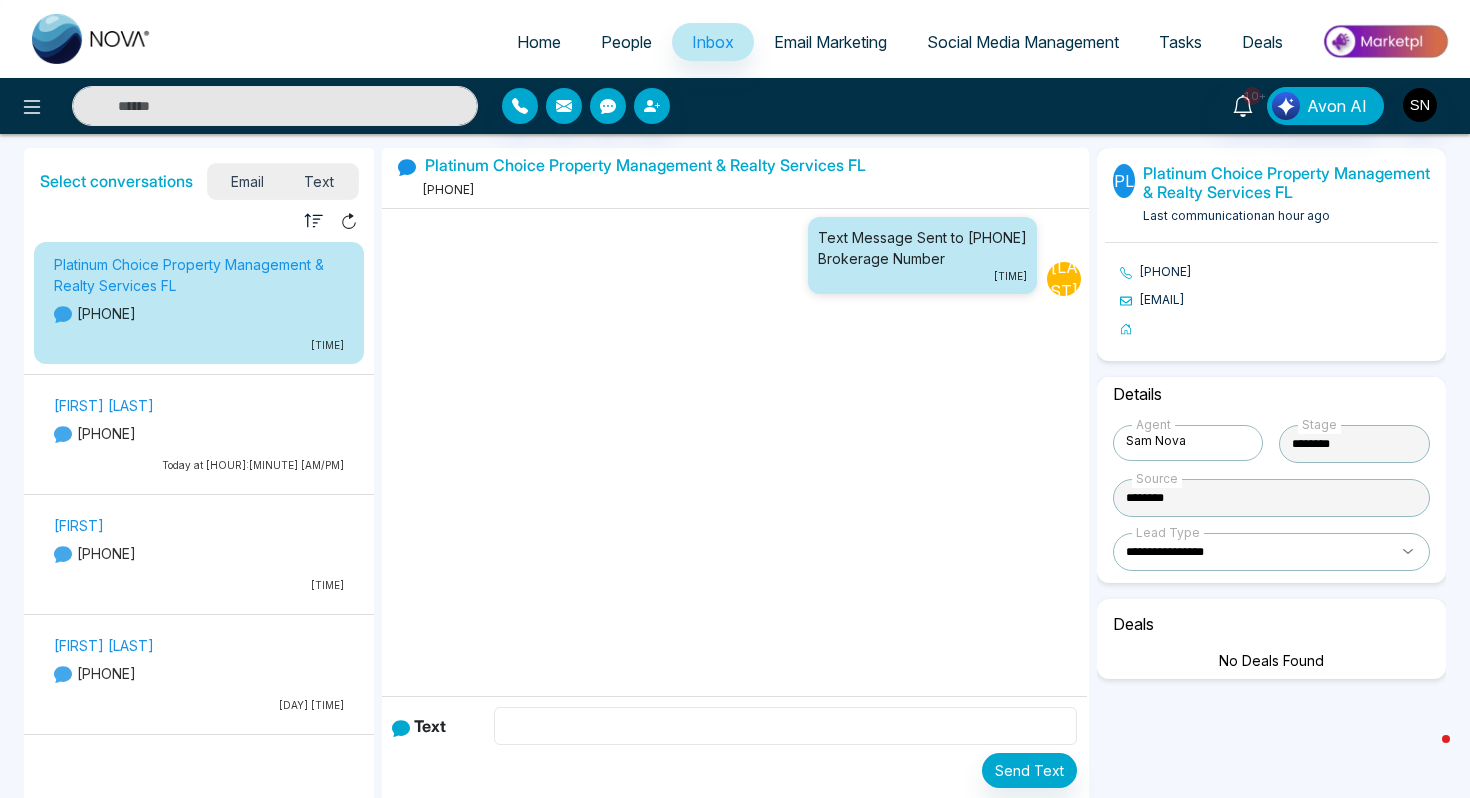 type on "**********" 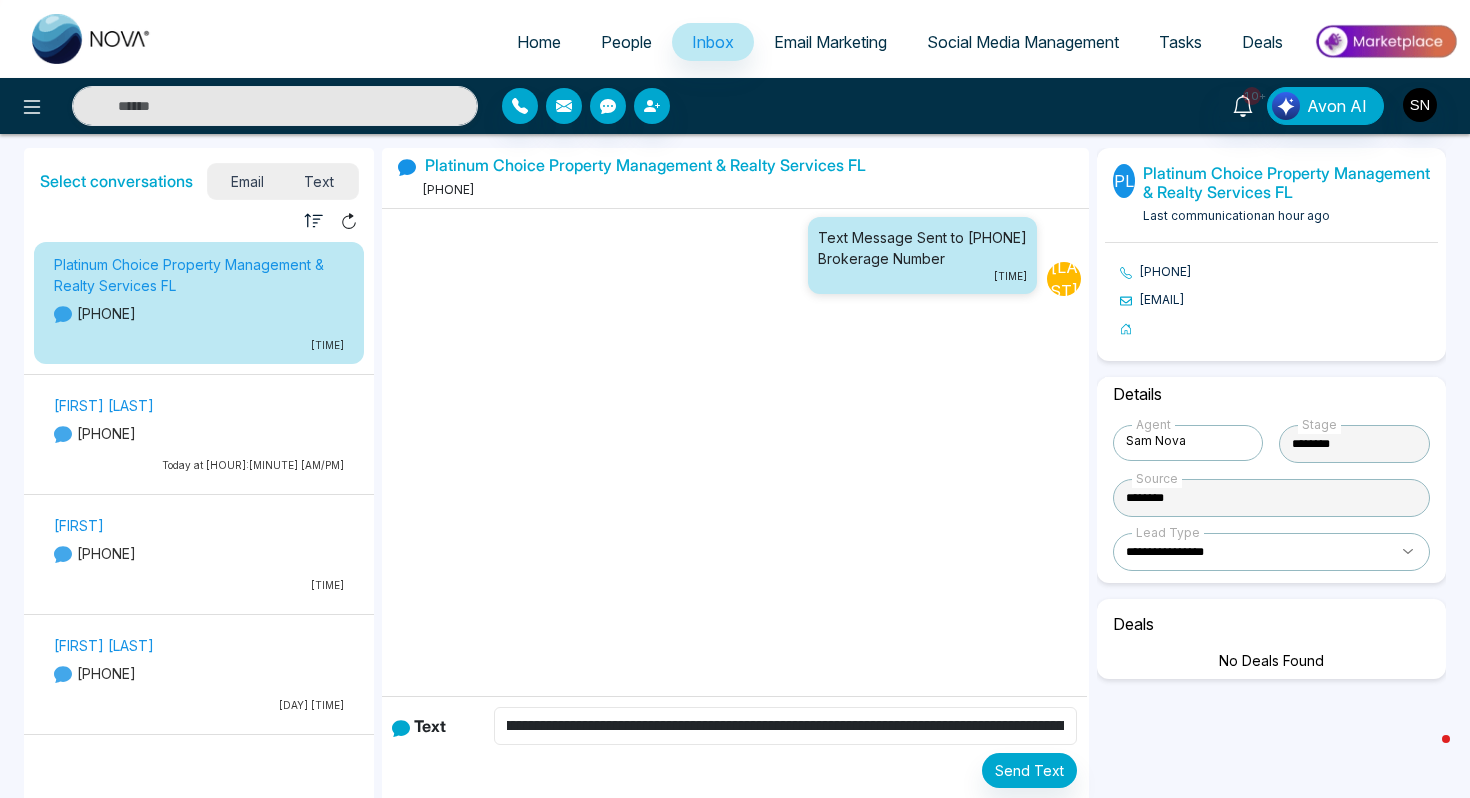 scroll, scrollTop: 0, scrollLeft: 0, axis: both 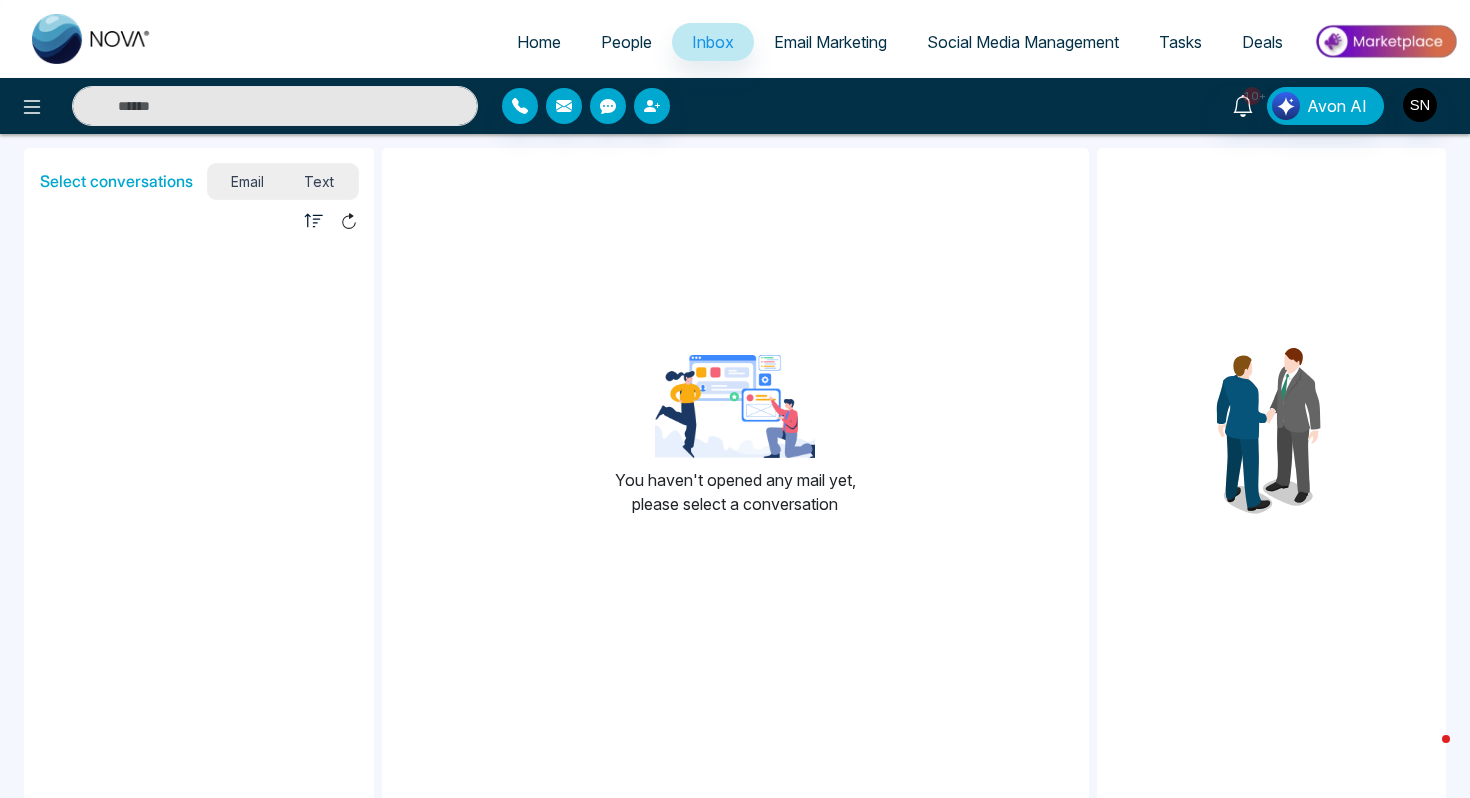click on "Email Text" at bounding box center [283, 181] 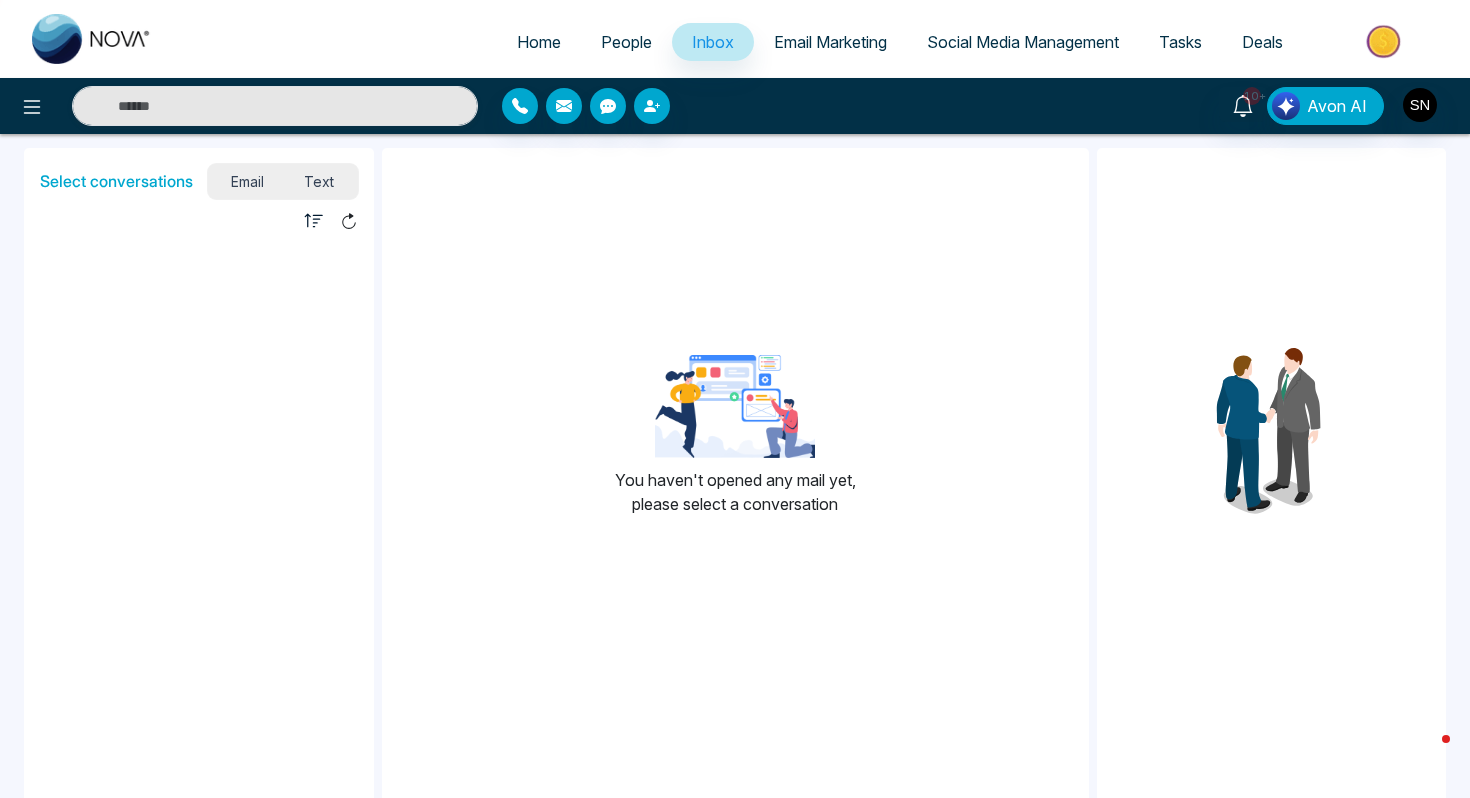 click on "People" at bounding box center (626, 42) 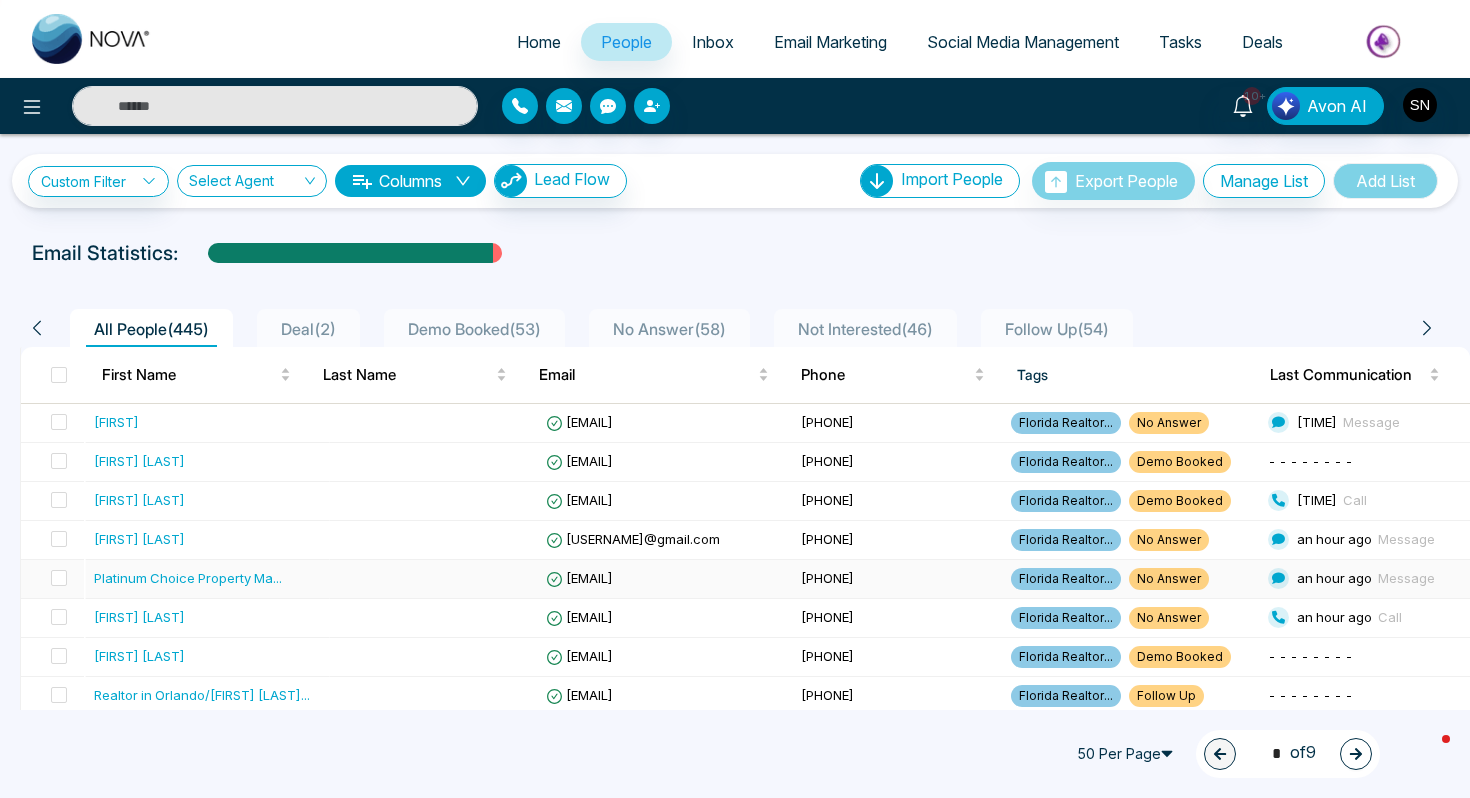 click on "Platinum Choice Property Ma ..." at bounding box center (208, 578) 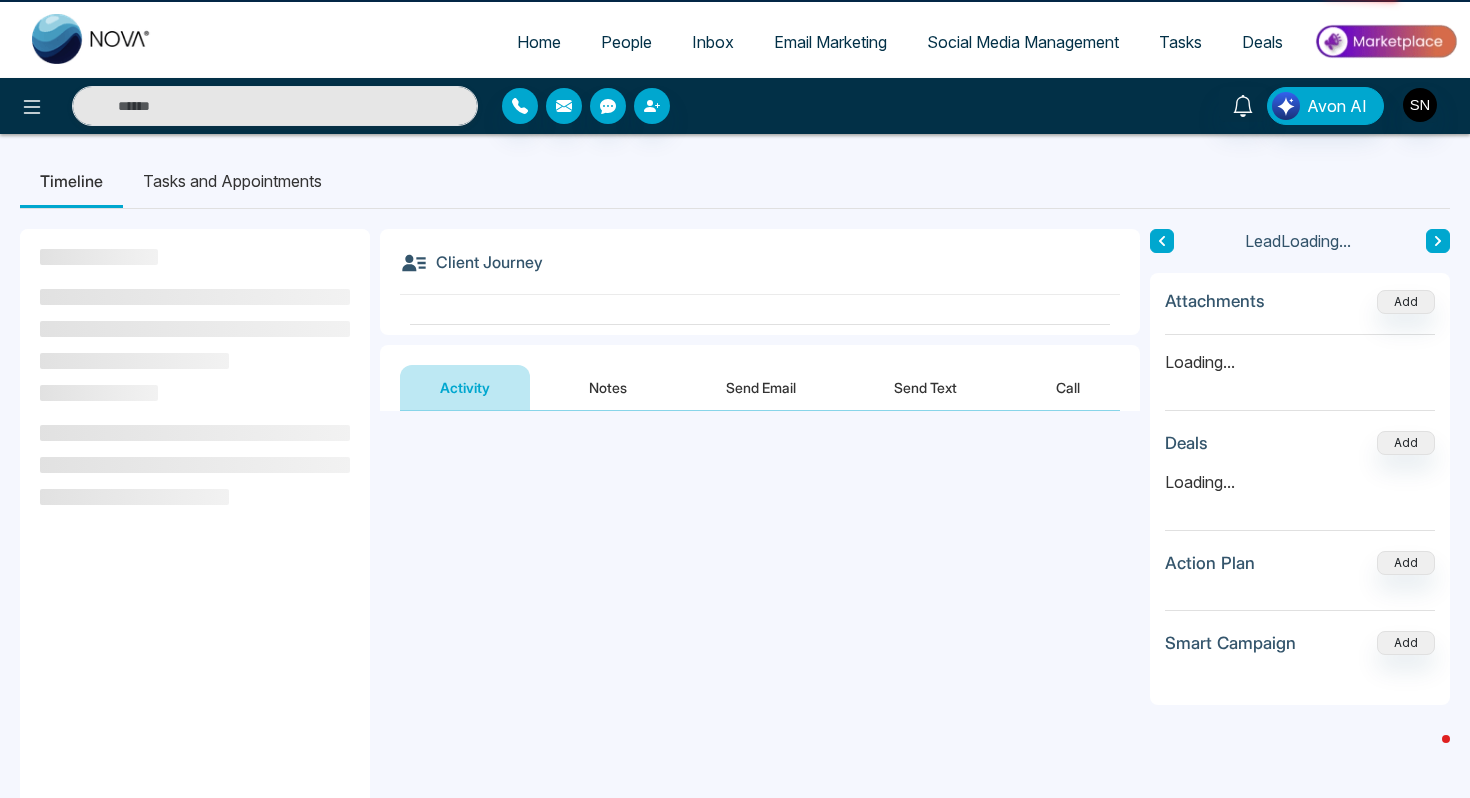 drag, startPoint x: 294, startPoint y: 578, endPoint x: 381, endPoint y: 428, distance: 173.40416 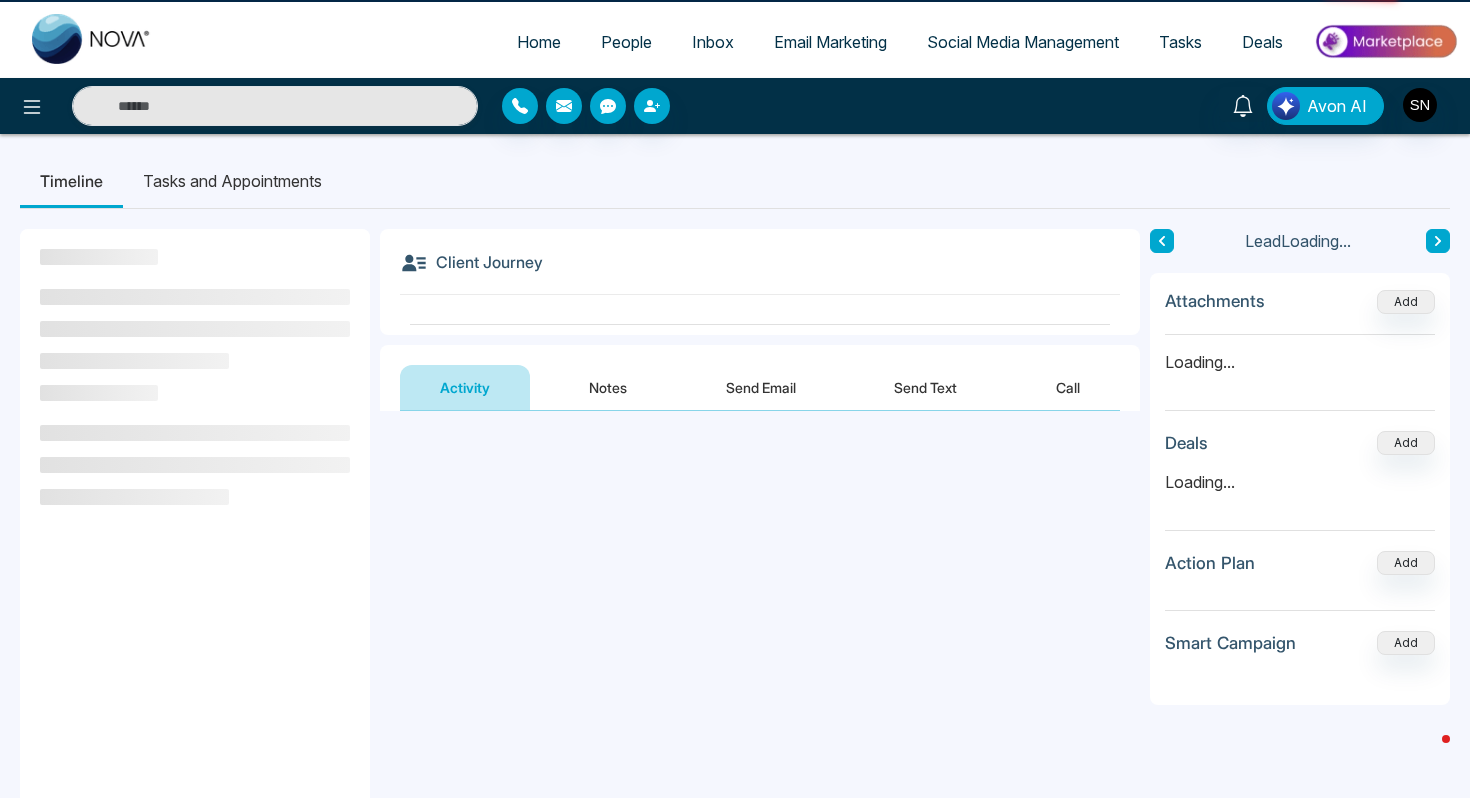 click on "**********" at bounding box center (735, 628) 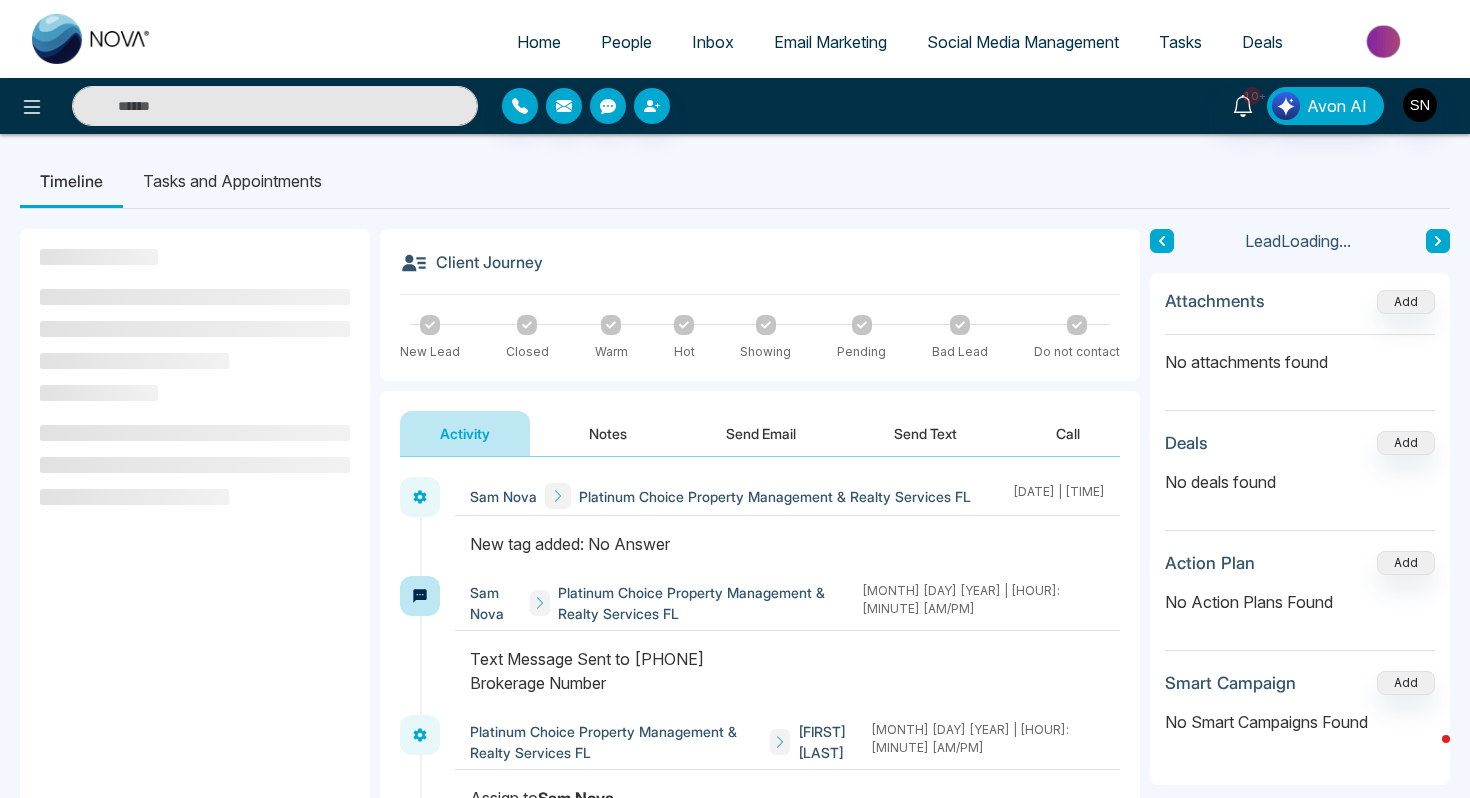 click on "Send Text" at bounding box center (925, 433) 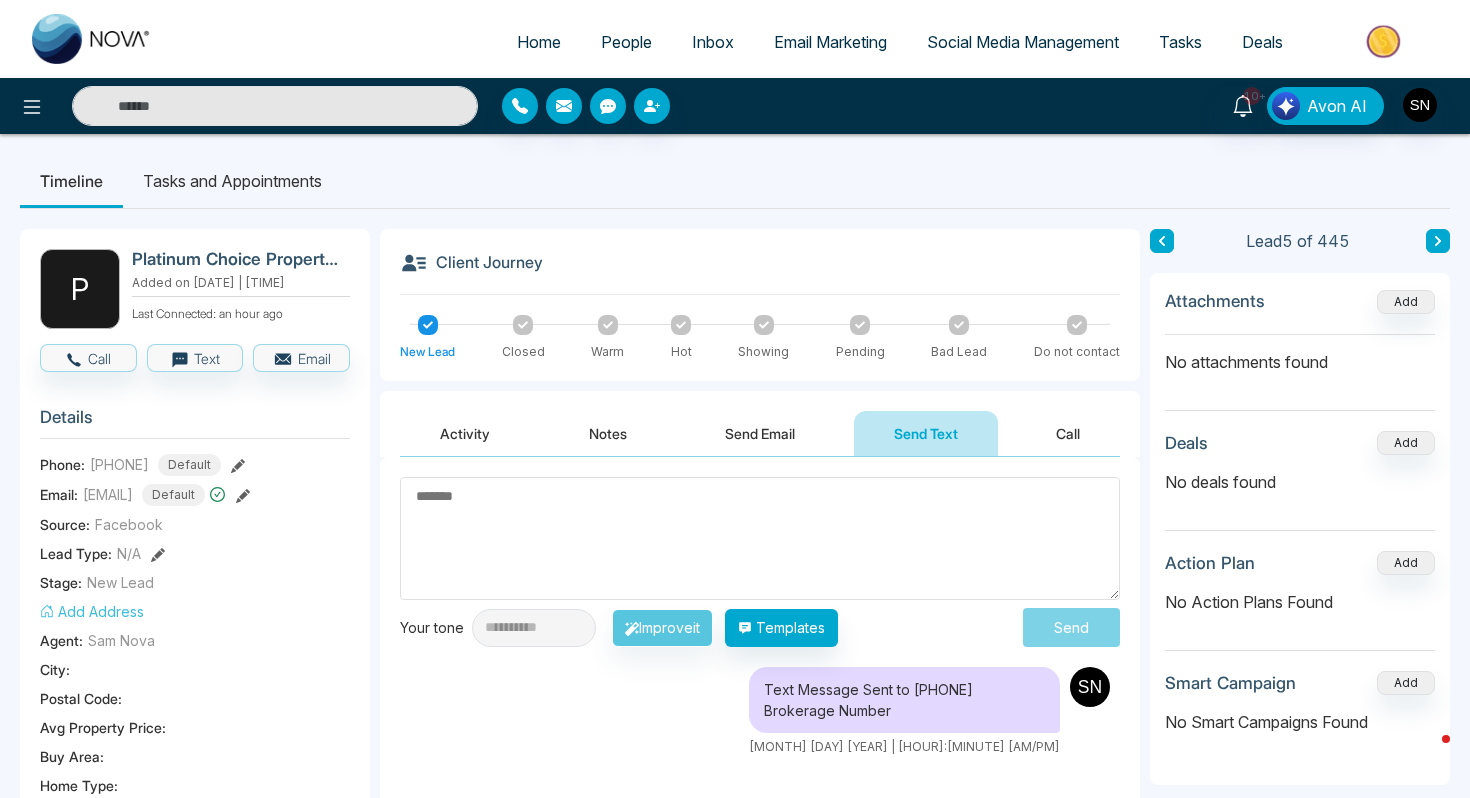 click at bounding box center [760, 538] 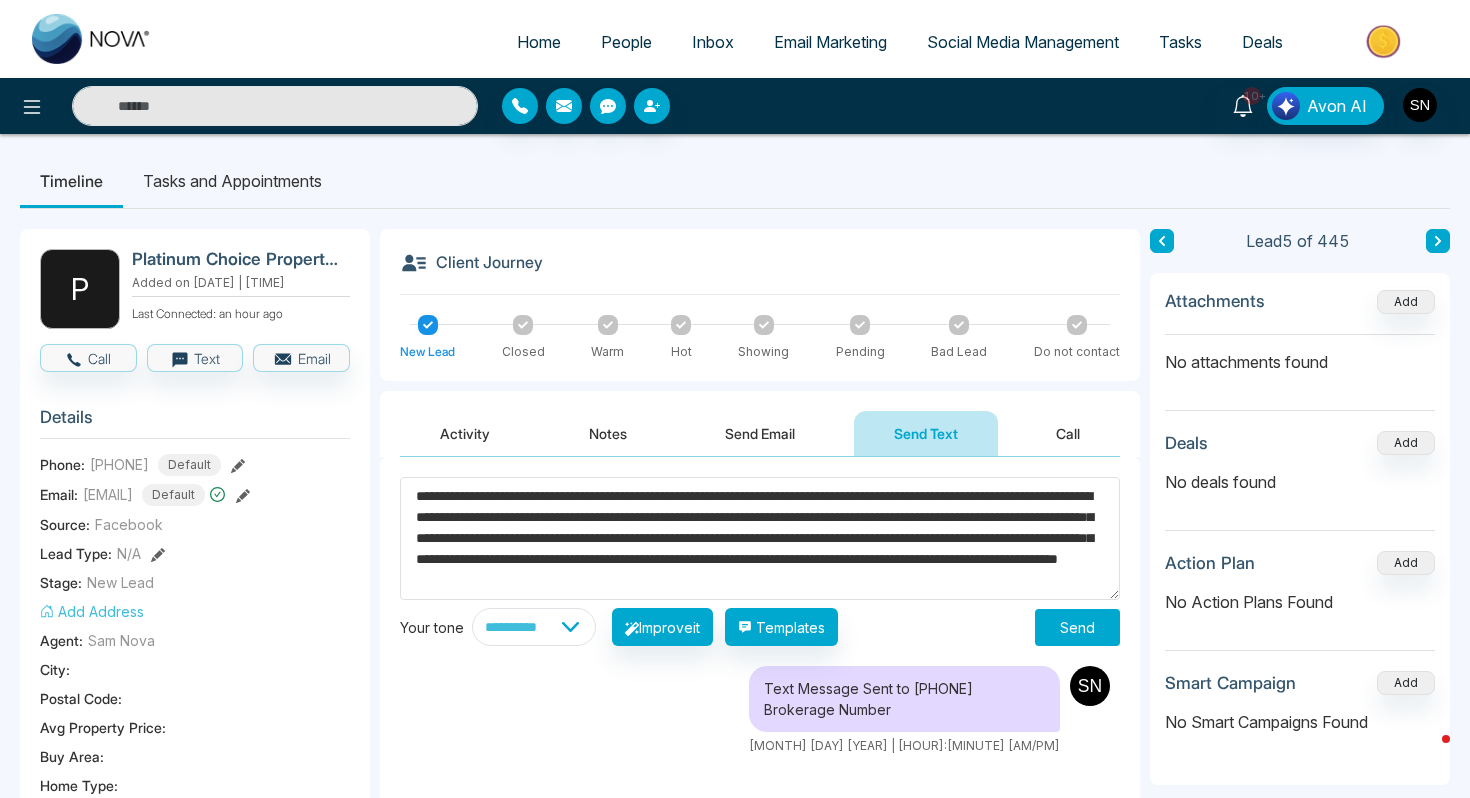 scroll, scrollTop: 0, scrollLeft: 0, axis: both 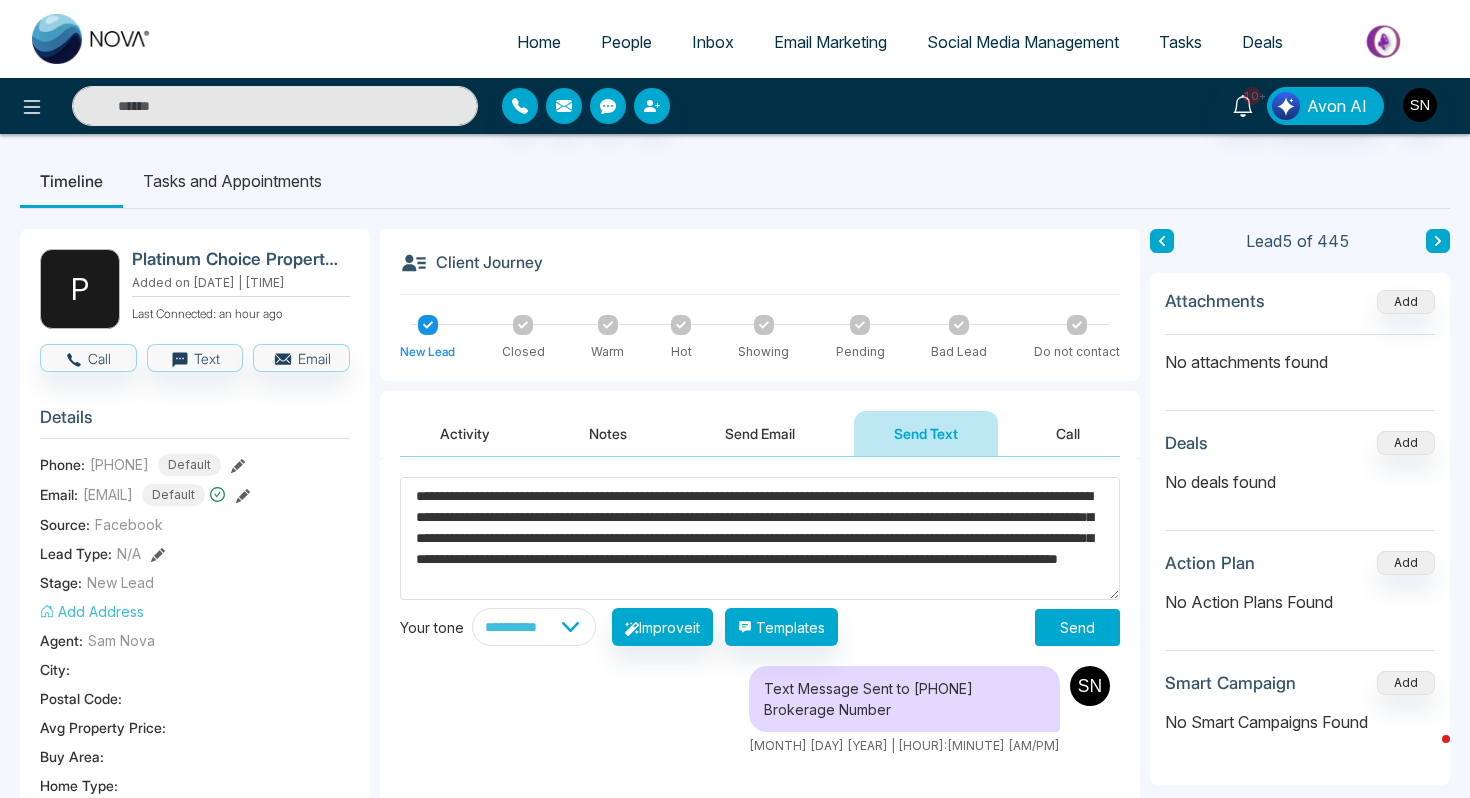 drag, startPoint x: 436, startPoint y: 500, endPoint x: 464, endPoint y: 504, distance: 28.284271 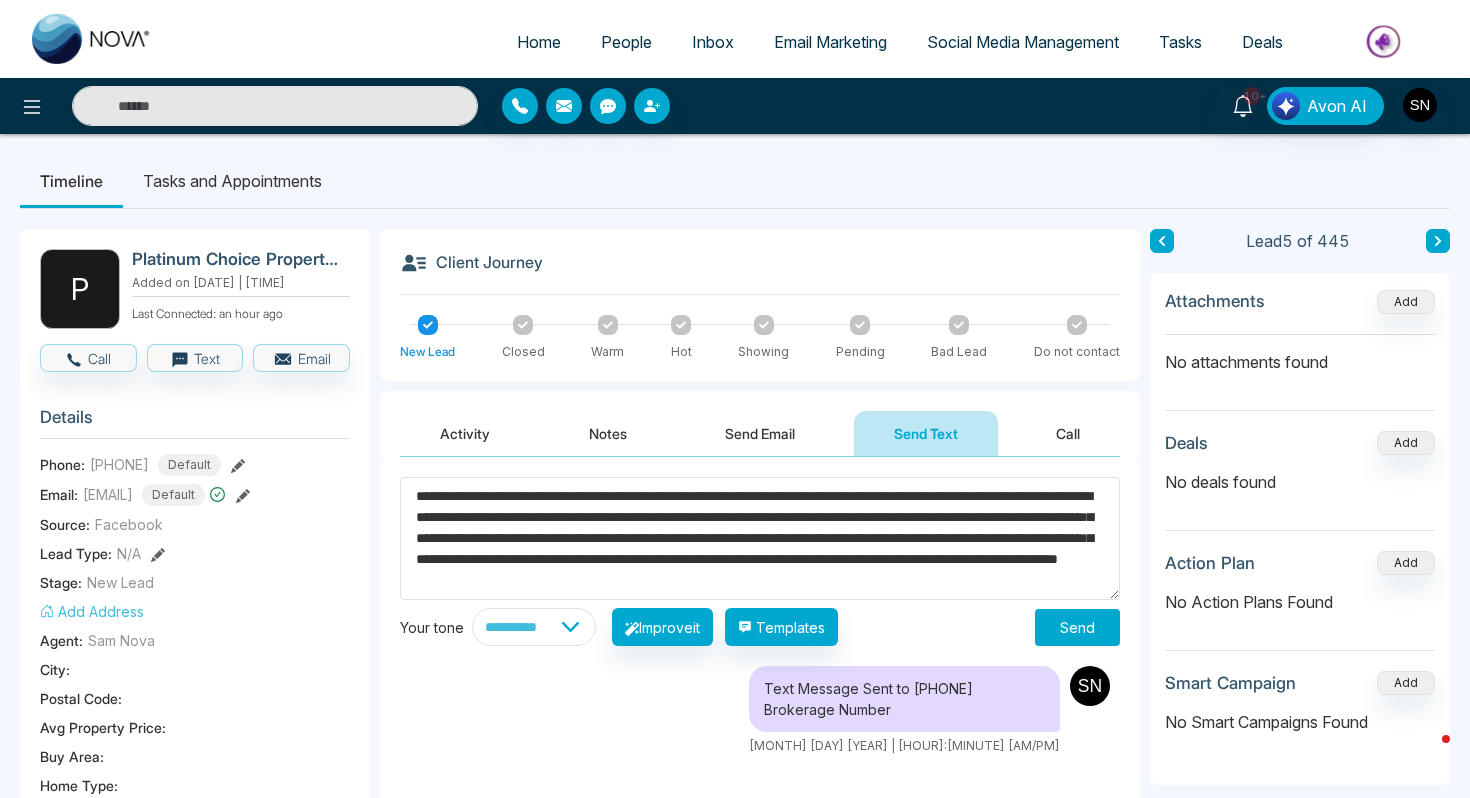 click on "**********" at bounding box center (760, 538) 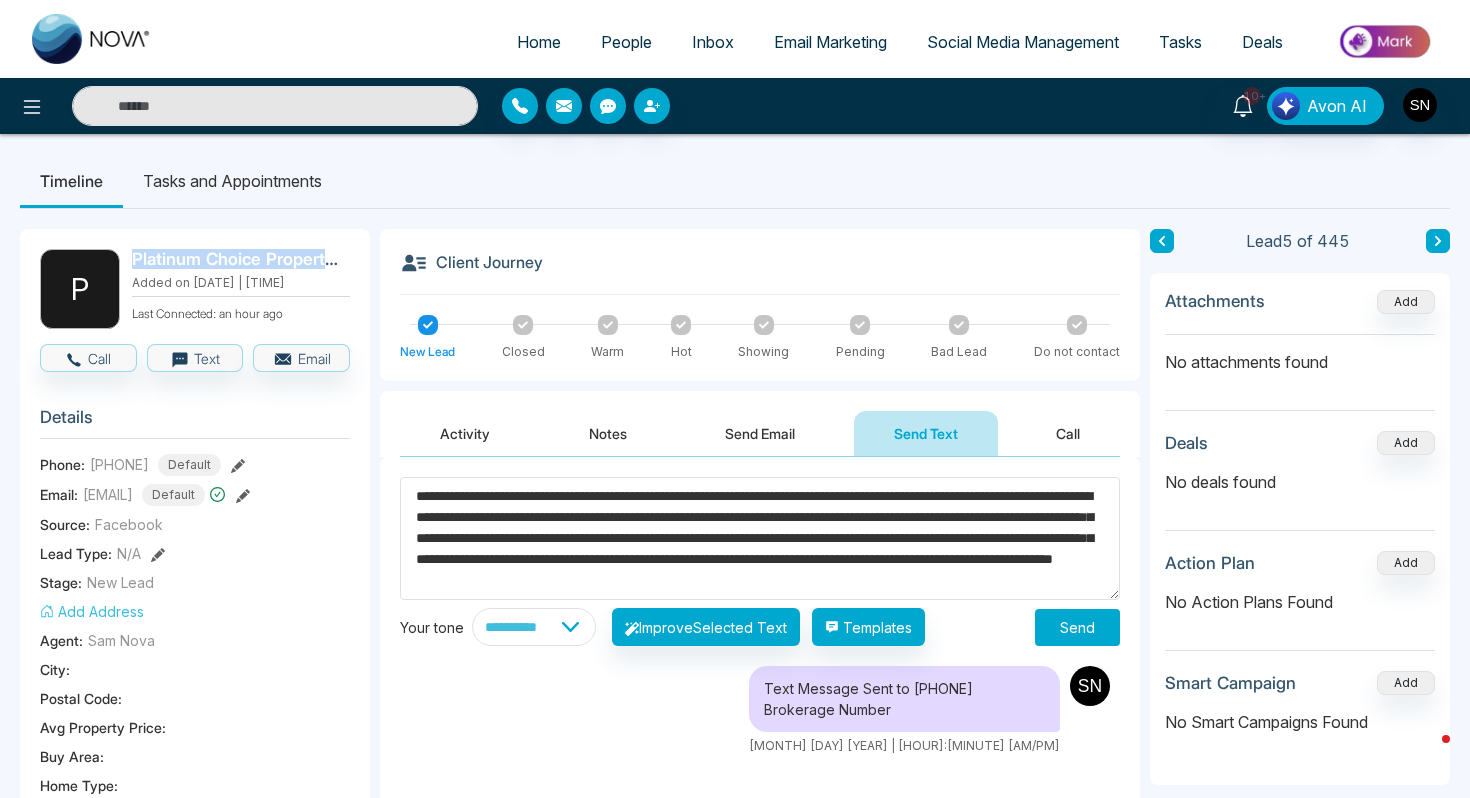 drag, startPoint x: 133, startPoint y: 257, endPoint x: 324, endPoint y: 271, distance: 191.5124 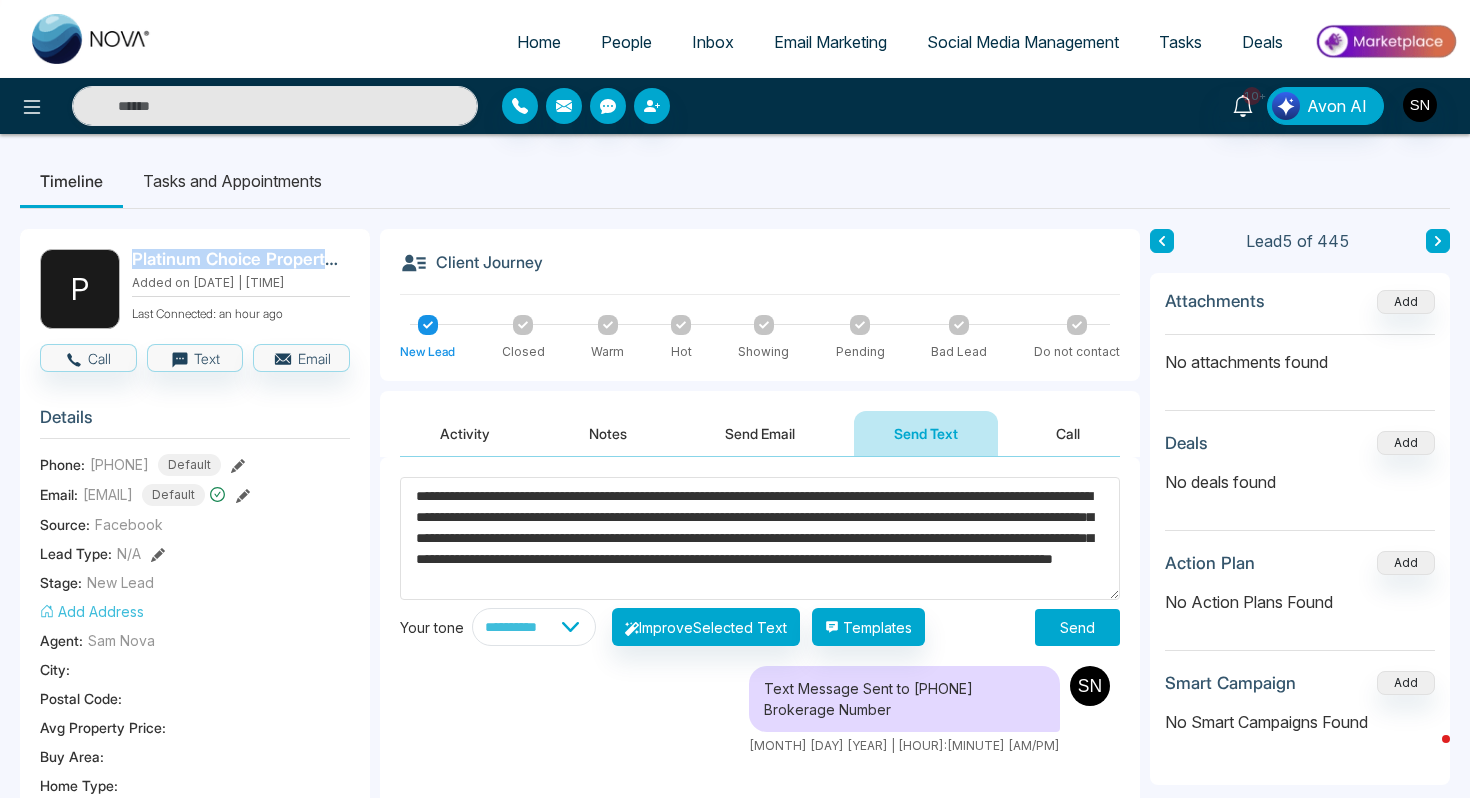 click on "[COMPANY] [STATE] [DATE] [TIME] [TIME]" at bounding box center (241, 289) 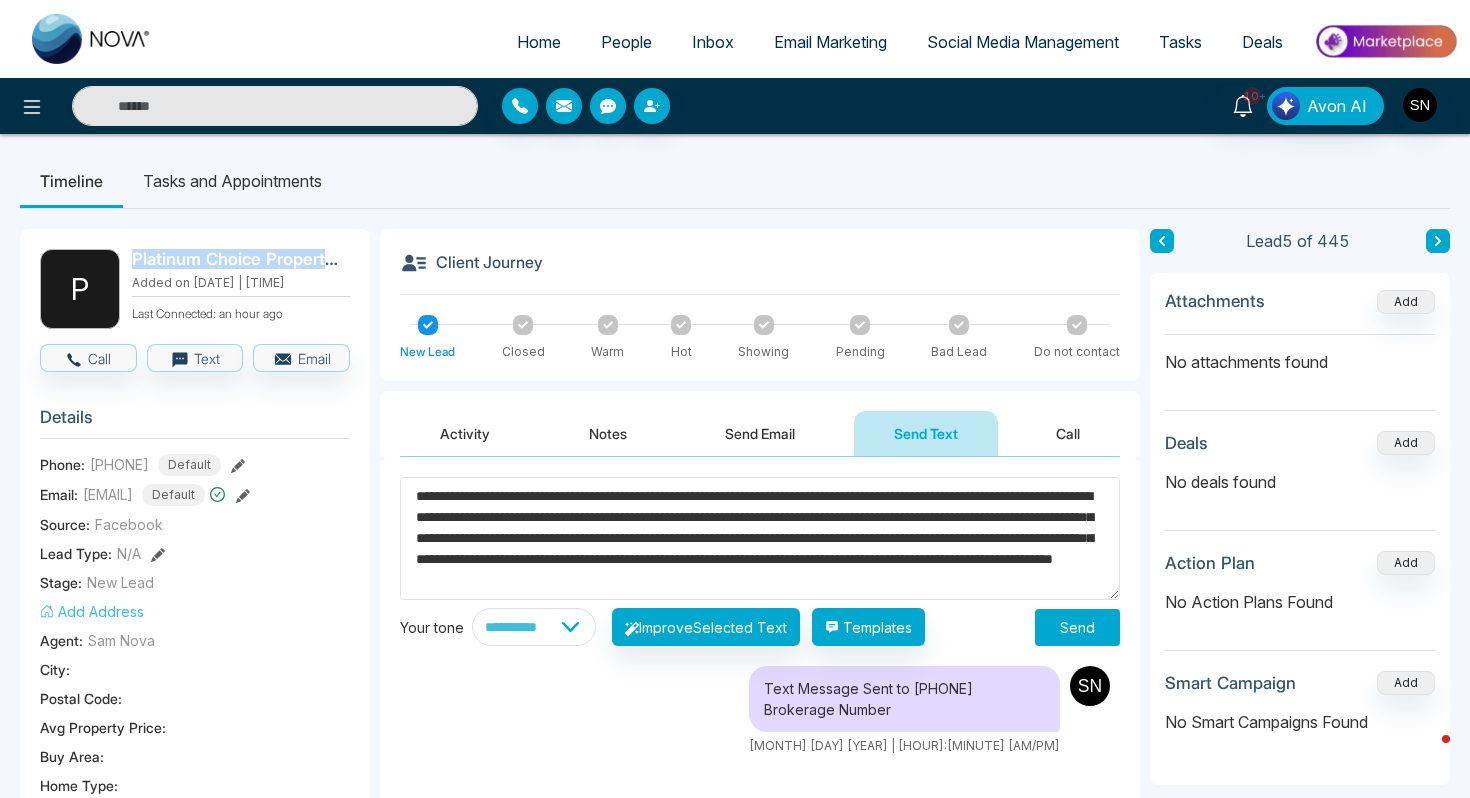 copy on "Platinum Choice Property Management & Realty Services FL" 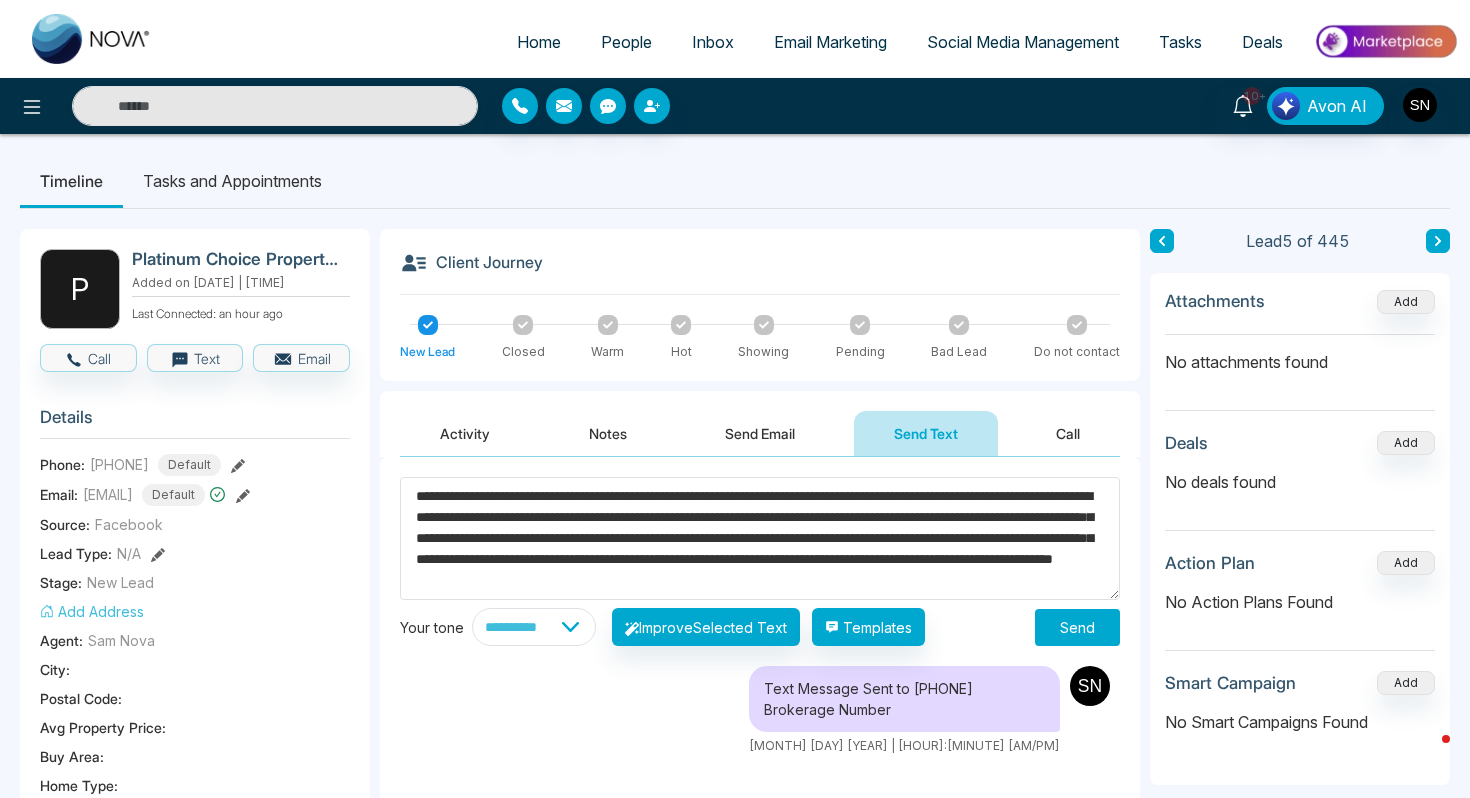 drag, startPoint x: 433, startPoint y: 499, endPoint x: 460, endPoint y: 502, distance: 27.166155 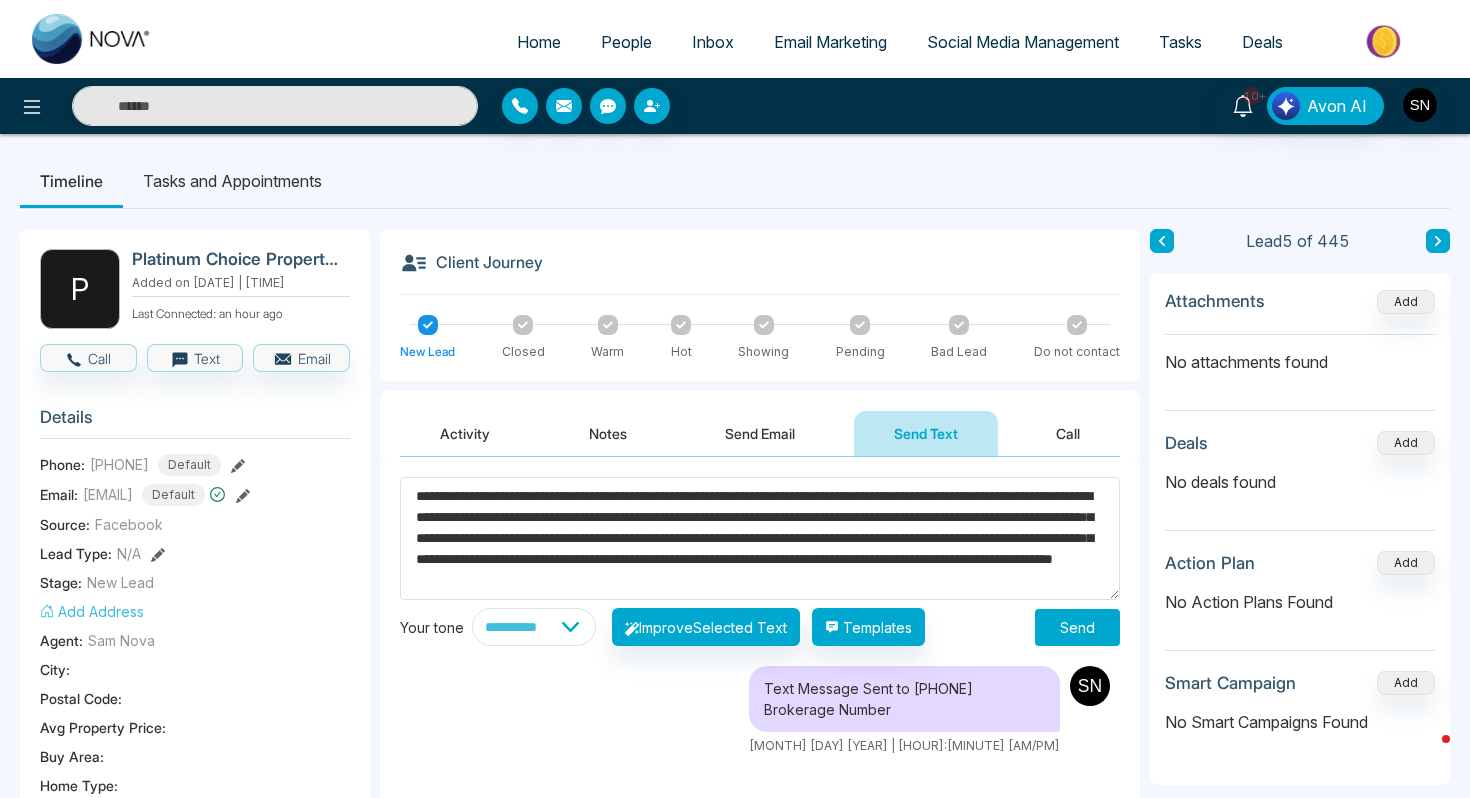 click on "**********" at bounding box center (760, 538) 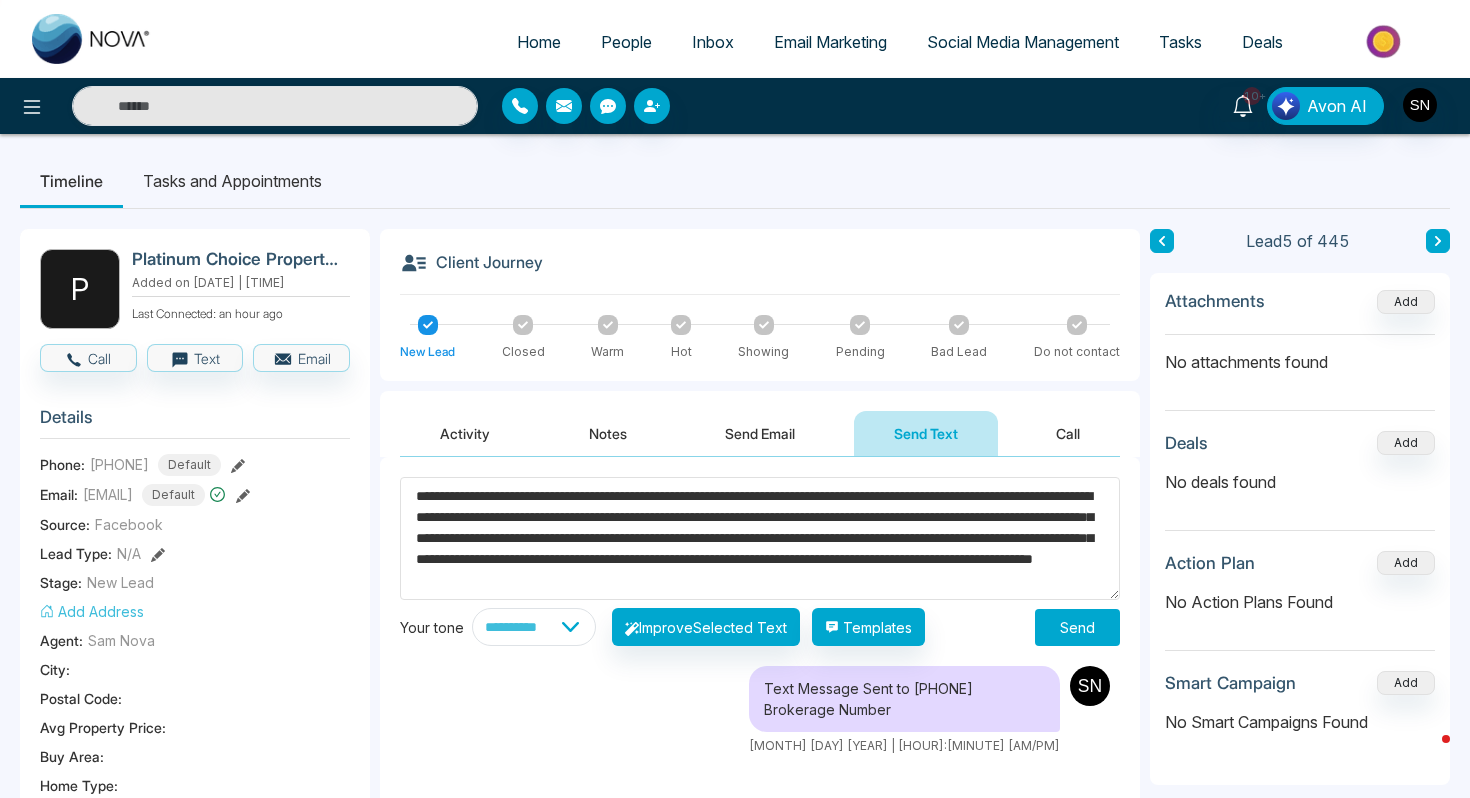 paste on "*******" 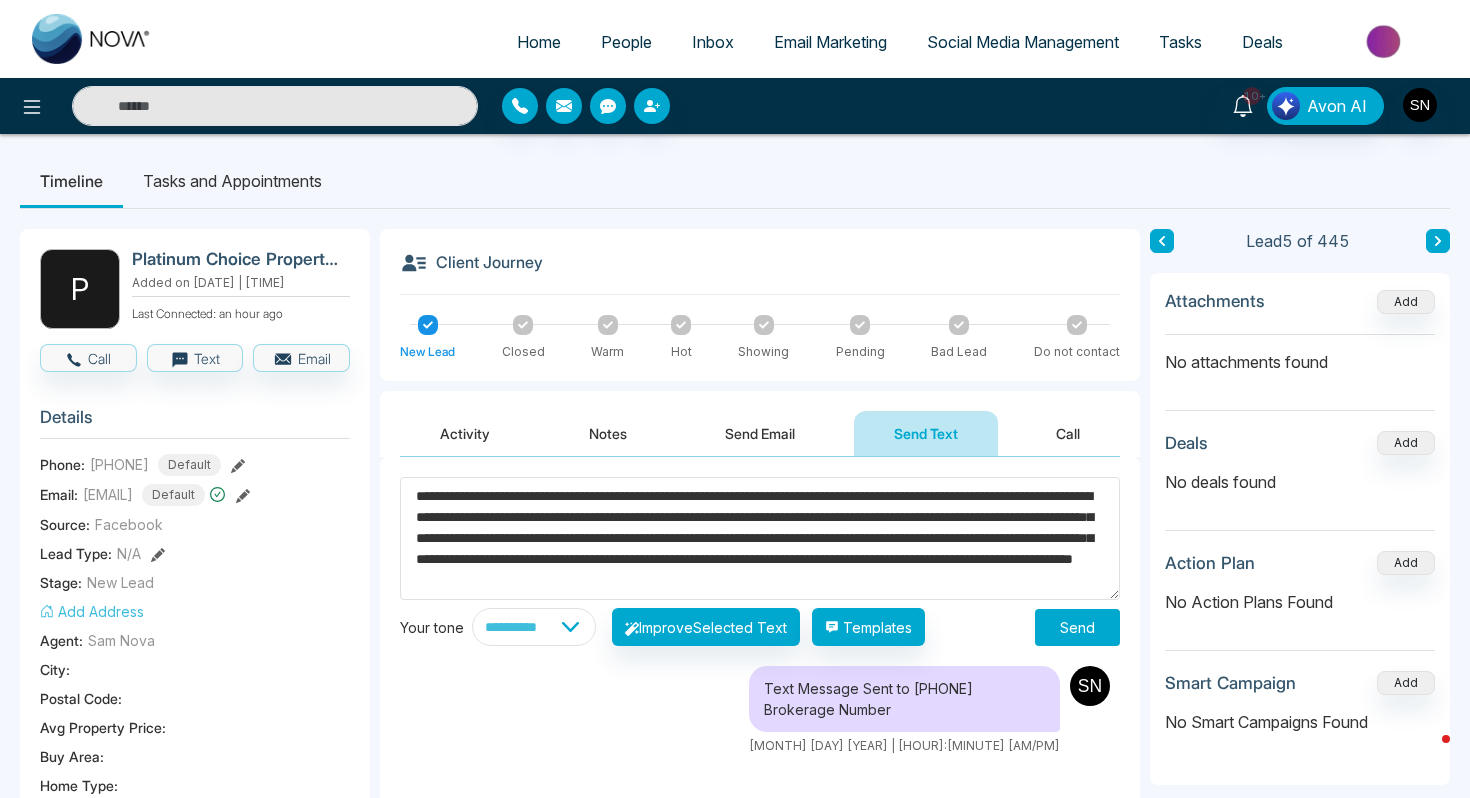scroll, scrollTop: 42, scrollLeft: 0, axis: vertical 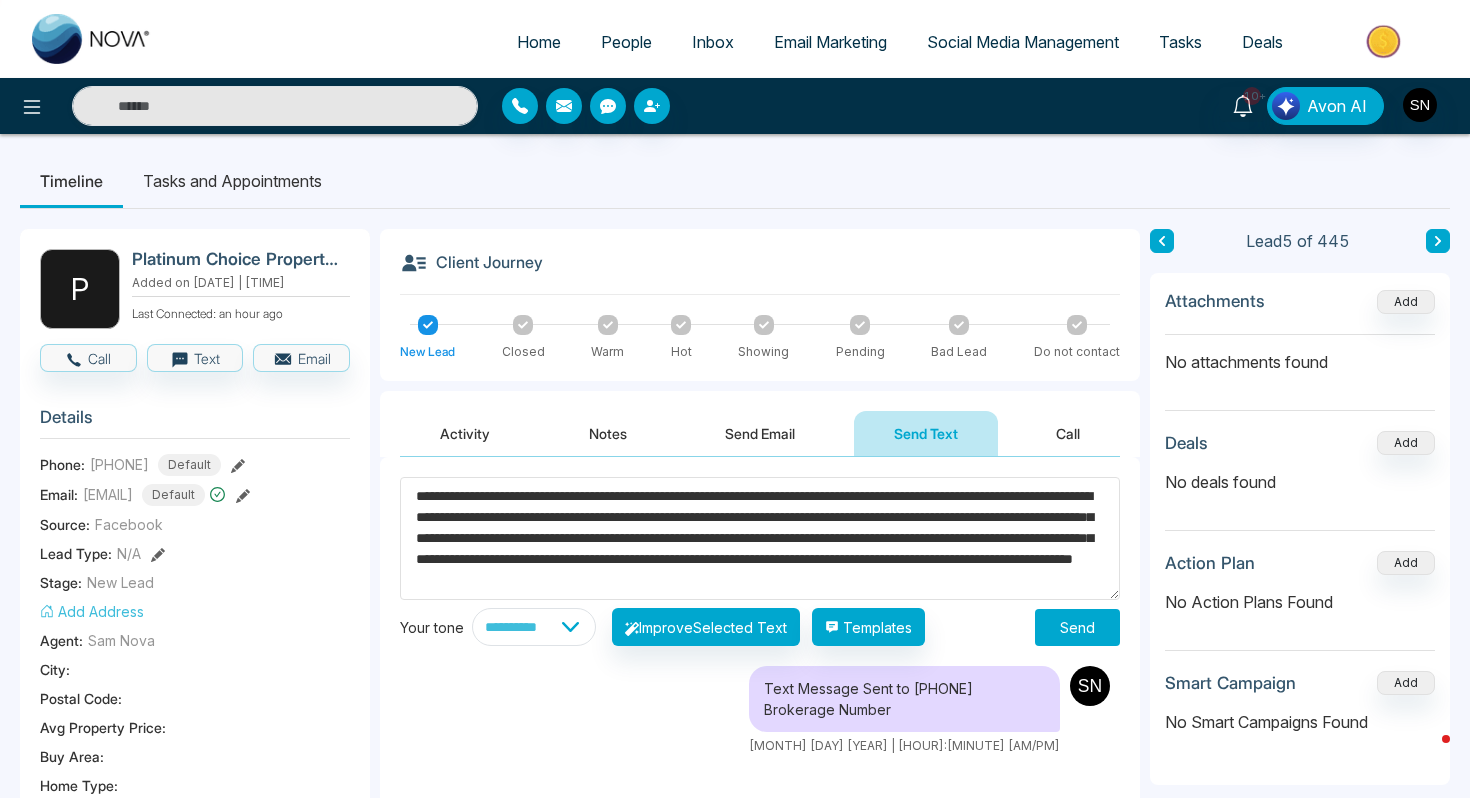drag, startPoint x: 939, startPoint y: 588, endPoint x: 881, endPoint y: 450, distance: 149.69302 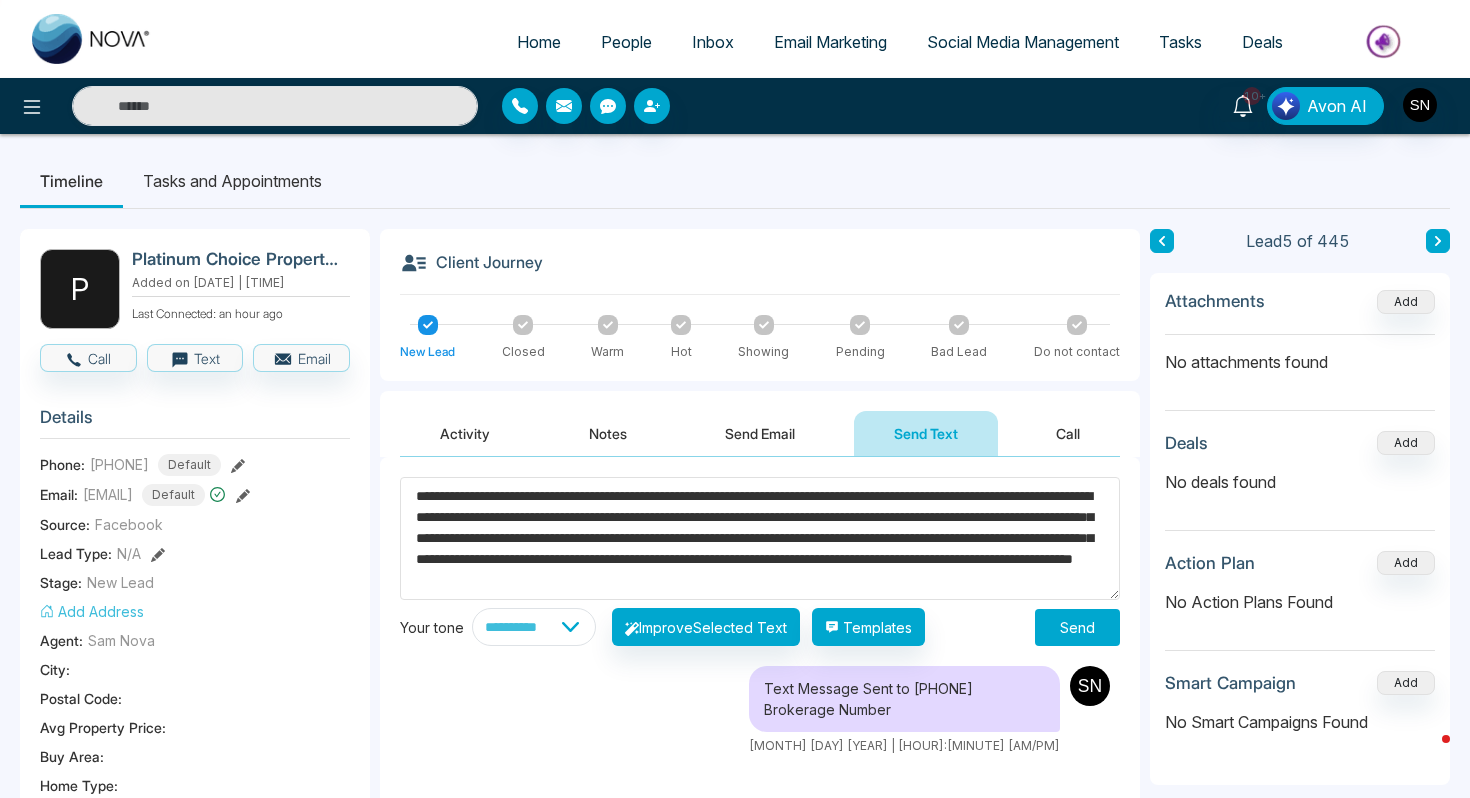 click on "Text Message Sent to [PHONE]  Hi [FIRST], this is Sam from NOVACRM. I was reaching out because we’re expanding into the Miami market and offering a few months of free access to our real estate CRM for a small group of selected agents. It includes a custom IDX website, CRM, AI calling, email & social media marketing tools, and more—completely free, no strings attached. We’re just looking for your honest feedback in return. Only a few spots are left—if you’re interested, just reply “Yes.” You can also check us out at www.novacrm.ai Talk soon! – Sam NOVACRM Team [MONTH] [DAY] [YEAR] | [HOUR]:[MINUTE] [AM/PM]" at bounding box center (760, 953) 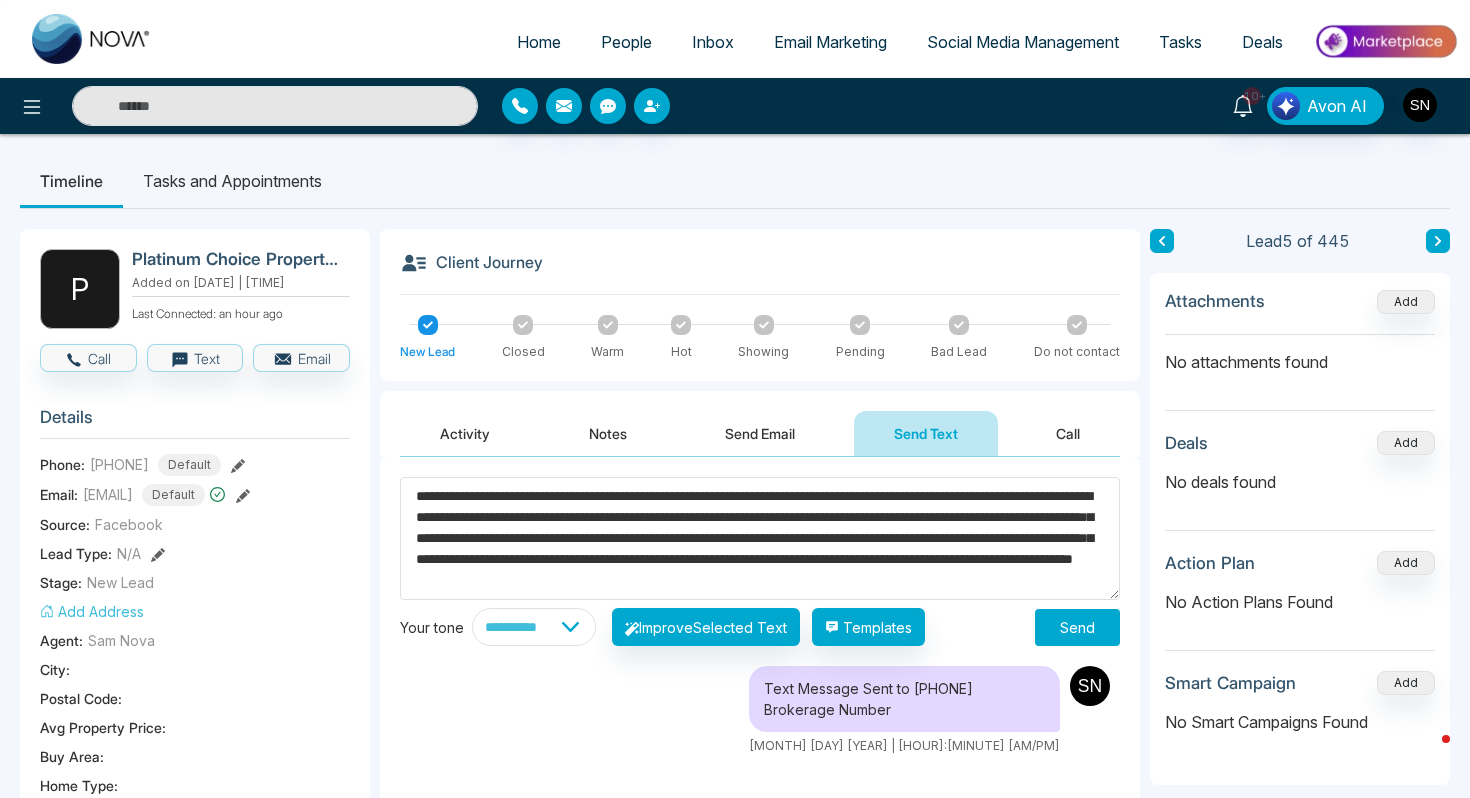 type on "**********" 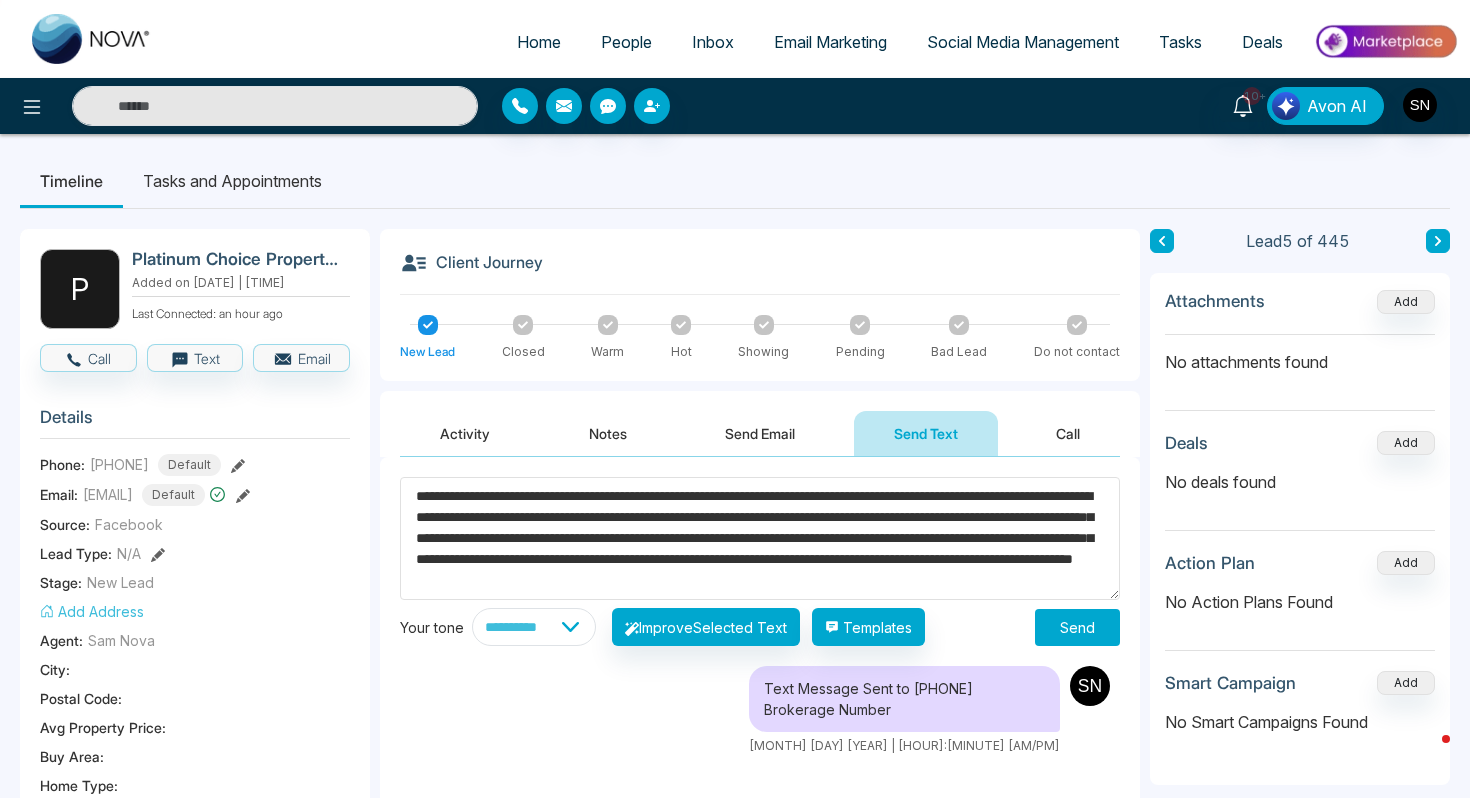click on "Send" at bounding box center (1077, 627) 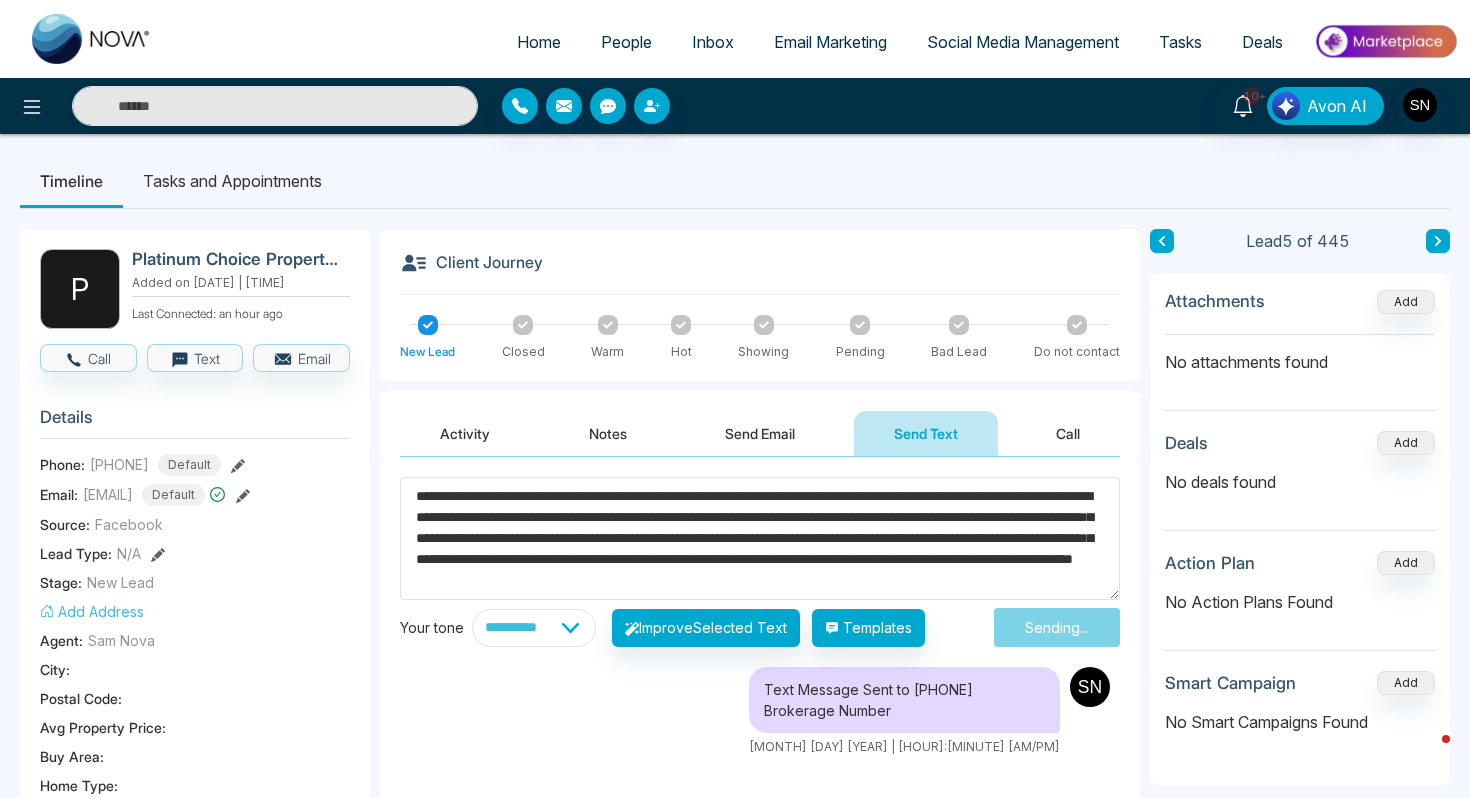 type 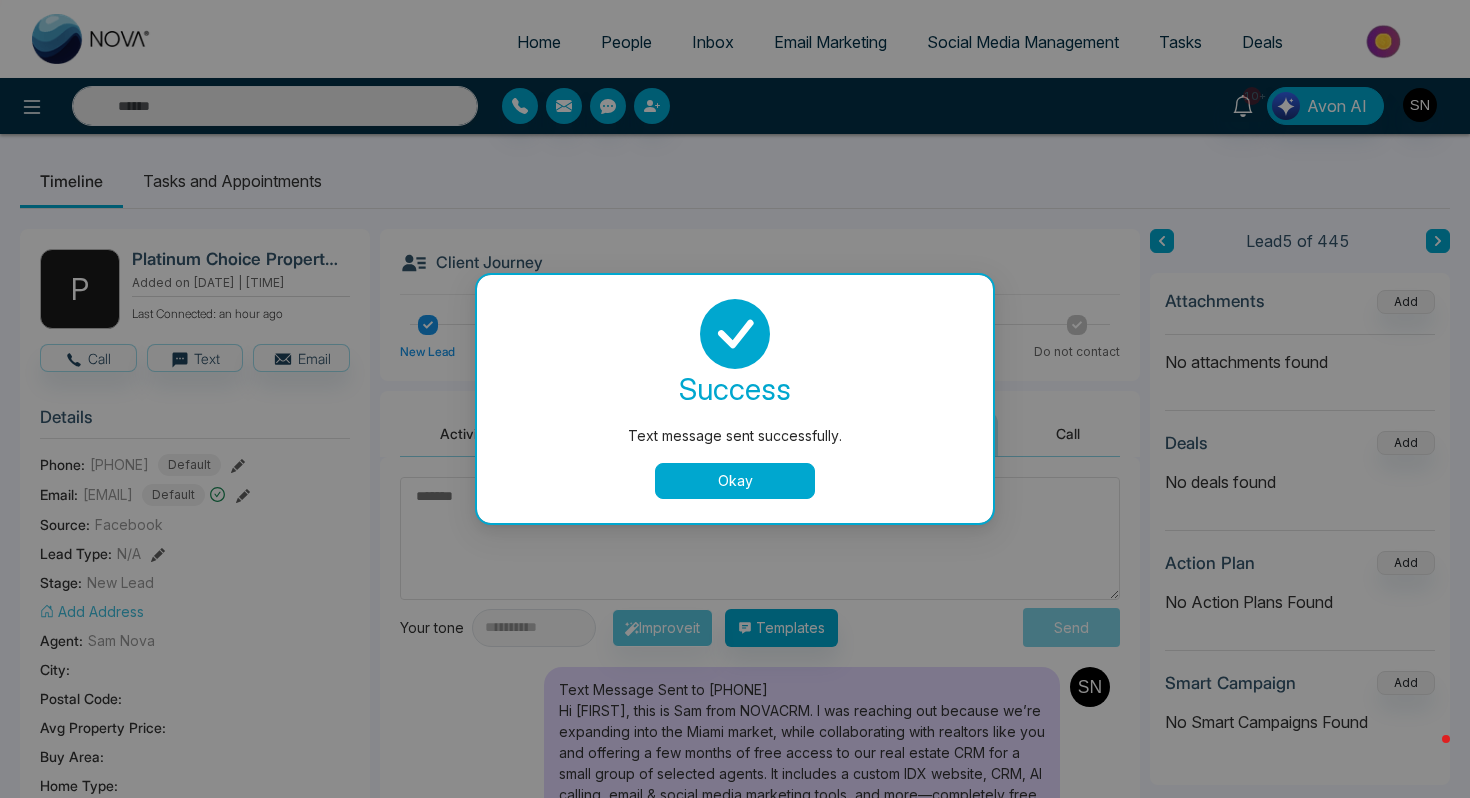 click on "Okay" at bounding box center [735, 481] 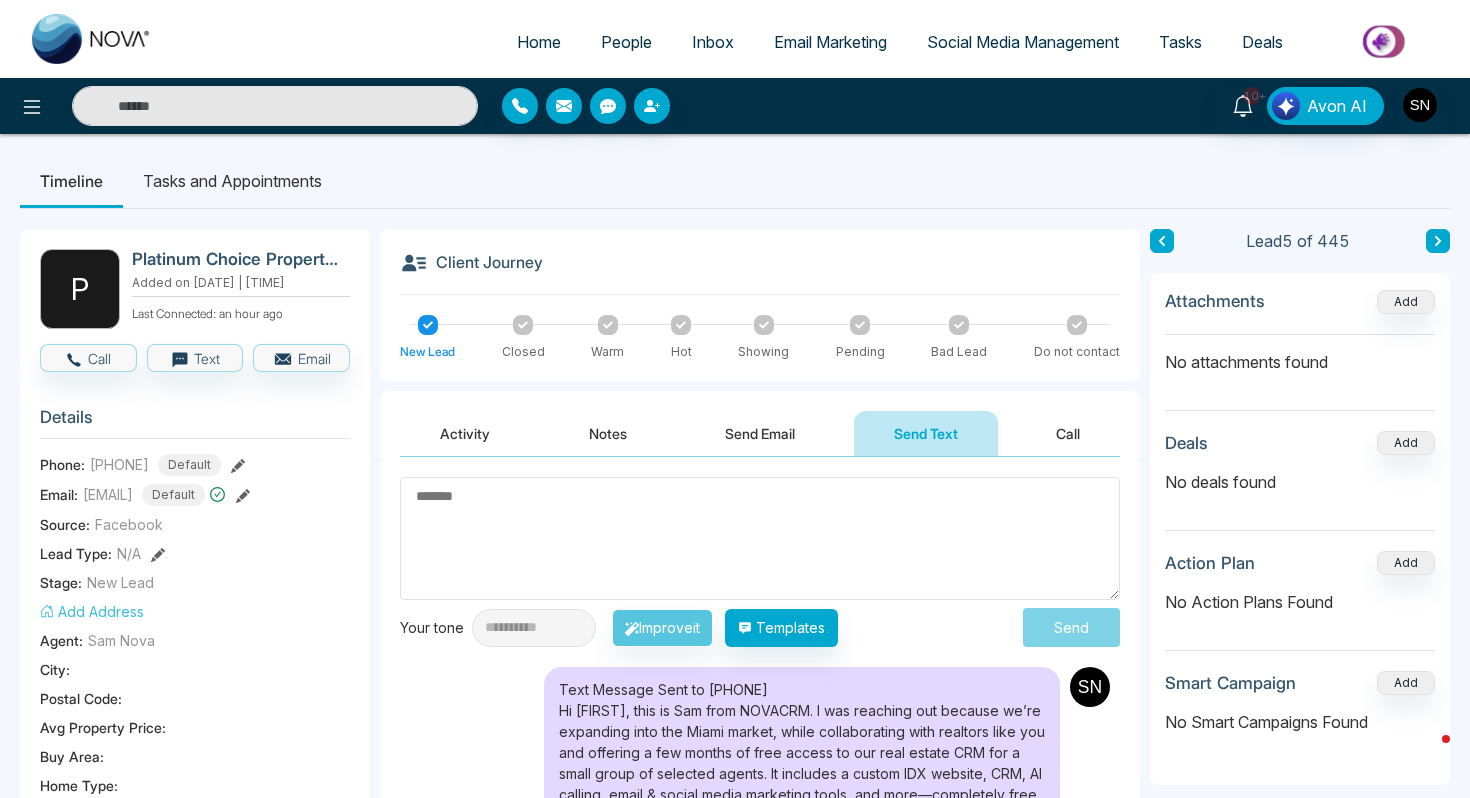 click on "People" at bounding box center (626, 42) 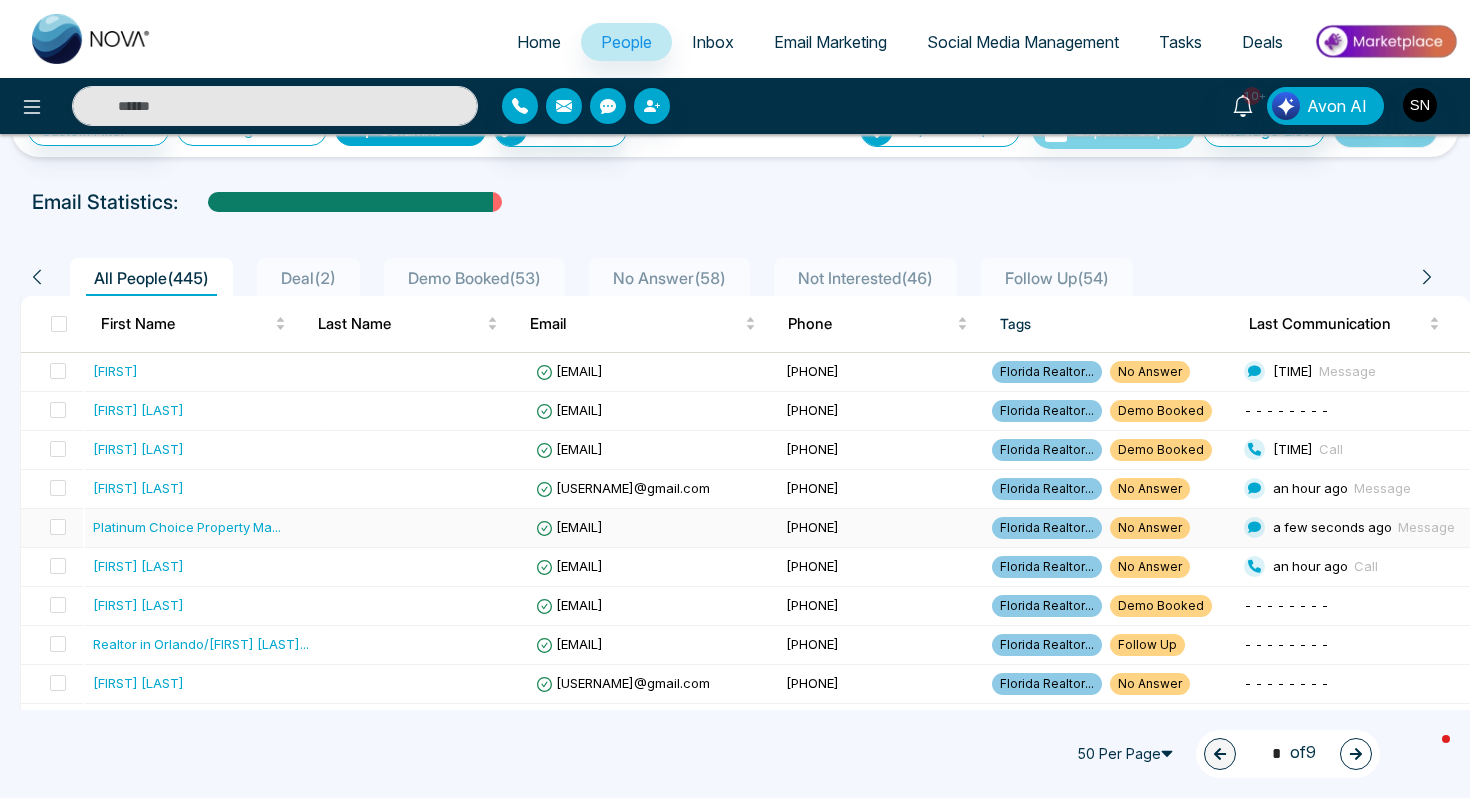 scroll, scrollTop: 86, scrollLeft: 0, axis: vertical 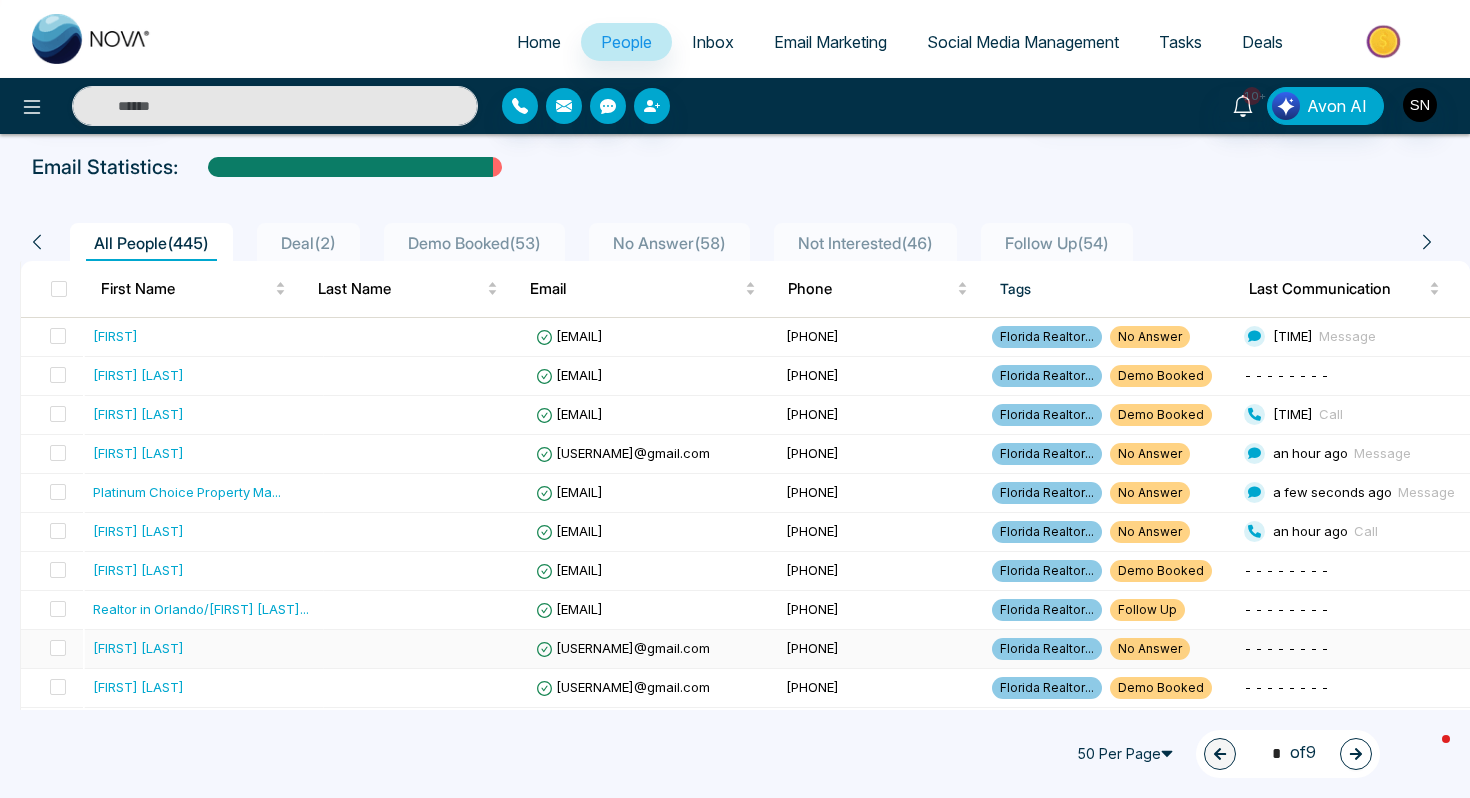 click on "[USERNAME]@gmail.com" at bounding box center [623, 648] 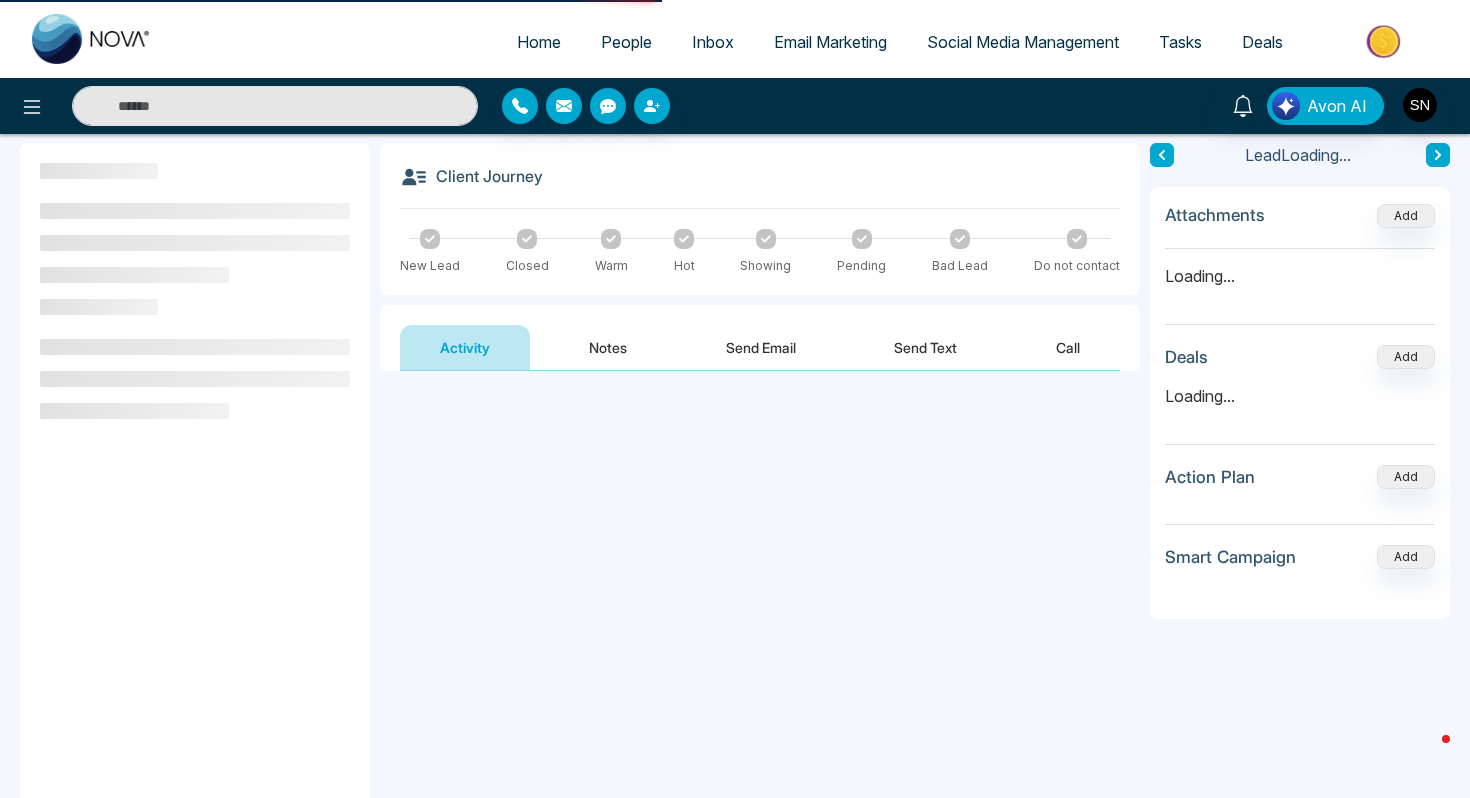 scroll, scrollTop: 0, scrollLeft: 0, axis: both 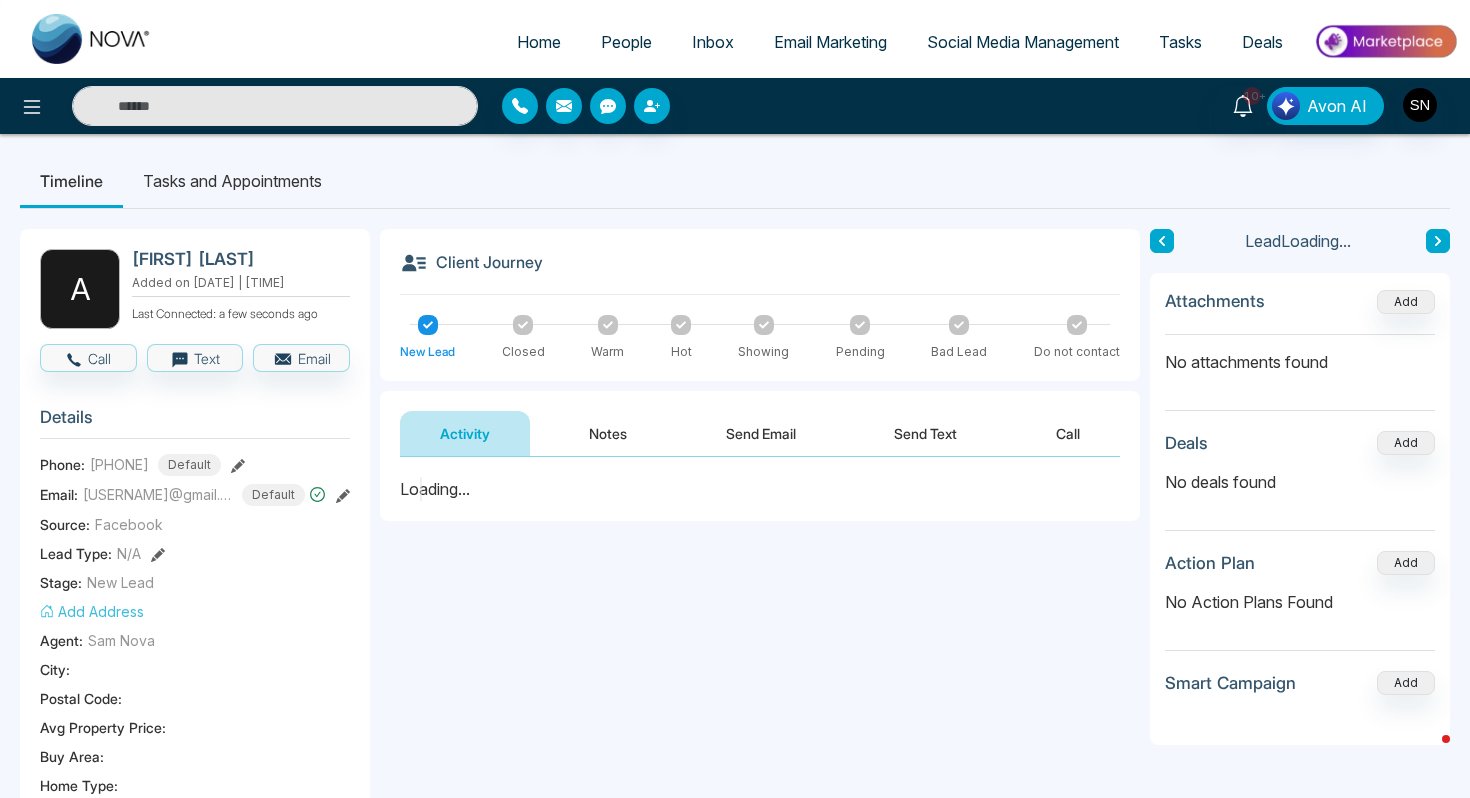 click on "Send Text" at bounding box center [925, 433] 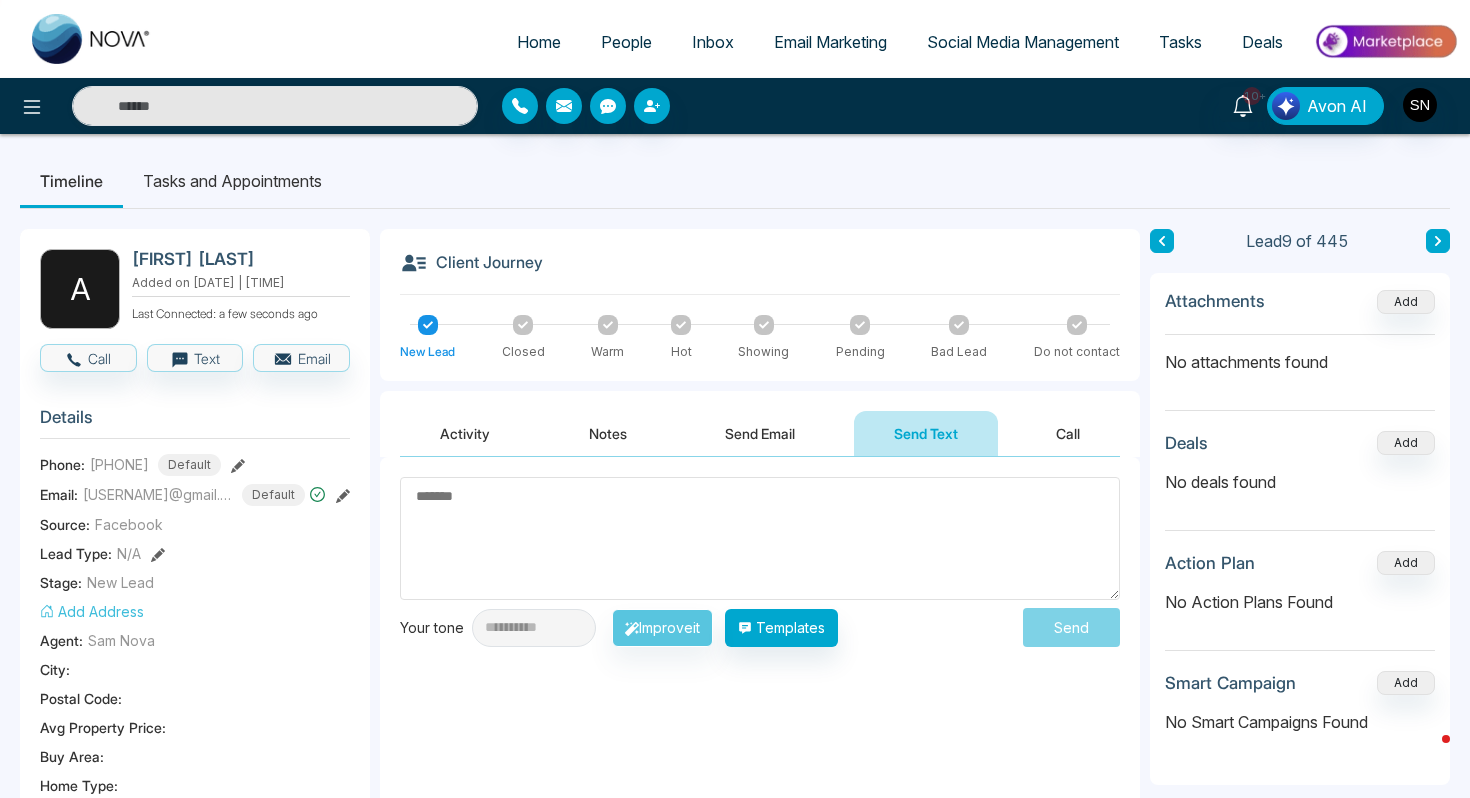 click at bounding box center (760, 538) 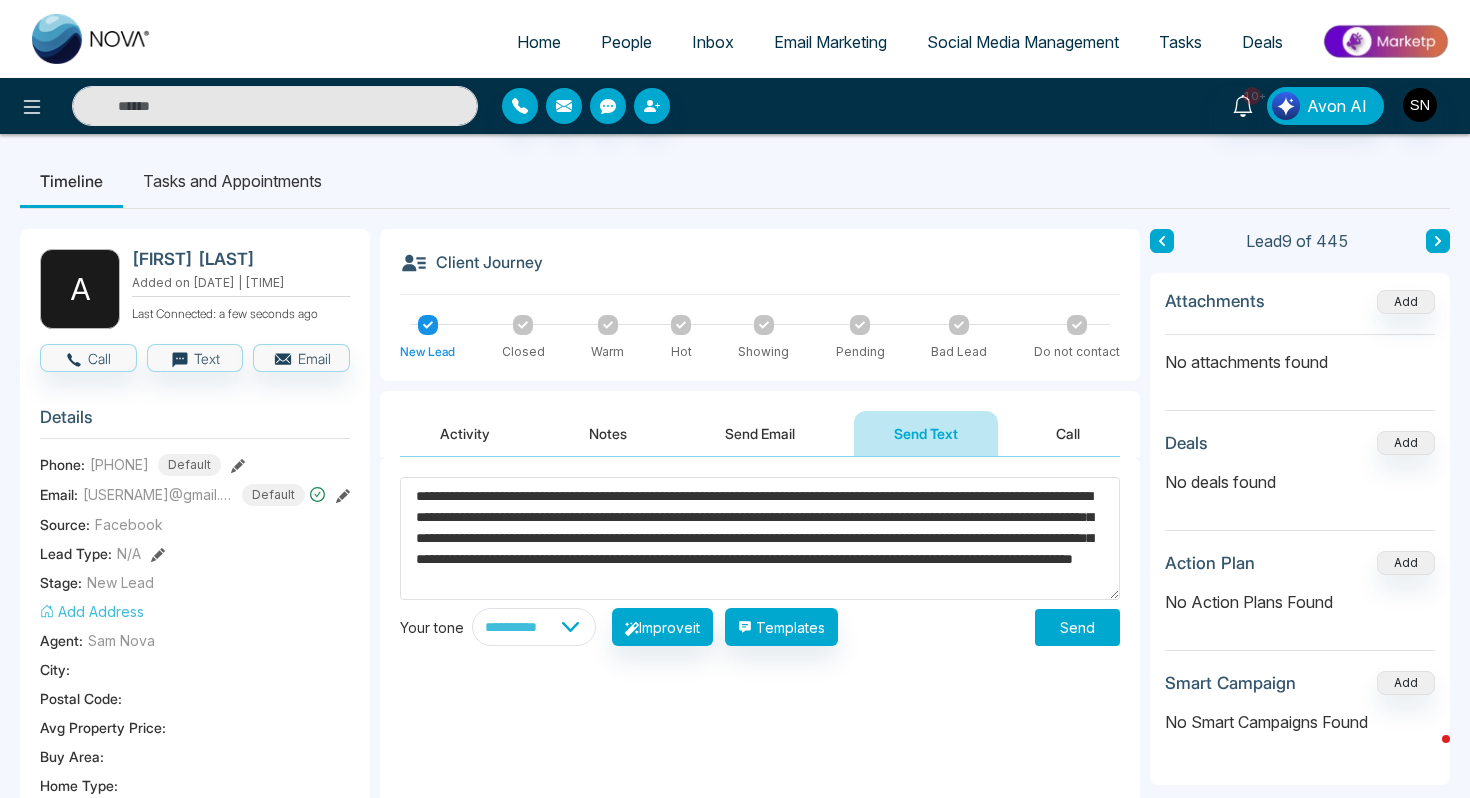 scroll, scrollTop: 0, scrollLeft: 0, axis: both 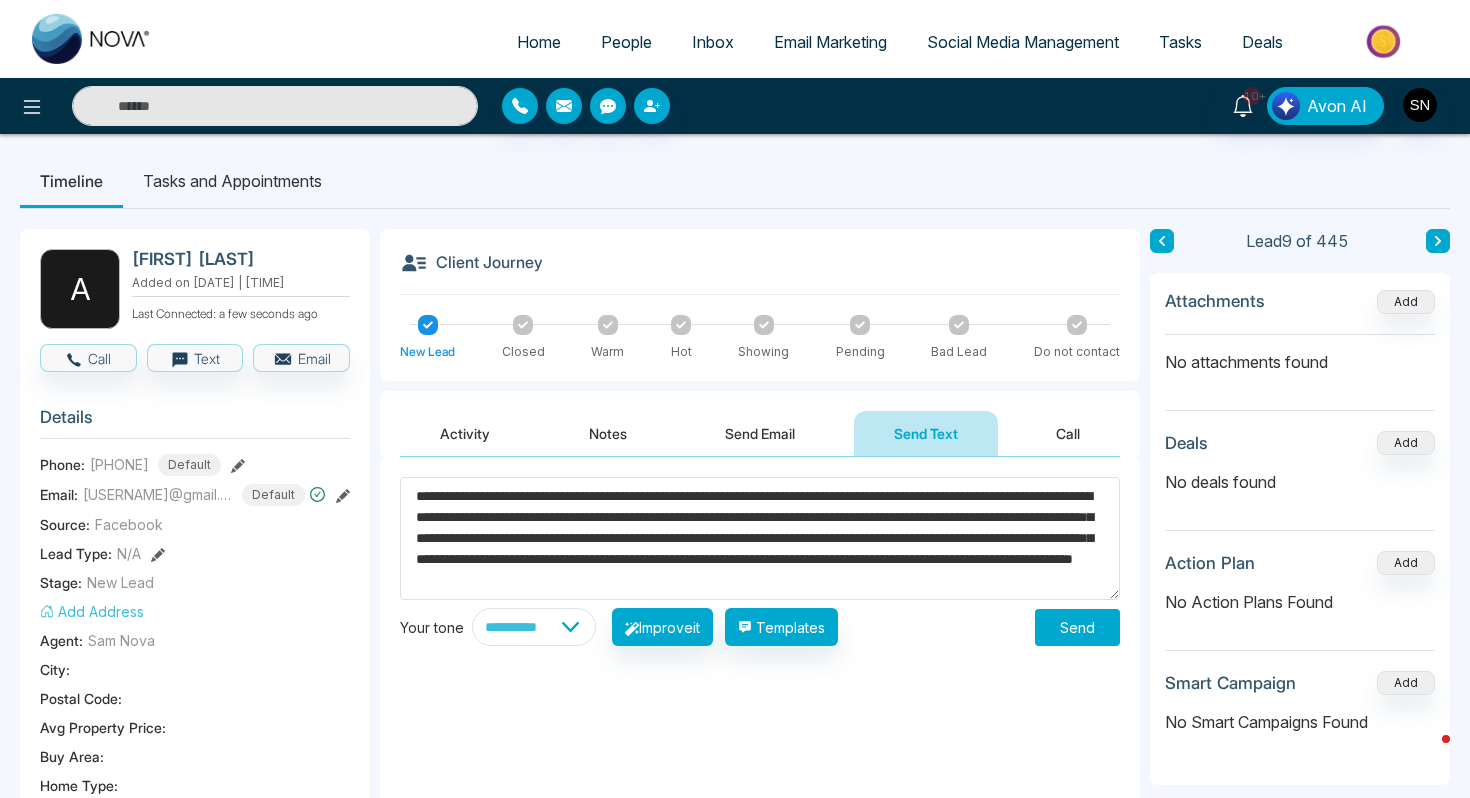 drag, startPoint x: 432, startPoint y: 498, endPoint x: 488, endPoint y: 504, distance: 56.32051 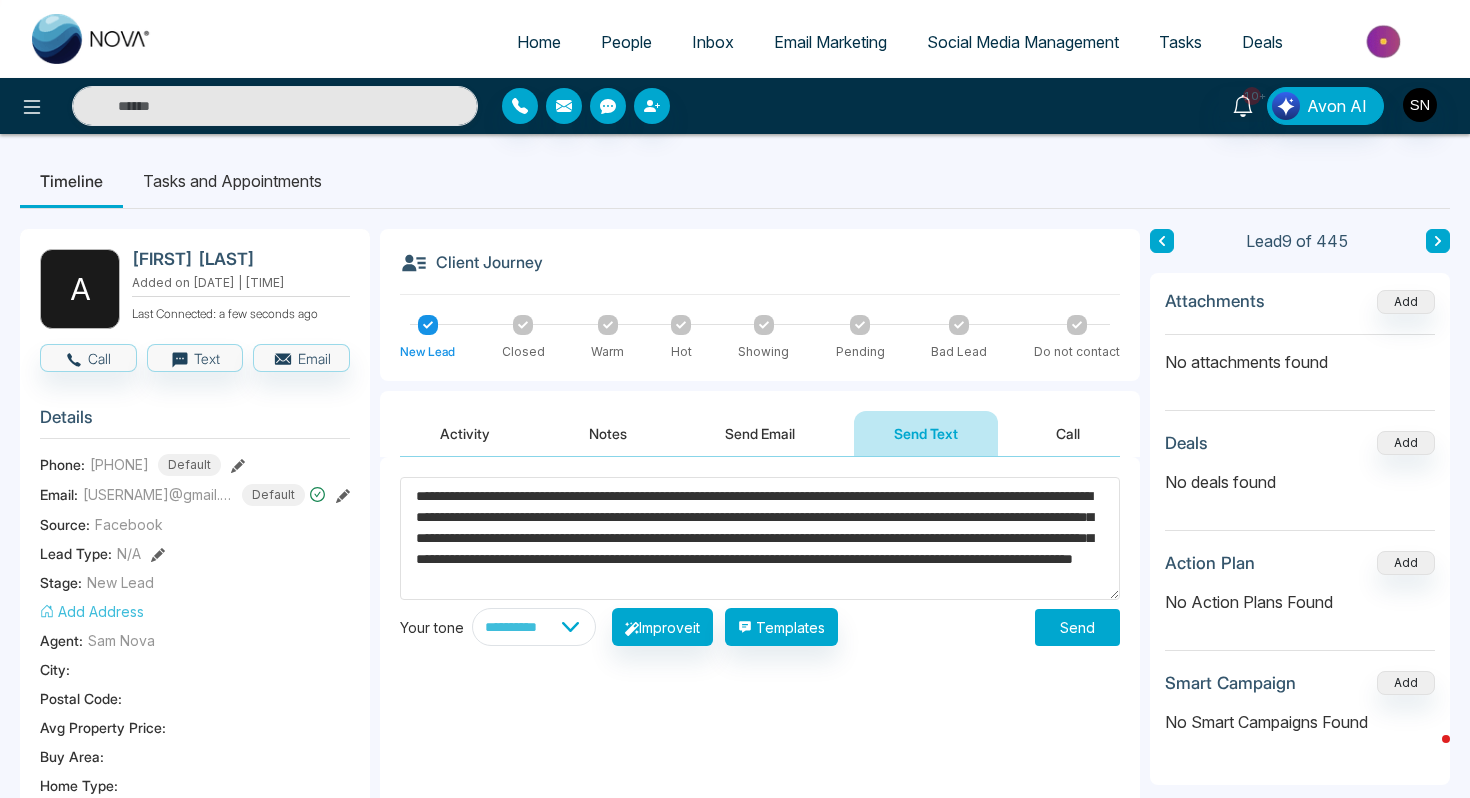 click on "**********" at bounding box center (760, 538) 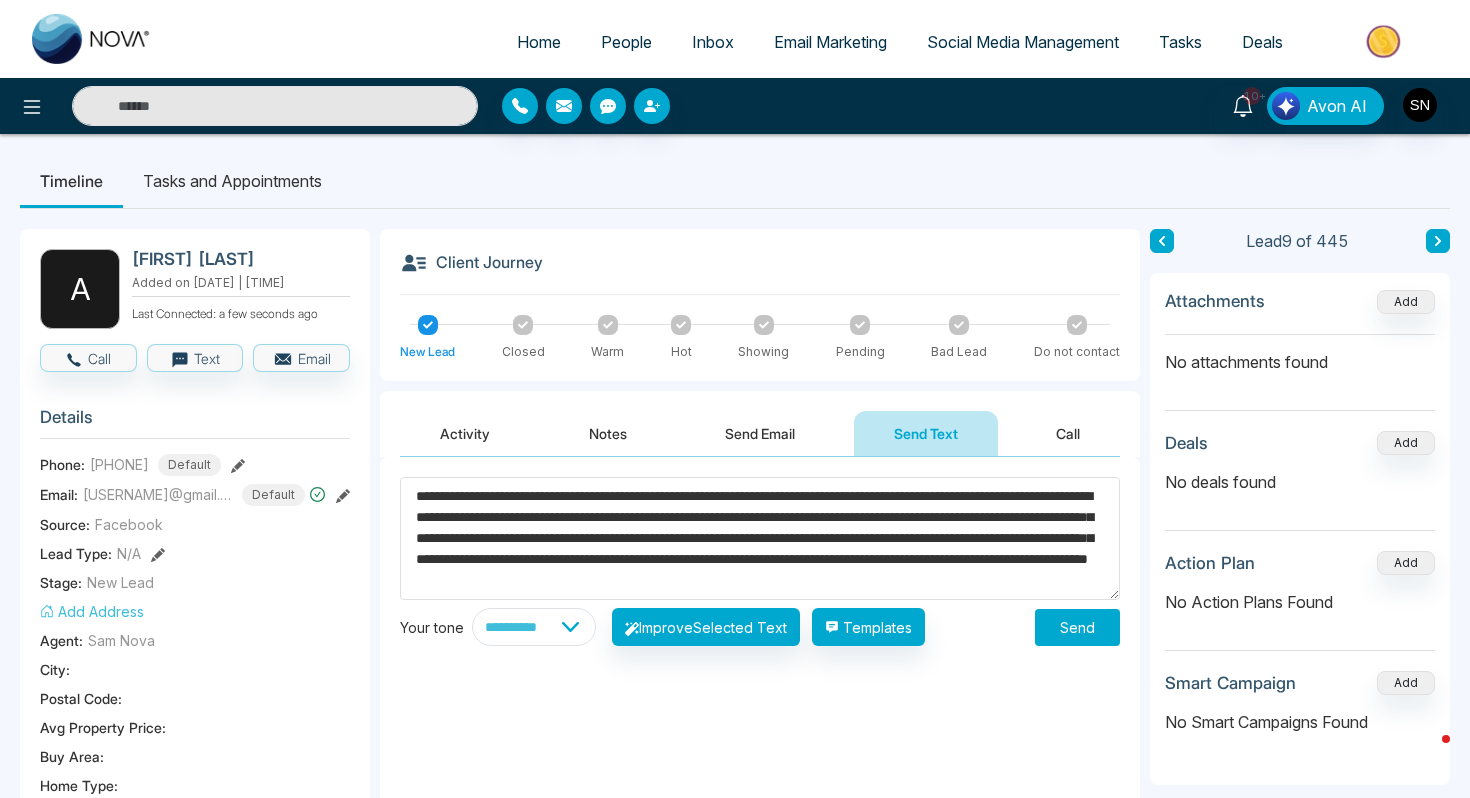 scroll, scrollTop: 0, scrollLeft: 0, axis: both 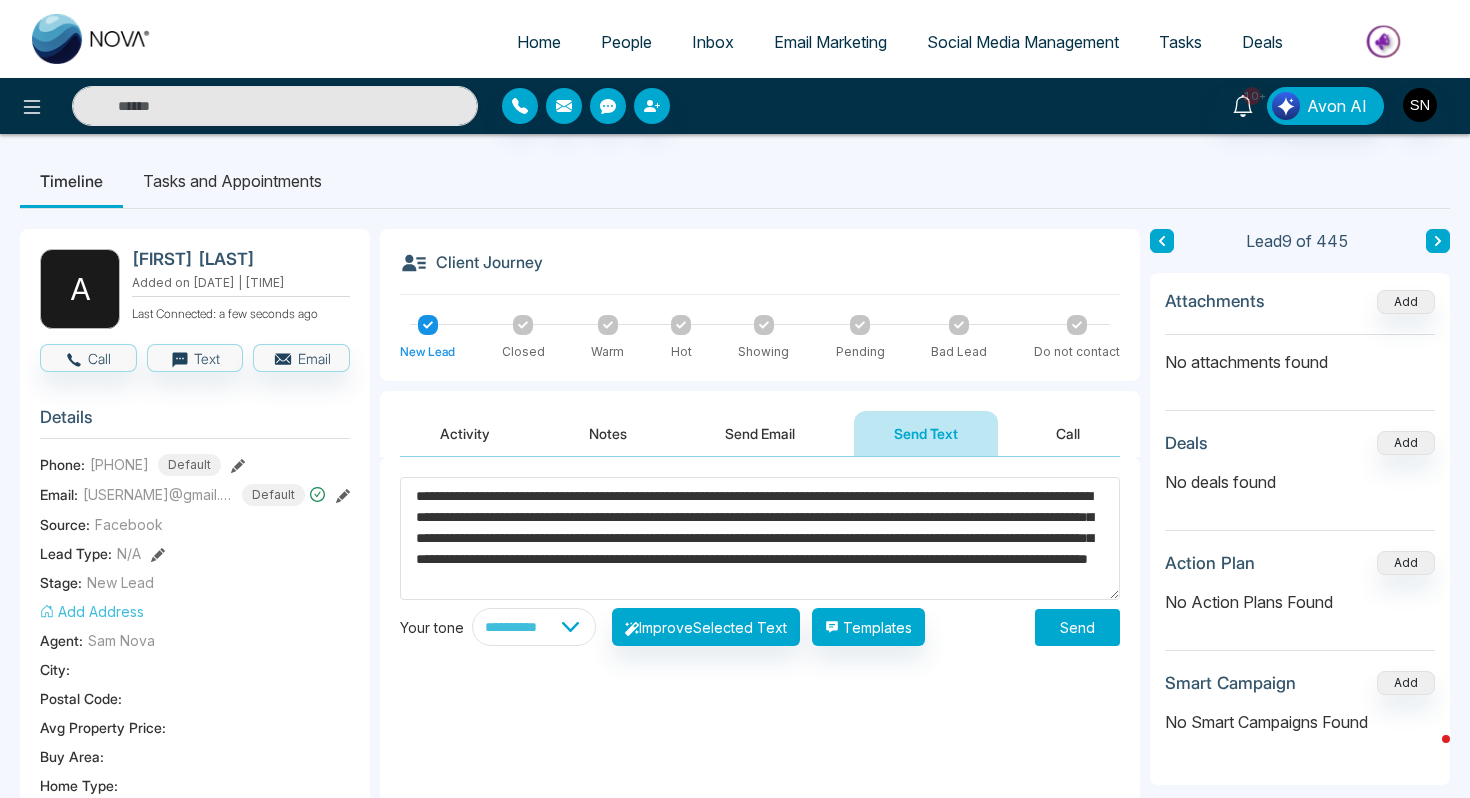 click on "**********" at bounding box center [760, 538] 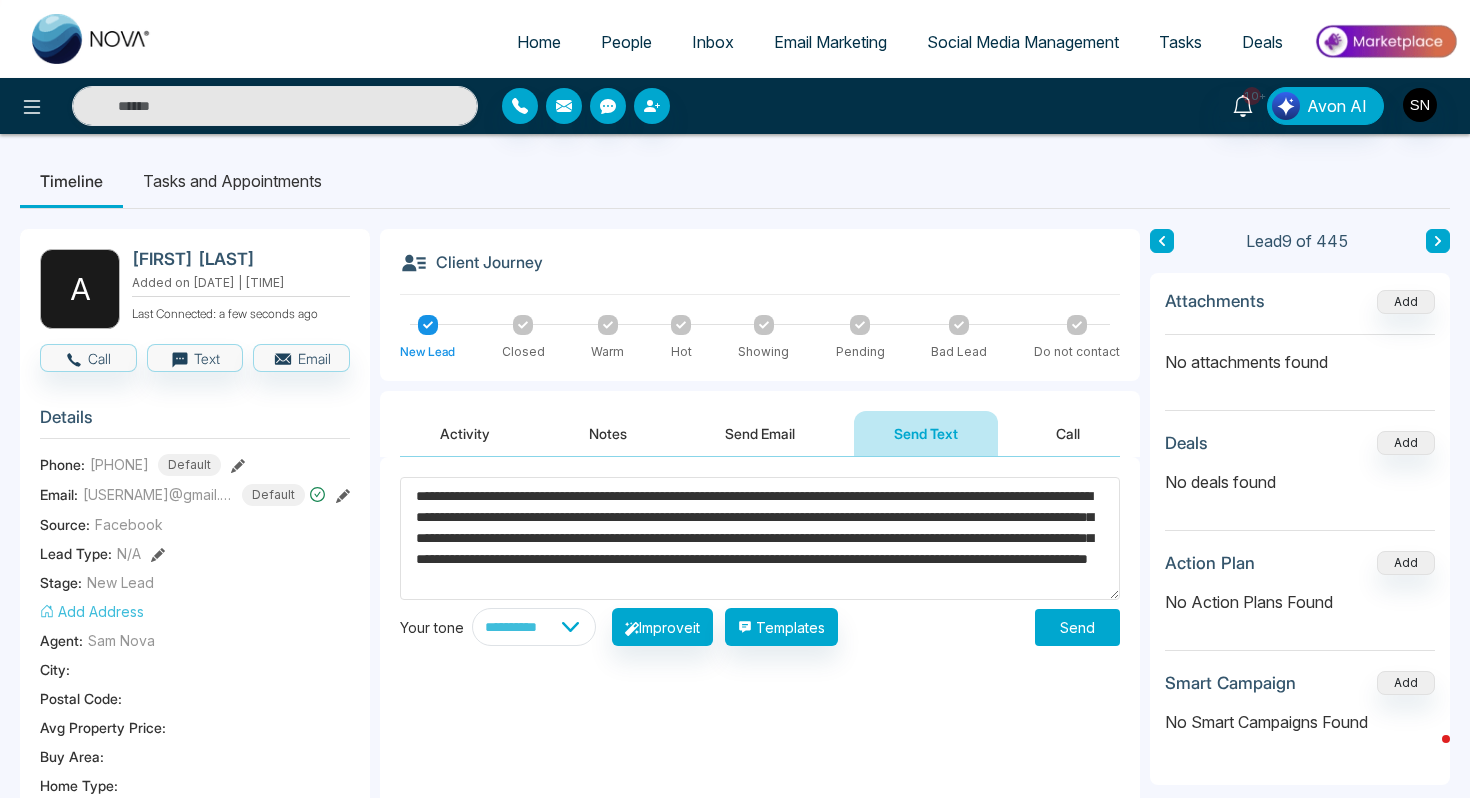click on "**********" at bounding box center (760, 538) 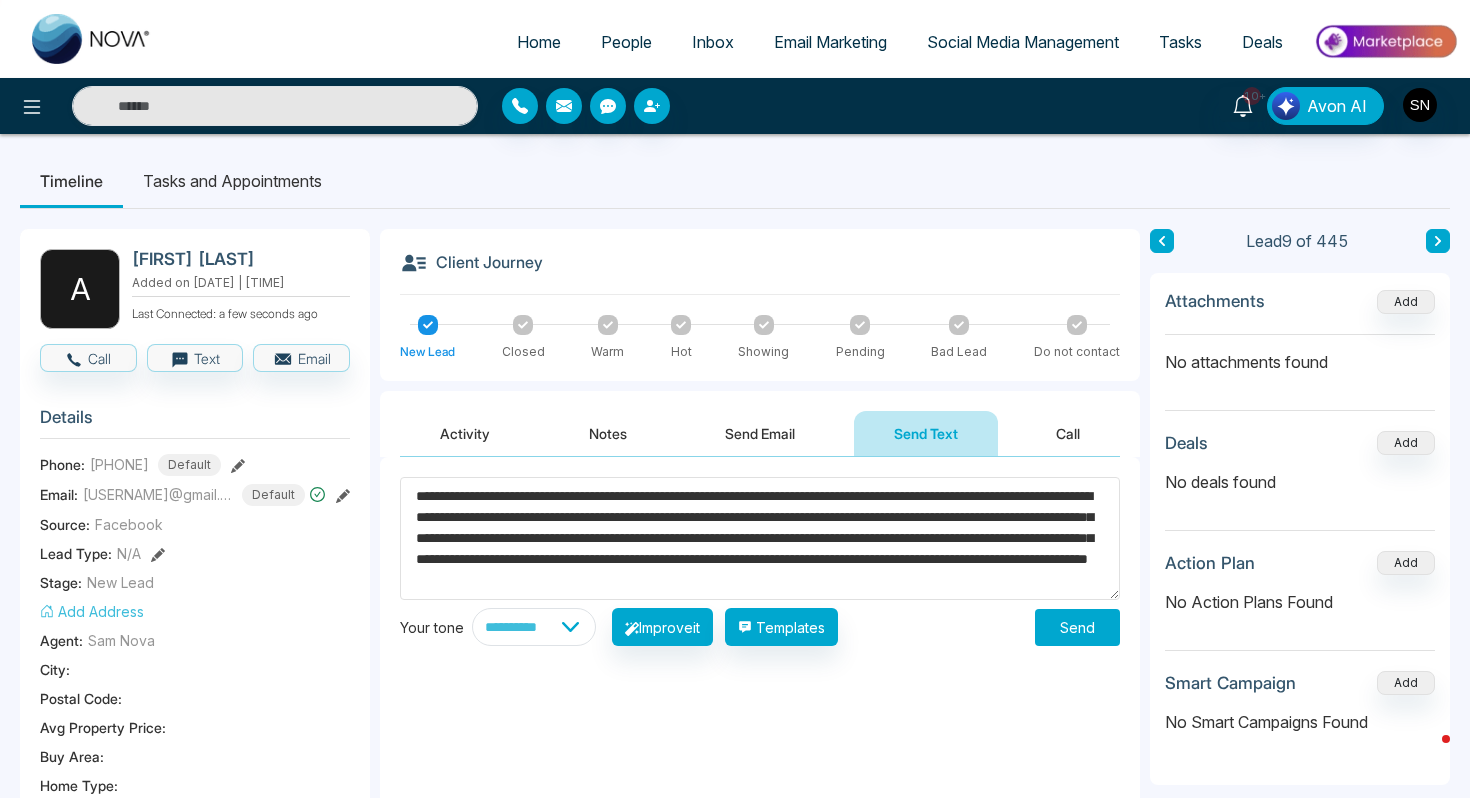click on "**********" at bounding box center (760, 538) 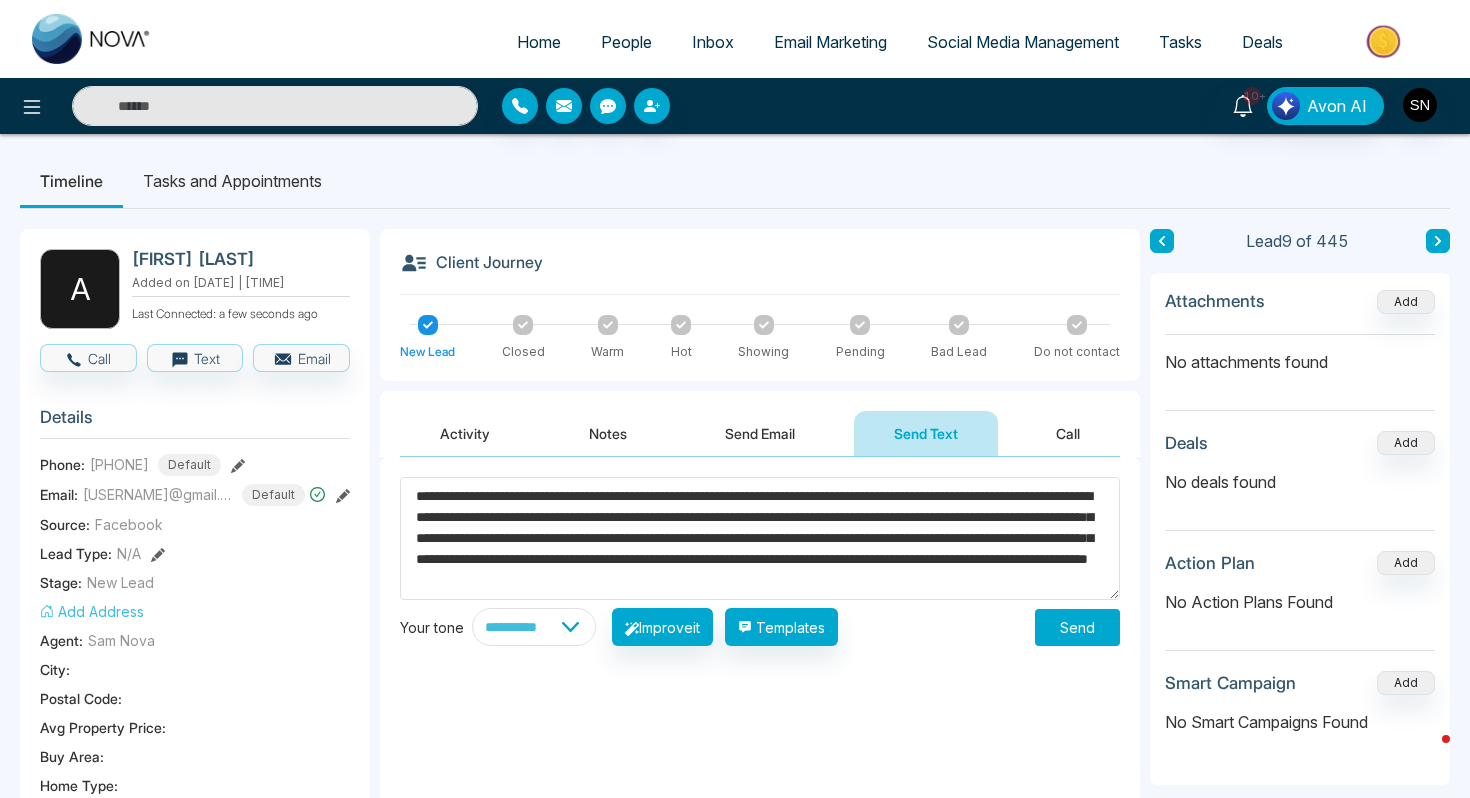 click on "**********" at bounding box center (760, 538) 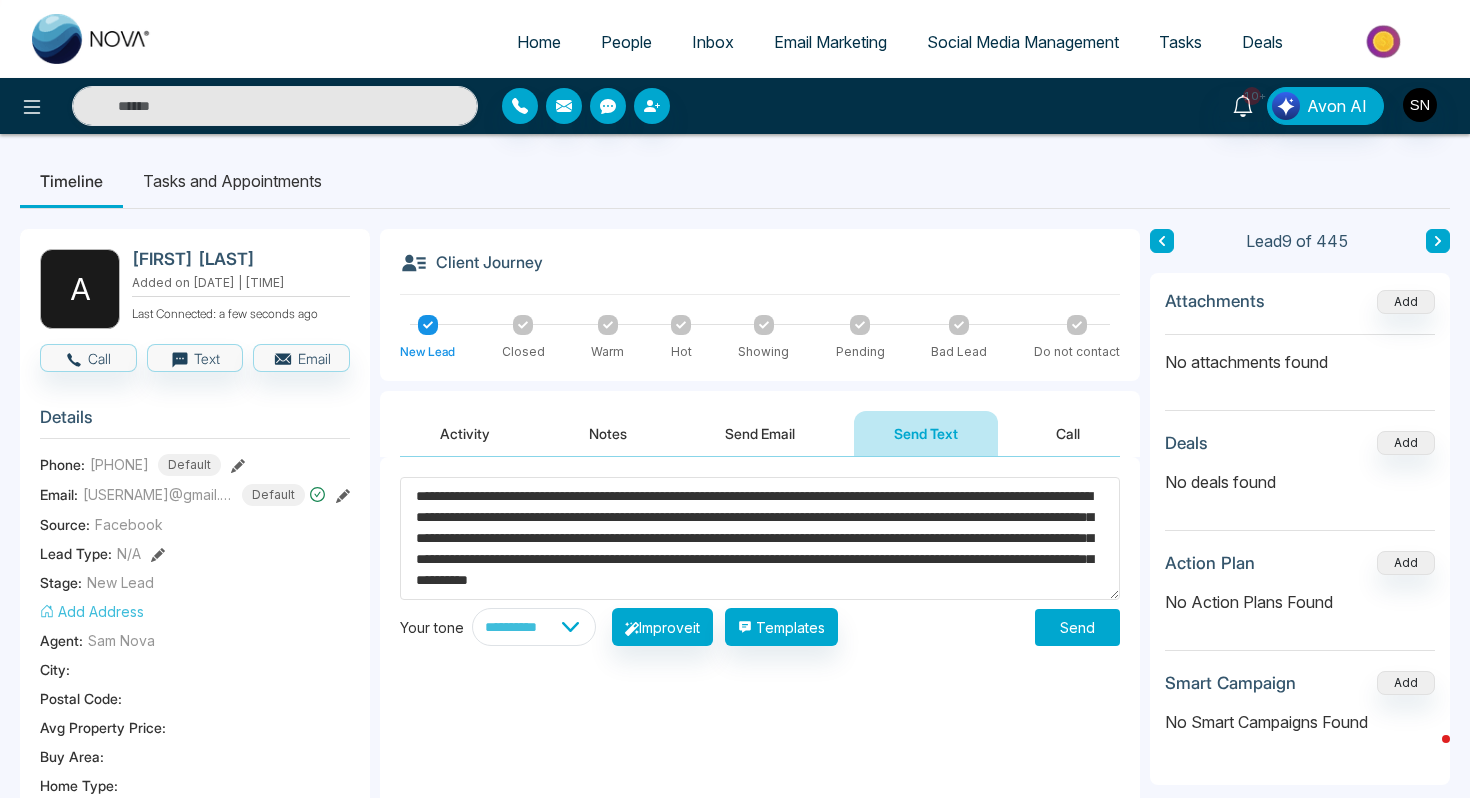 click on "**********" at bounding box center (760, 538) 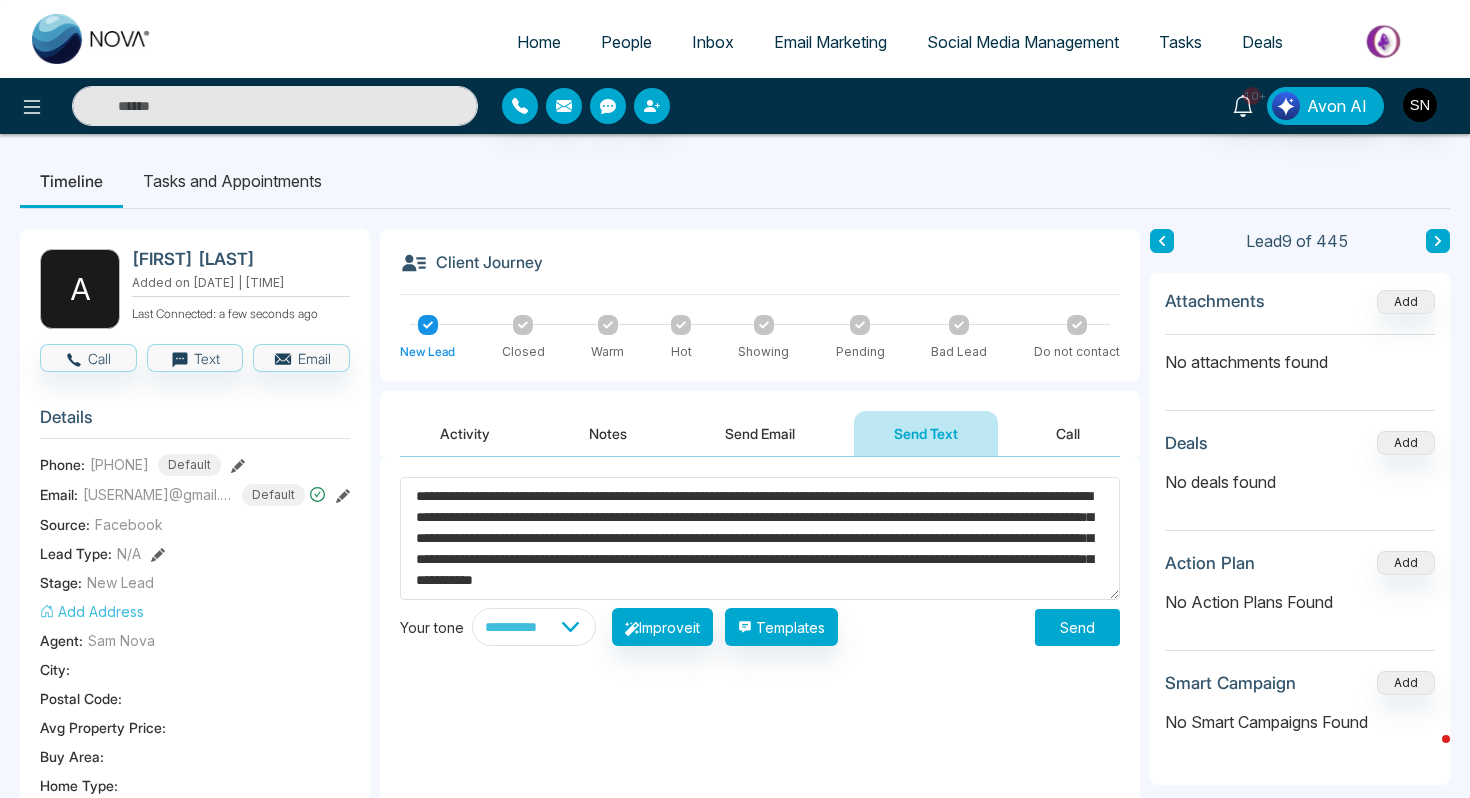 click on "**********" at bounding box center (760, 538) 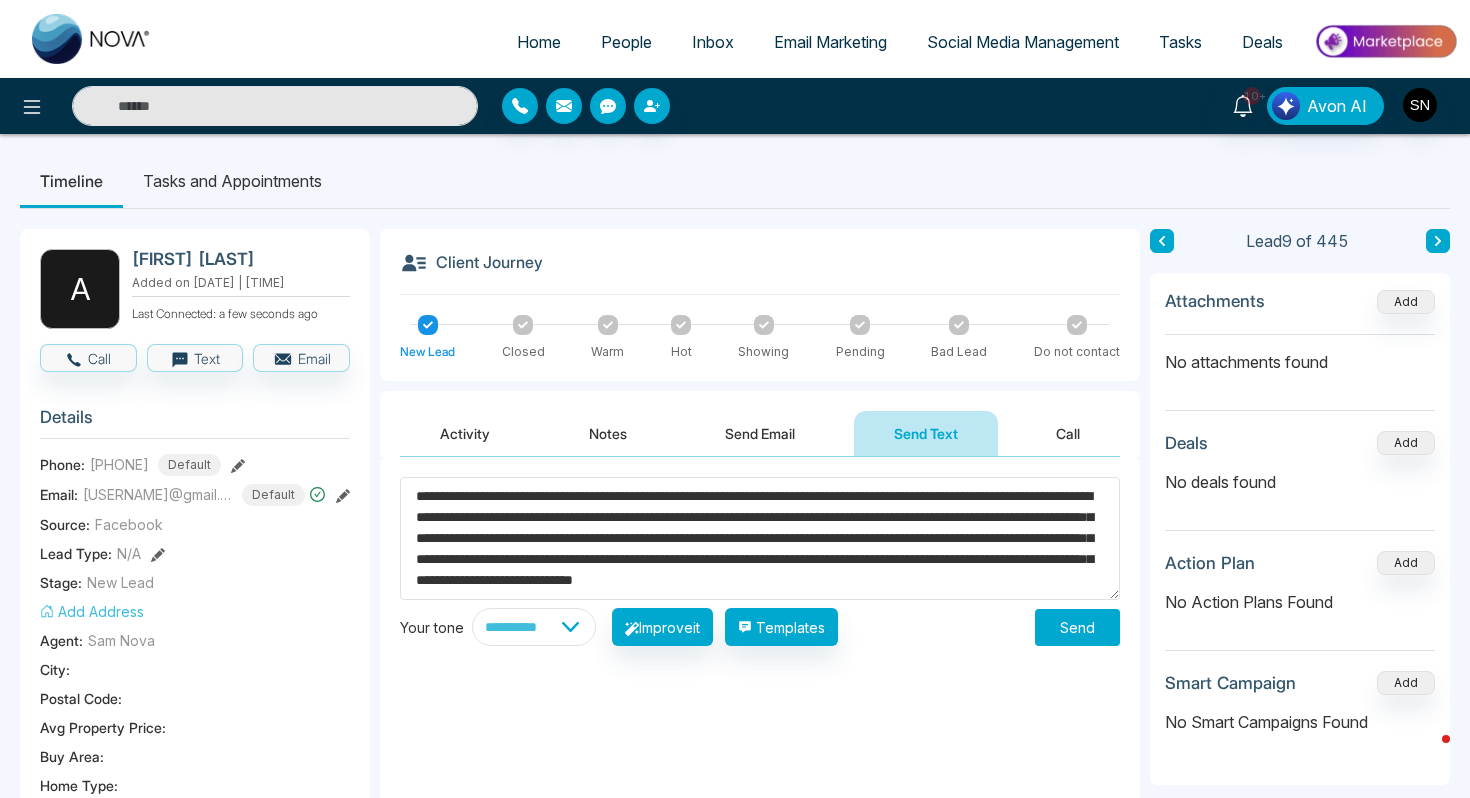 click on "**********" at bounding box center [760, 538] 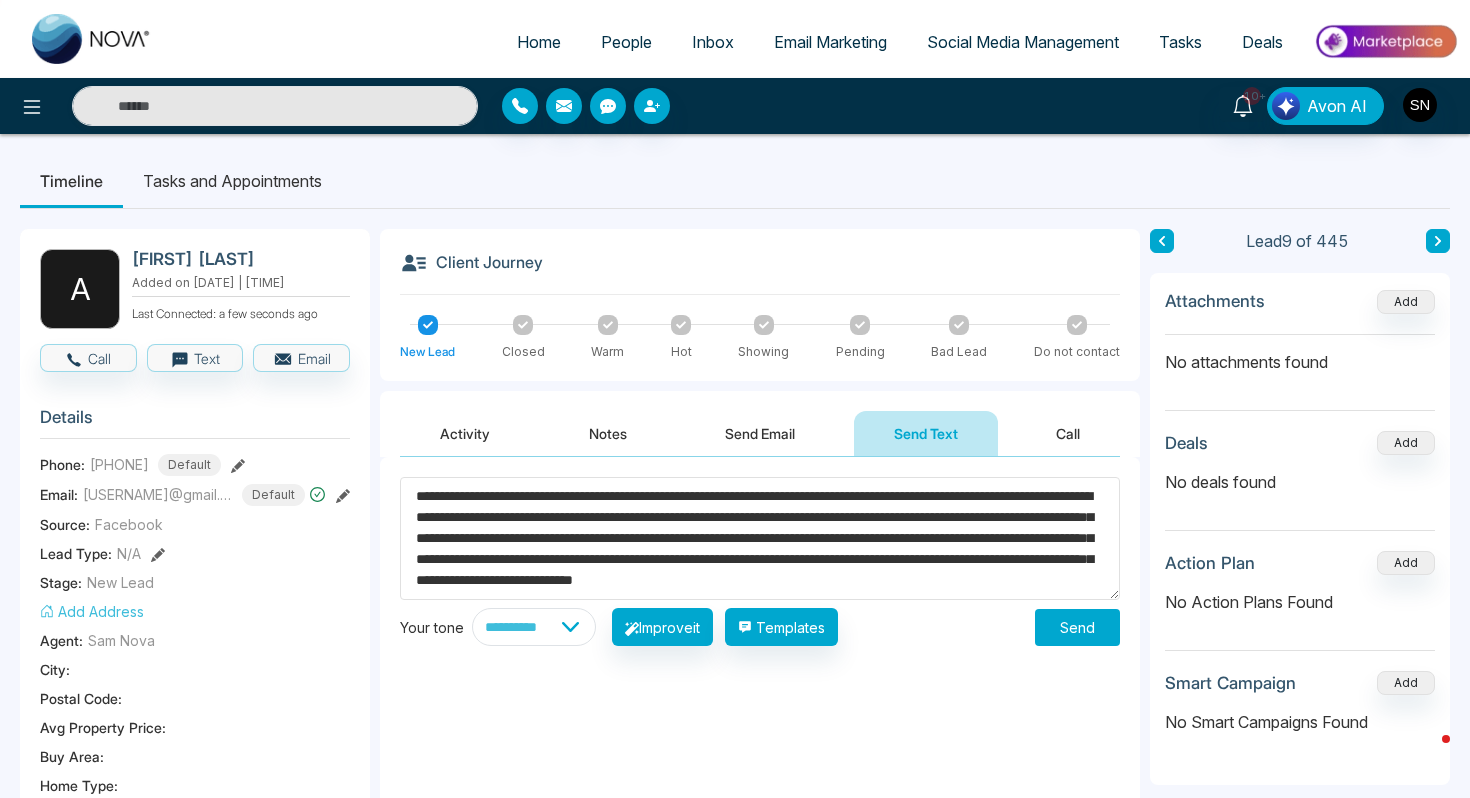 drag, startPoint x: 626, startPoint y: 521, endPoint x: 637, endPoint y: 521, distance: 11 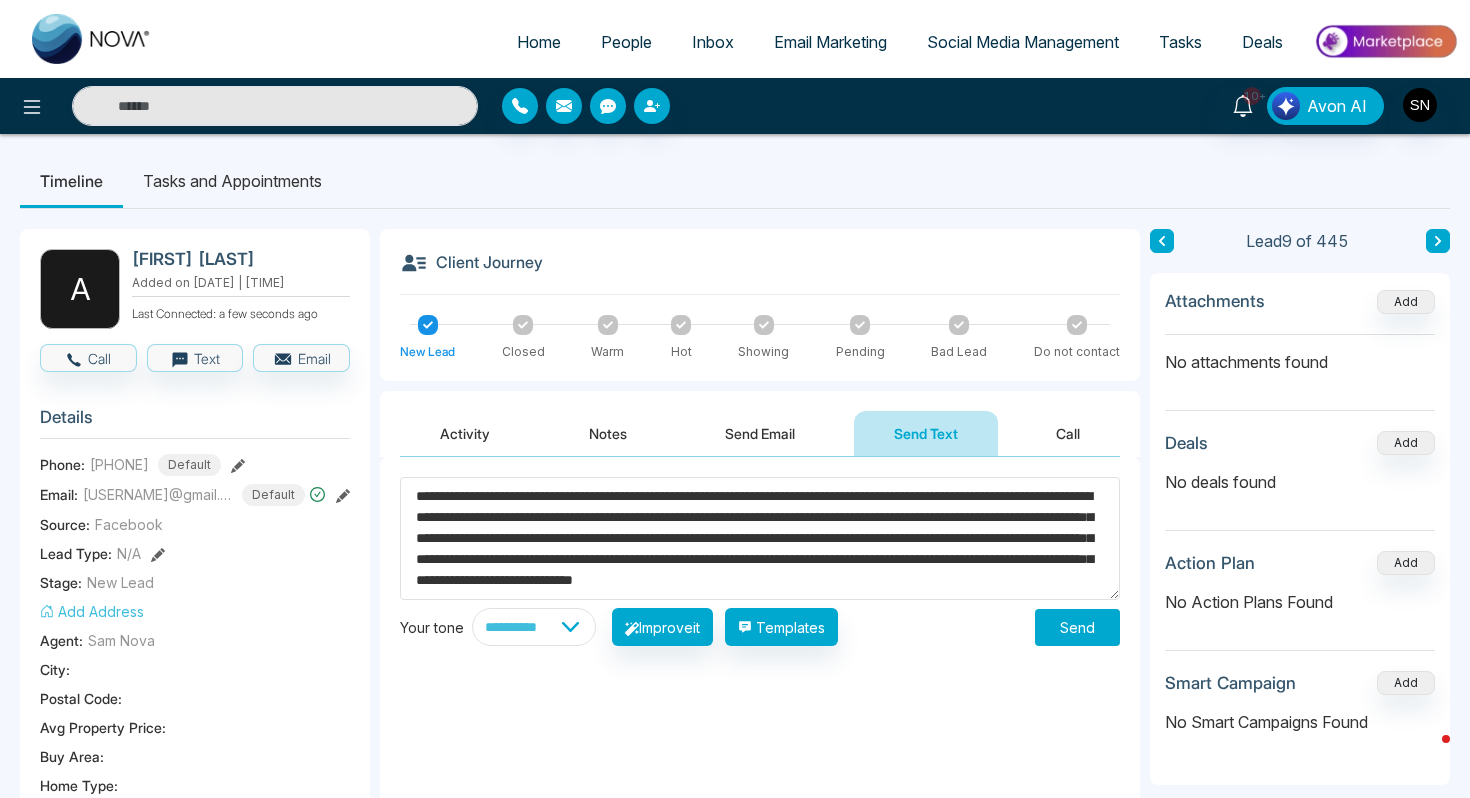 click on "**********" at bounding box center (760, 538) 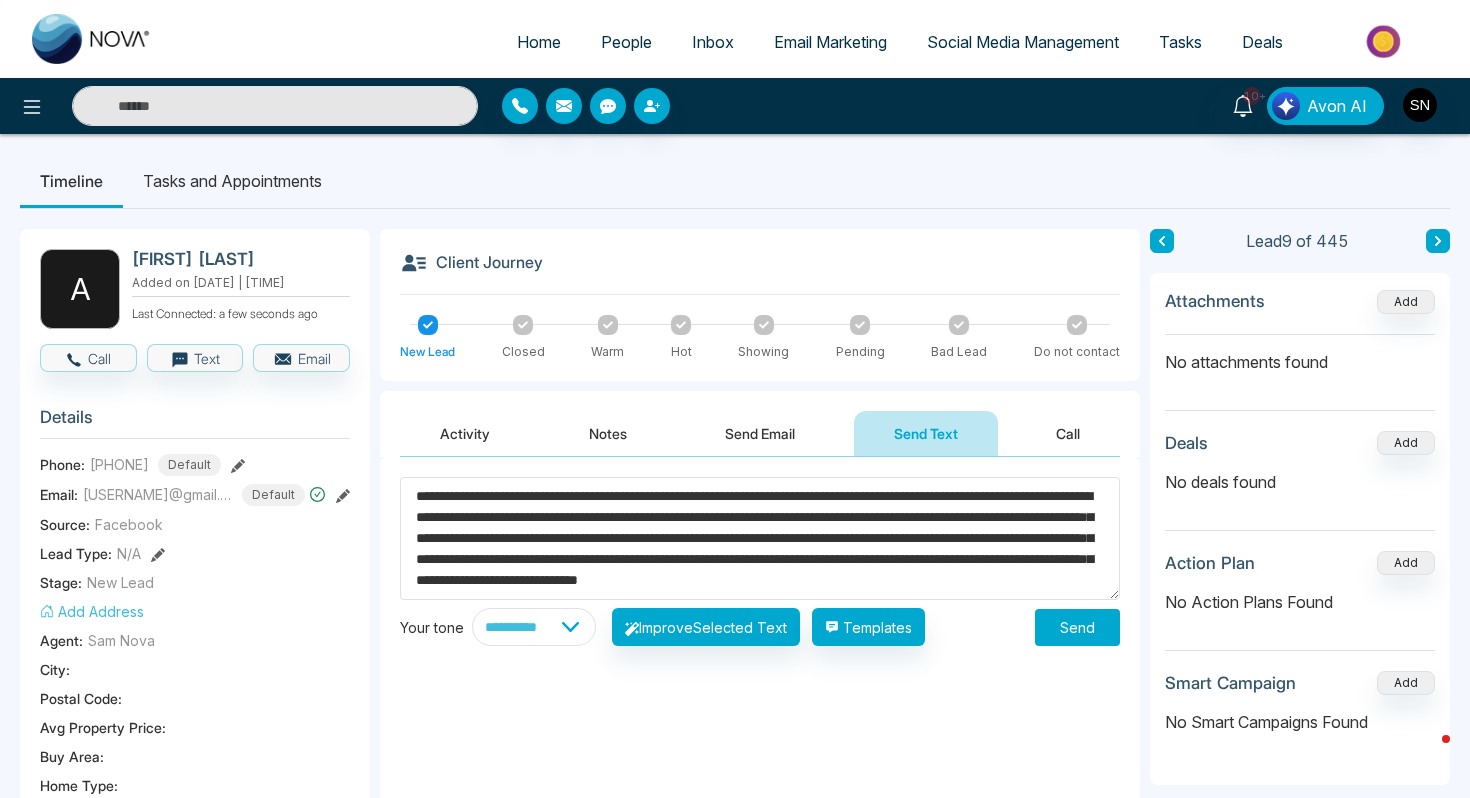 click on "**********" at bounding box center [760, 538] 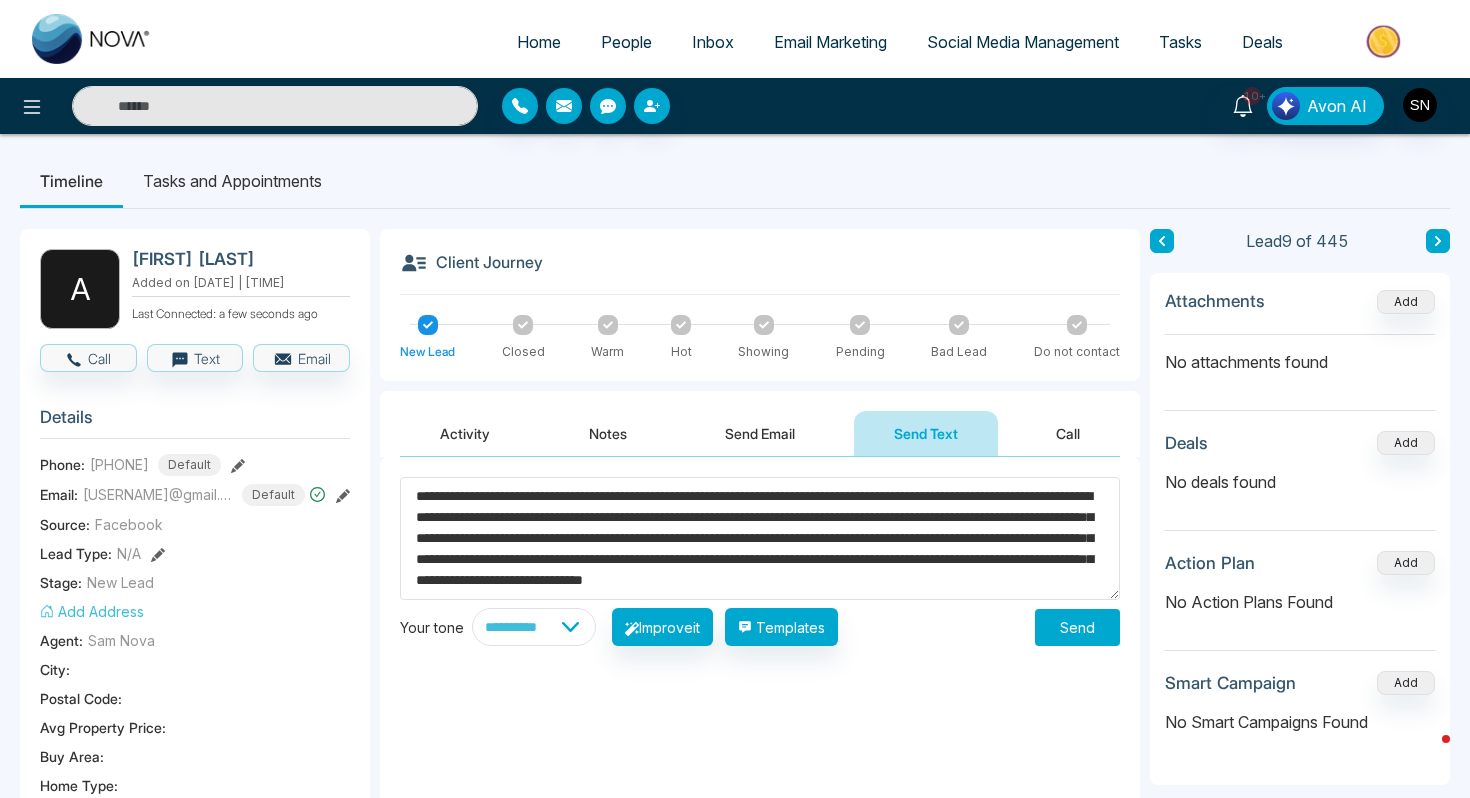 click on "**********" at bounding box center [760, 538] 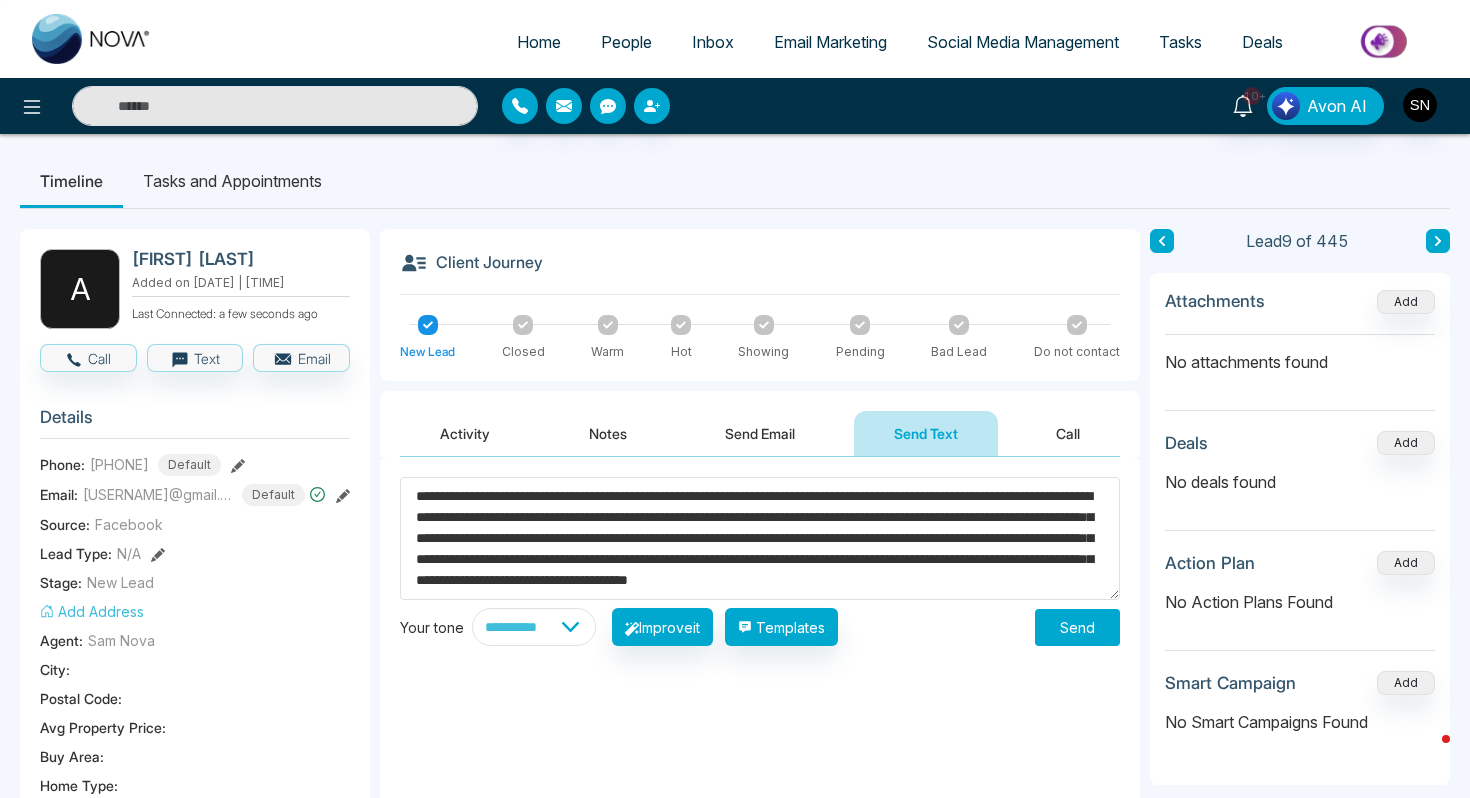 click on "**********" at bounding box center [760, 538] 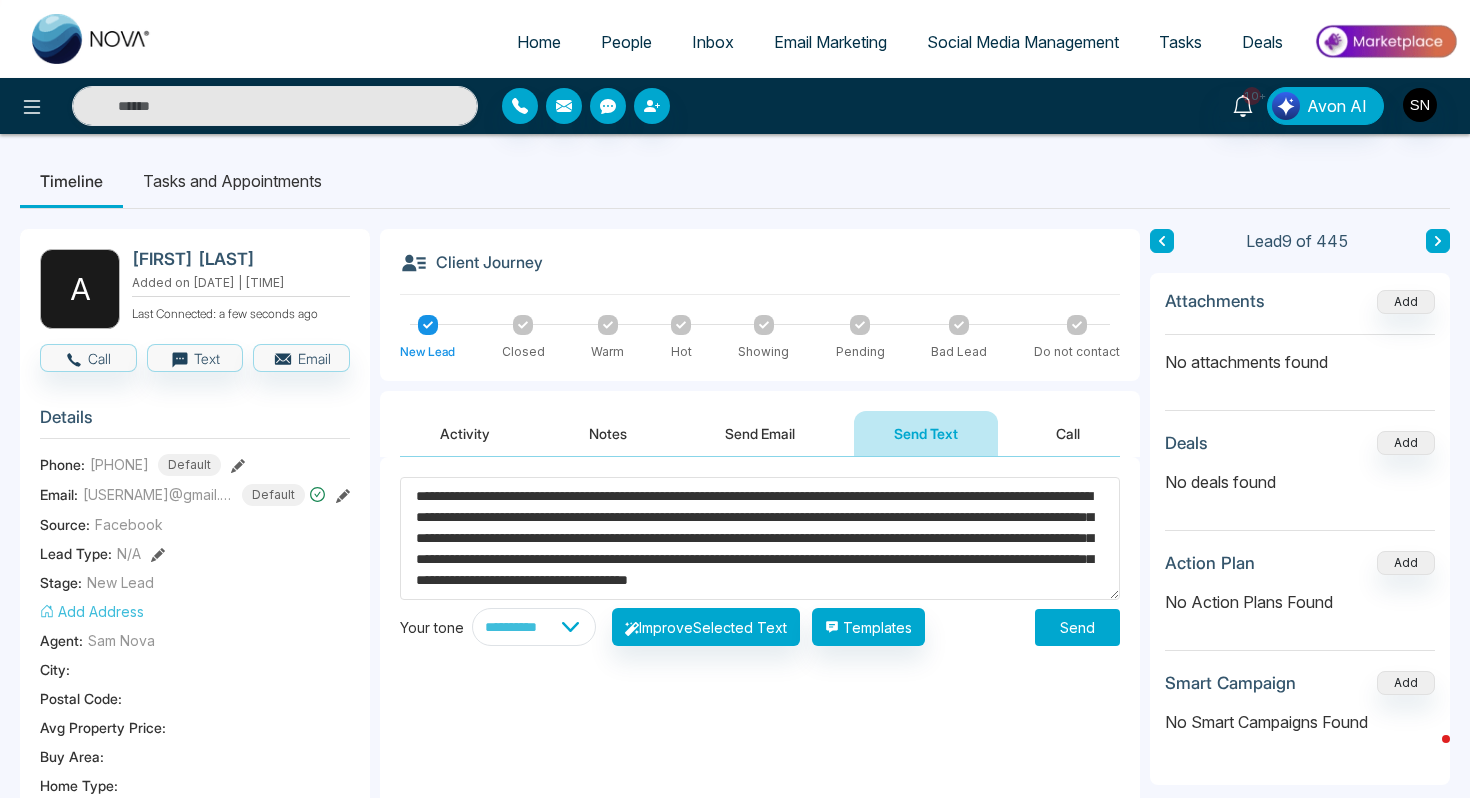 click on "**********" at bounding box center (760, 538) 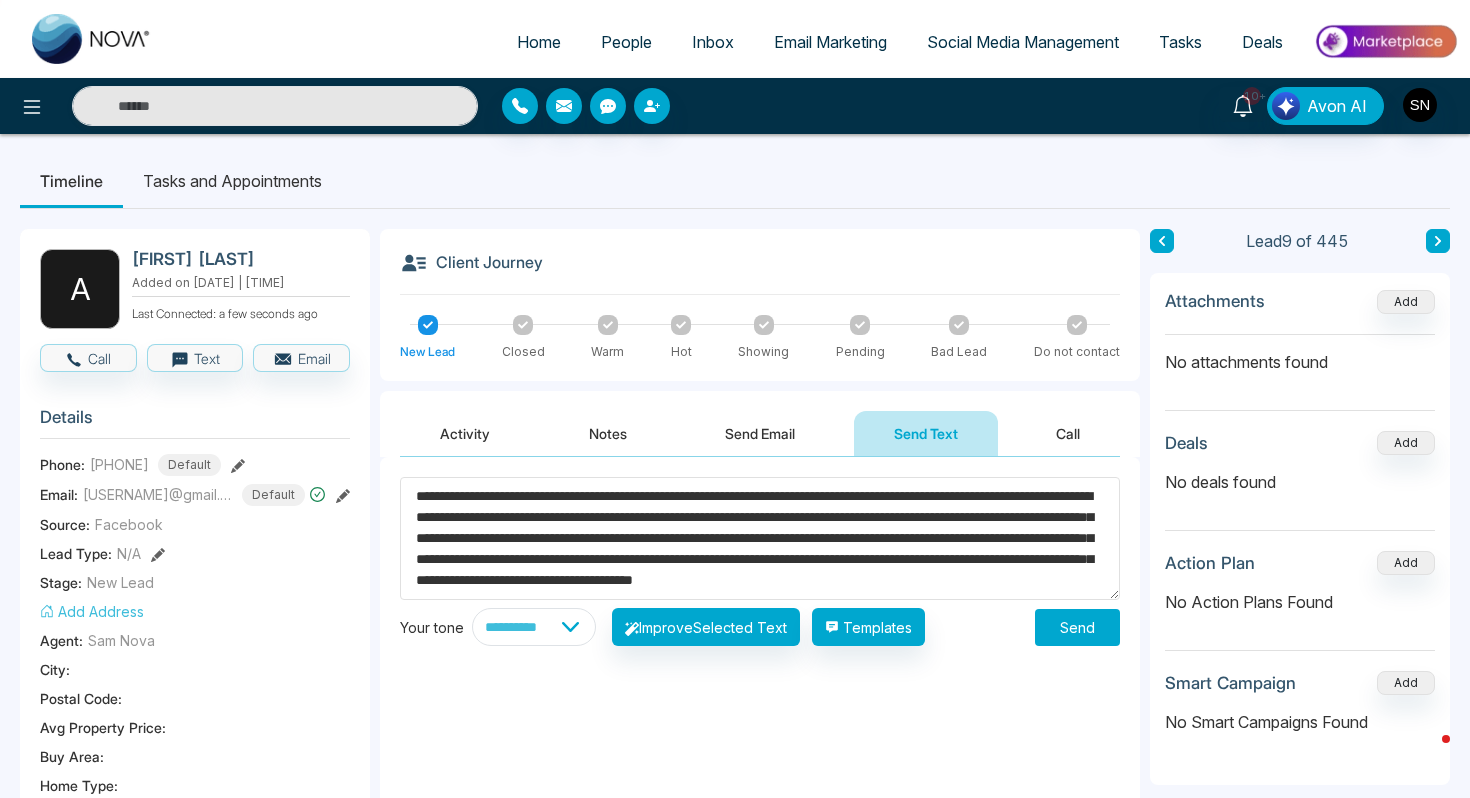 scroll, scrollTop: 42, scrollLeft: 0, axis: vertical 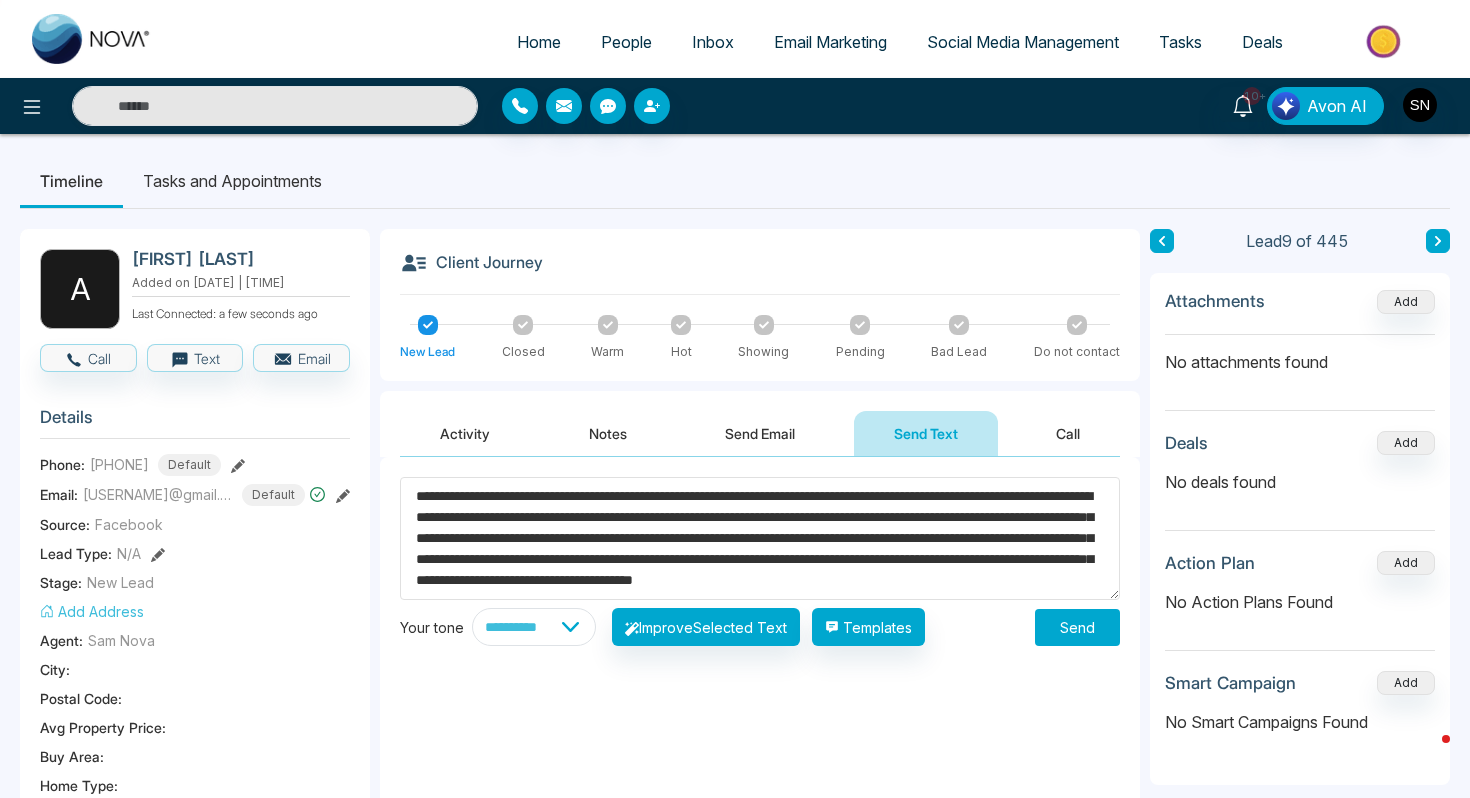 drag, startPoint x: 1007, startPoint y: 570, endPoint x: 784, endPoint y: 441, distance: 257.62375 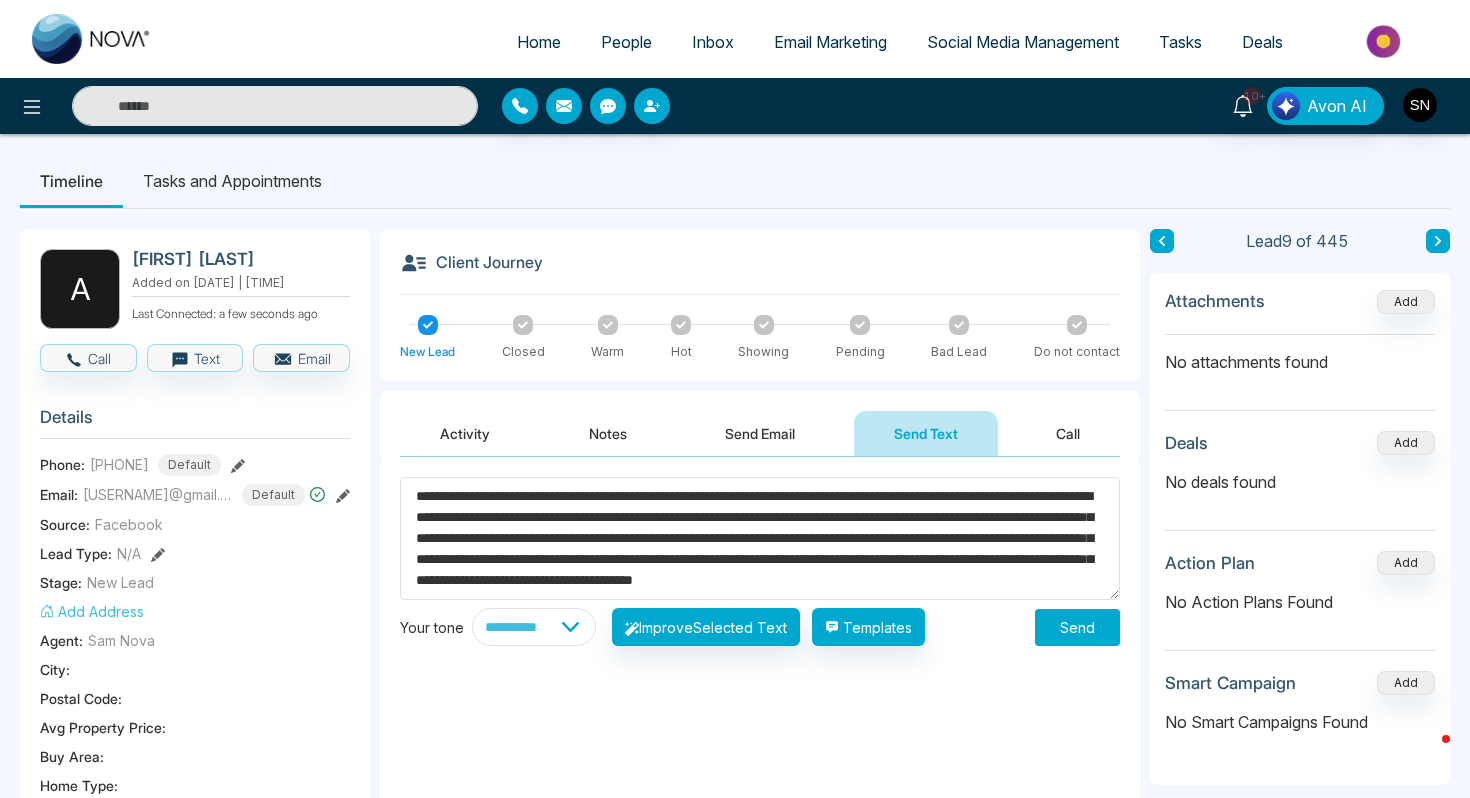 click on "**********" at bounding box center [760, 953] 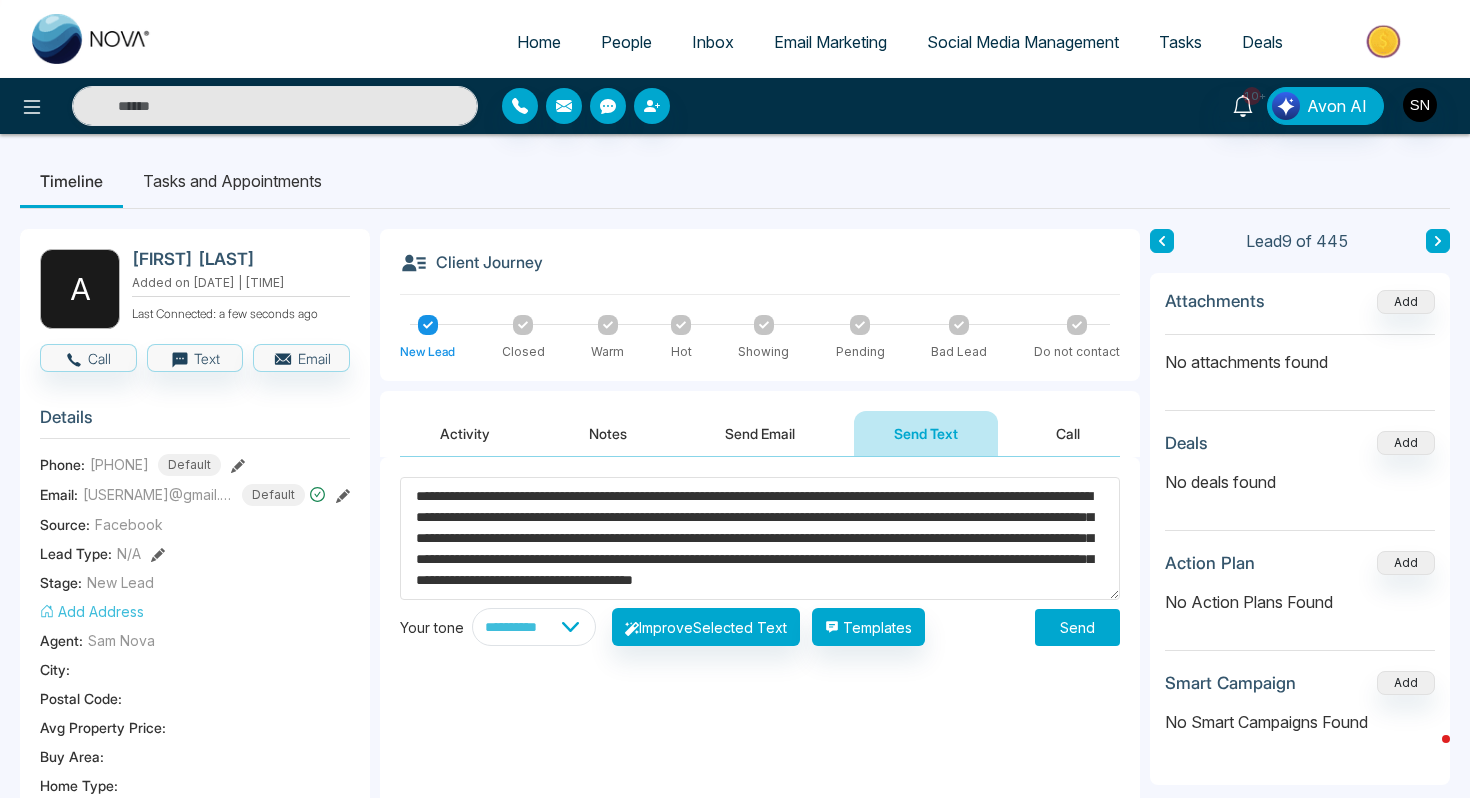 type on "**********" 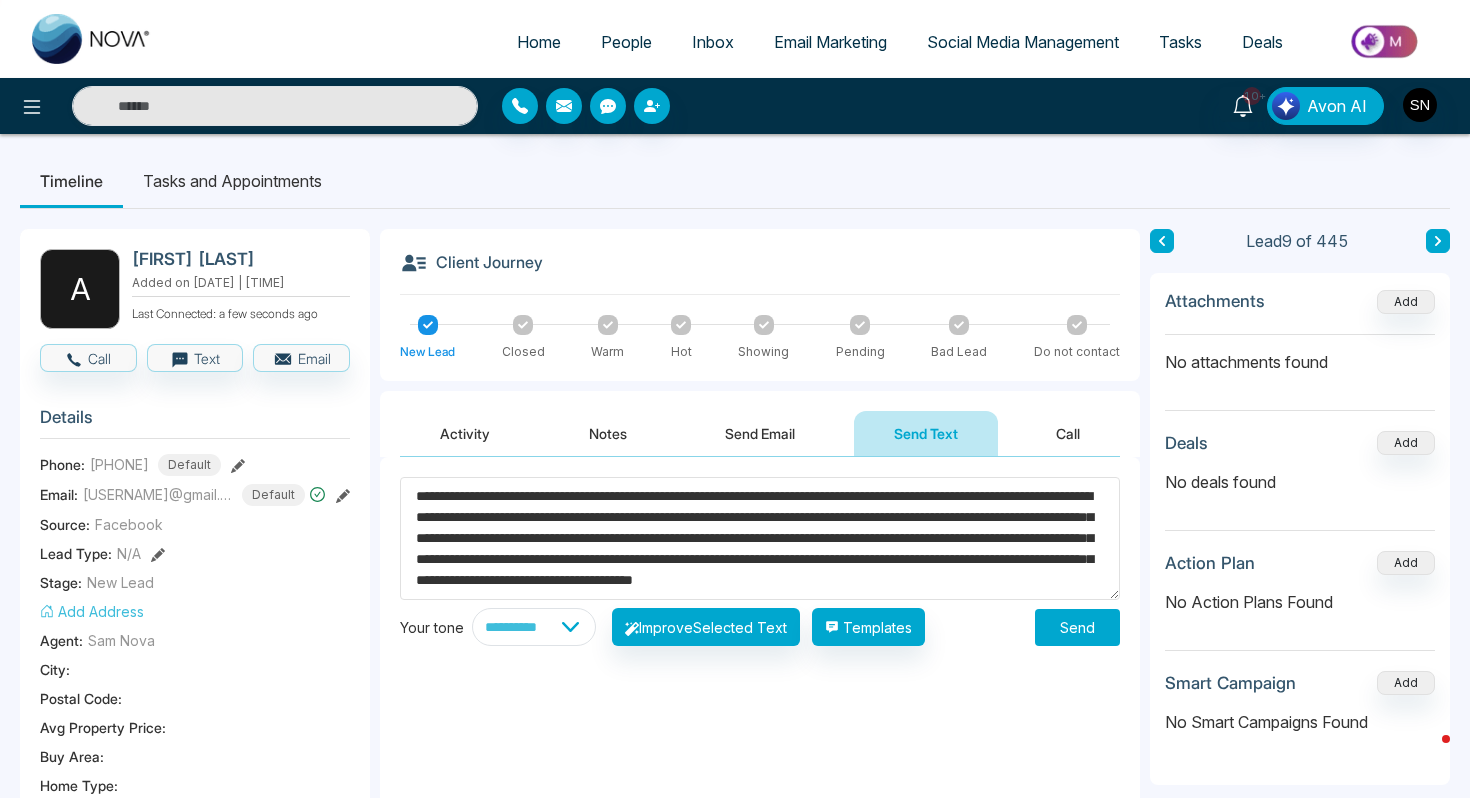 click on "Send" at bounding box center [1077, 627] 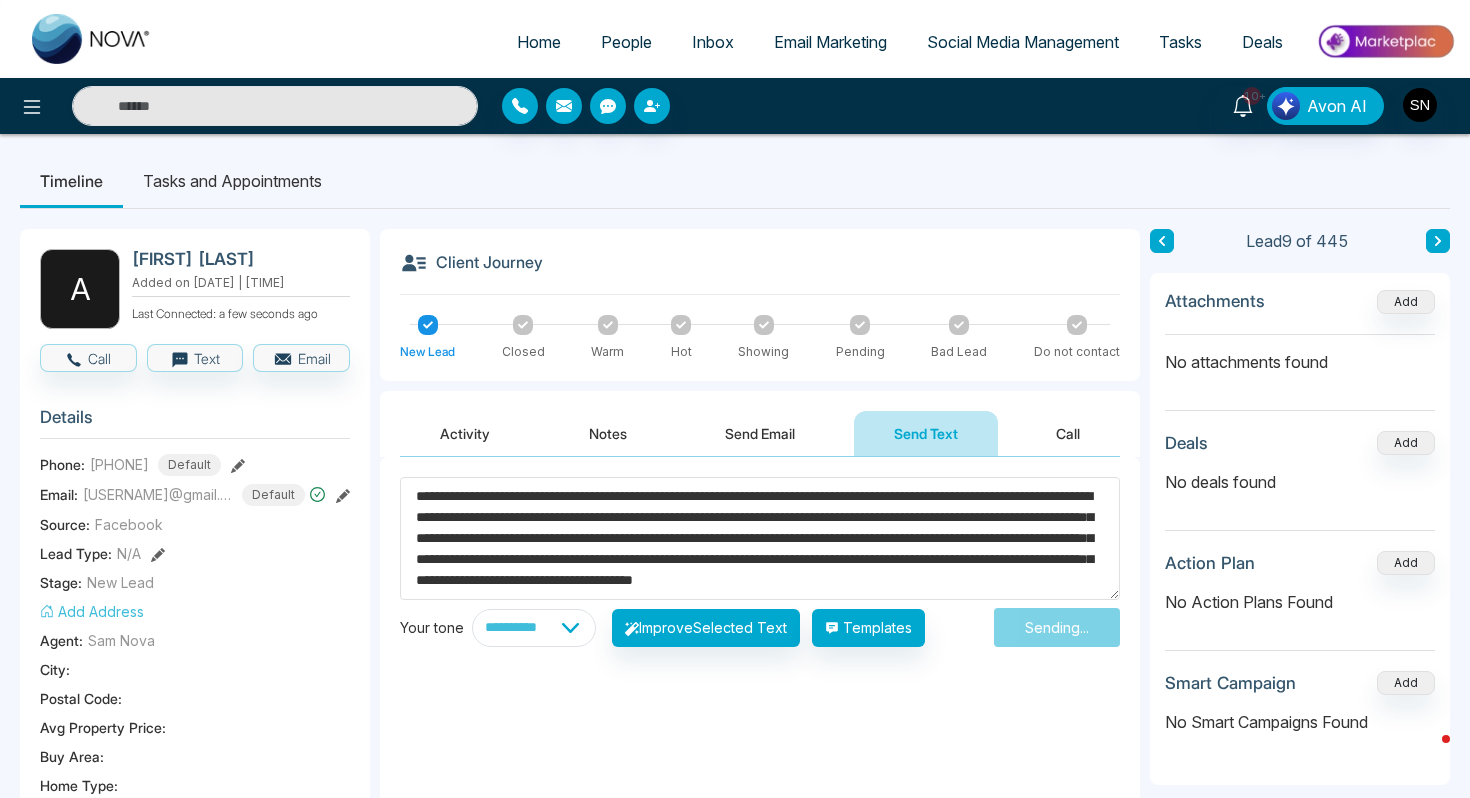 type 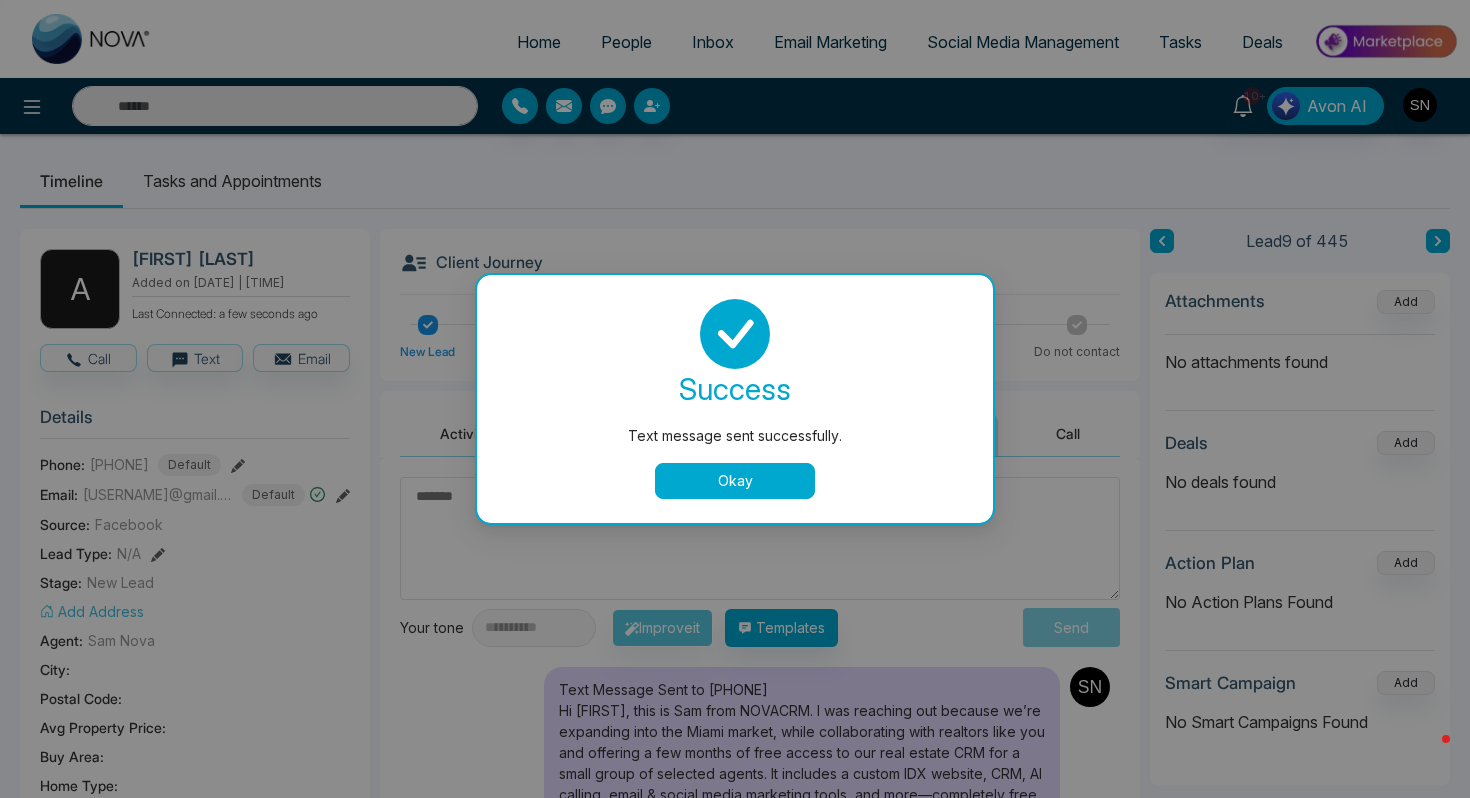 click on "Okay" at bounding box center [735, 481] 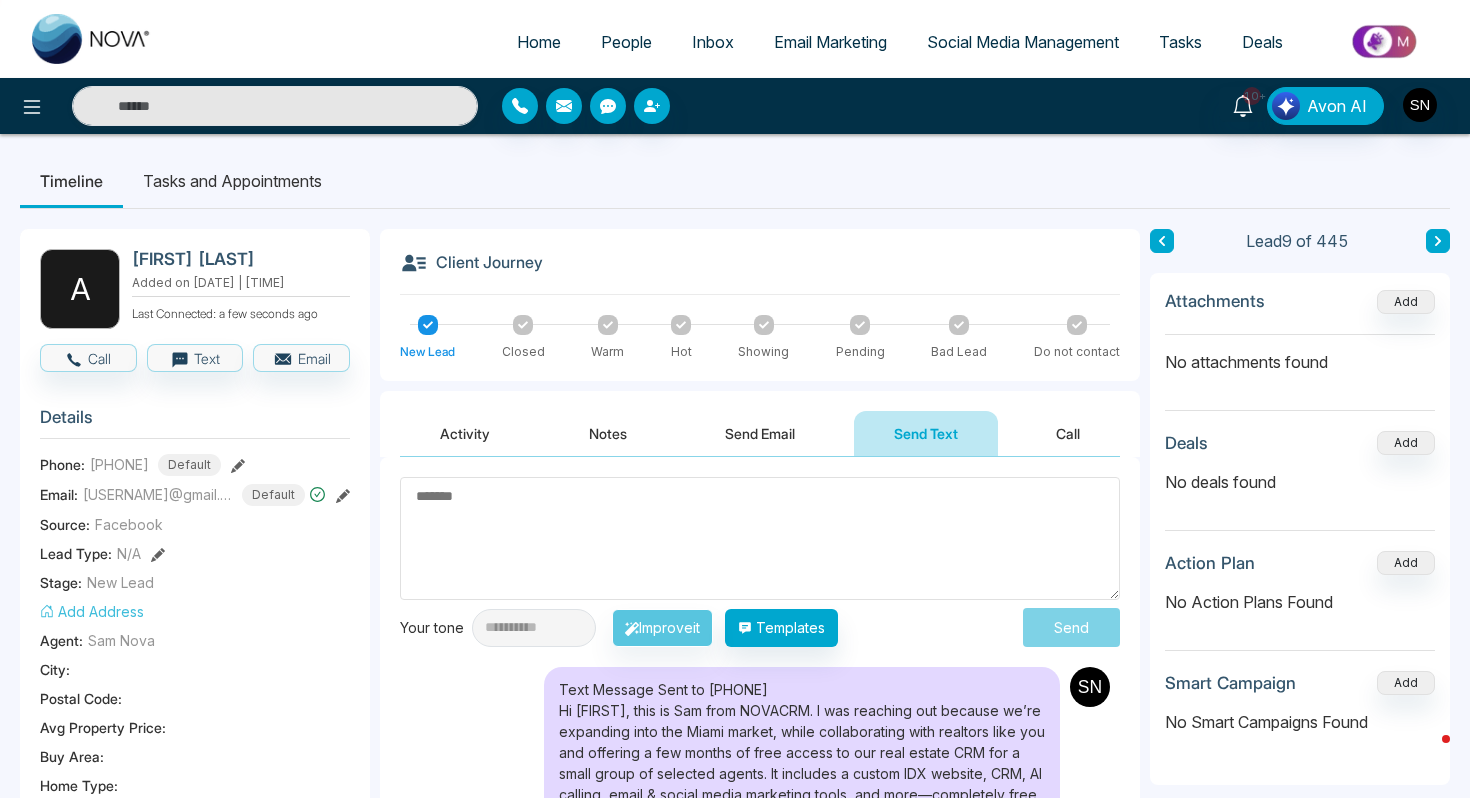 click on "People" at bounding box center (626, 42) 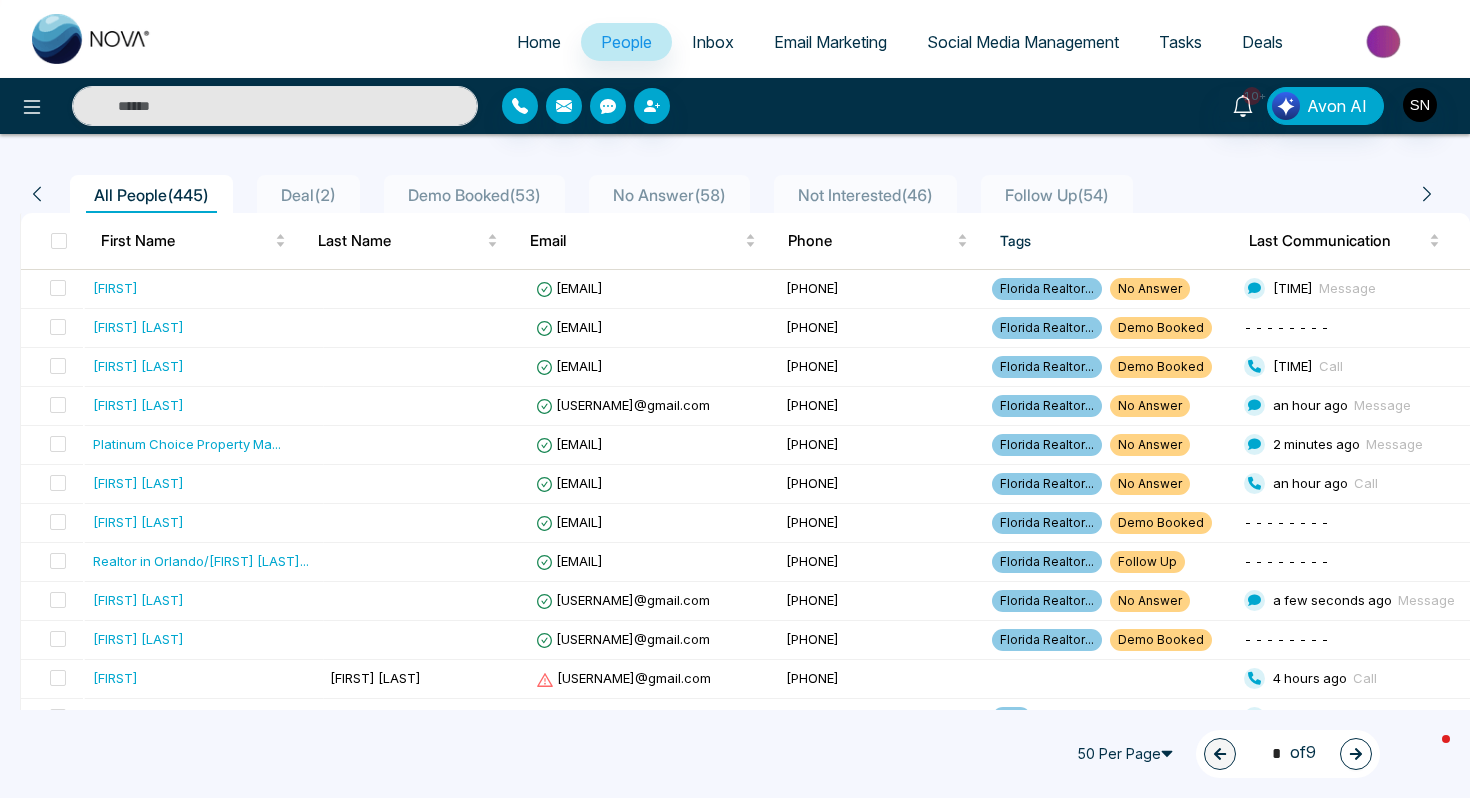 scroll, scrollTop: 139, scrollLeft: 0, axis: vertical 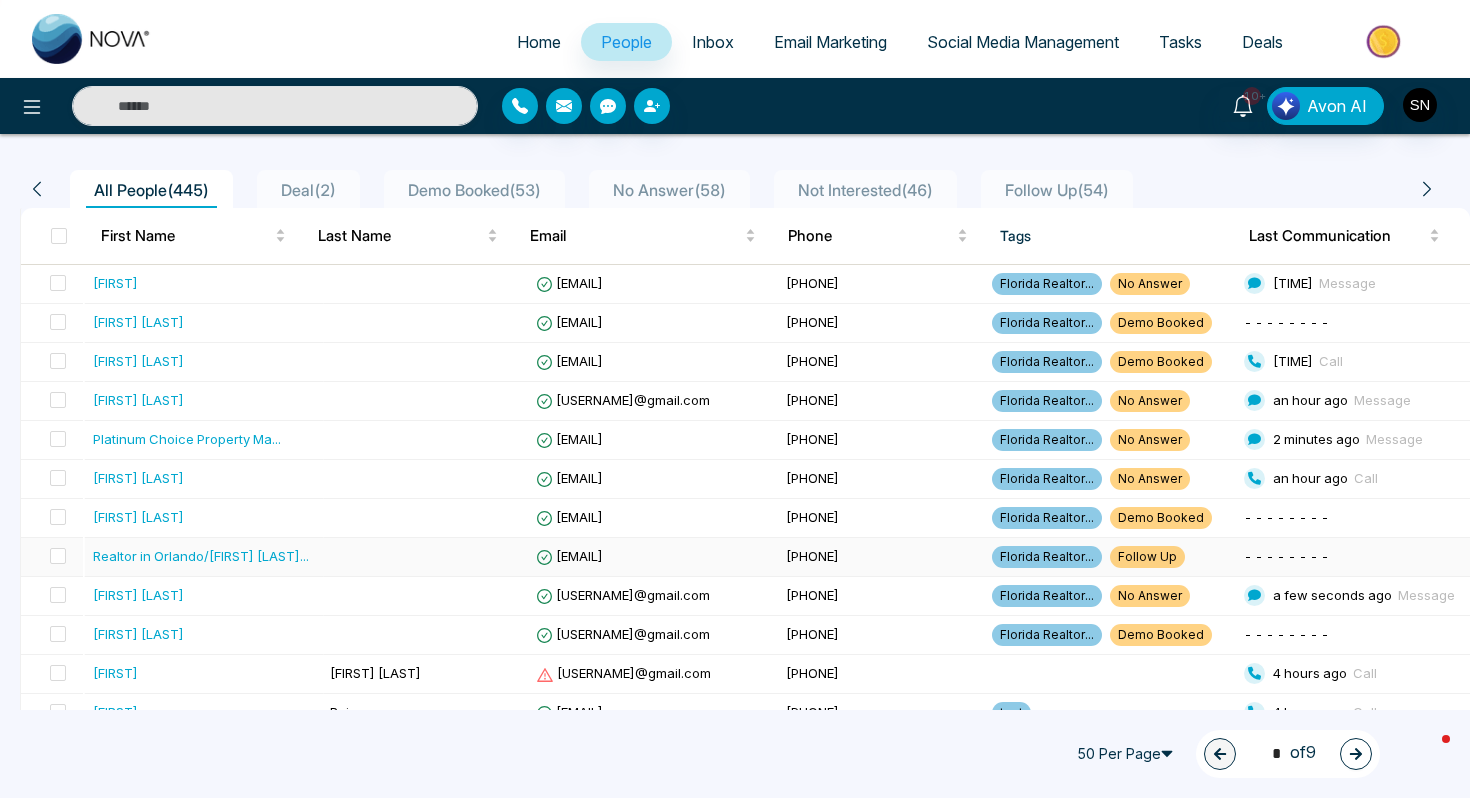 click on "[EMAIL]" at bounding box center [653, 557] 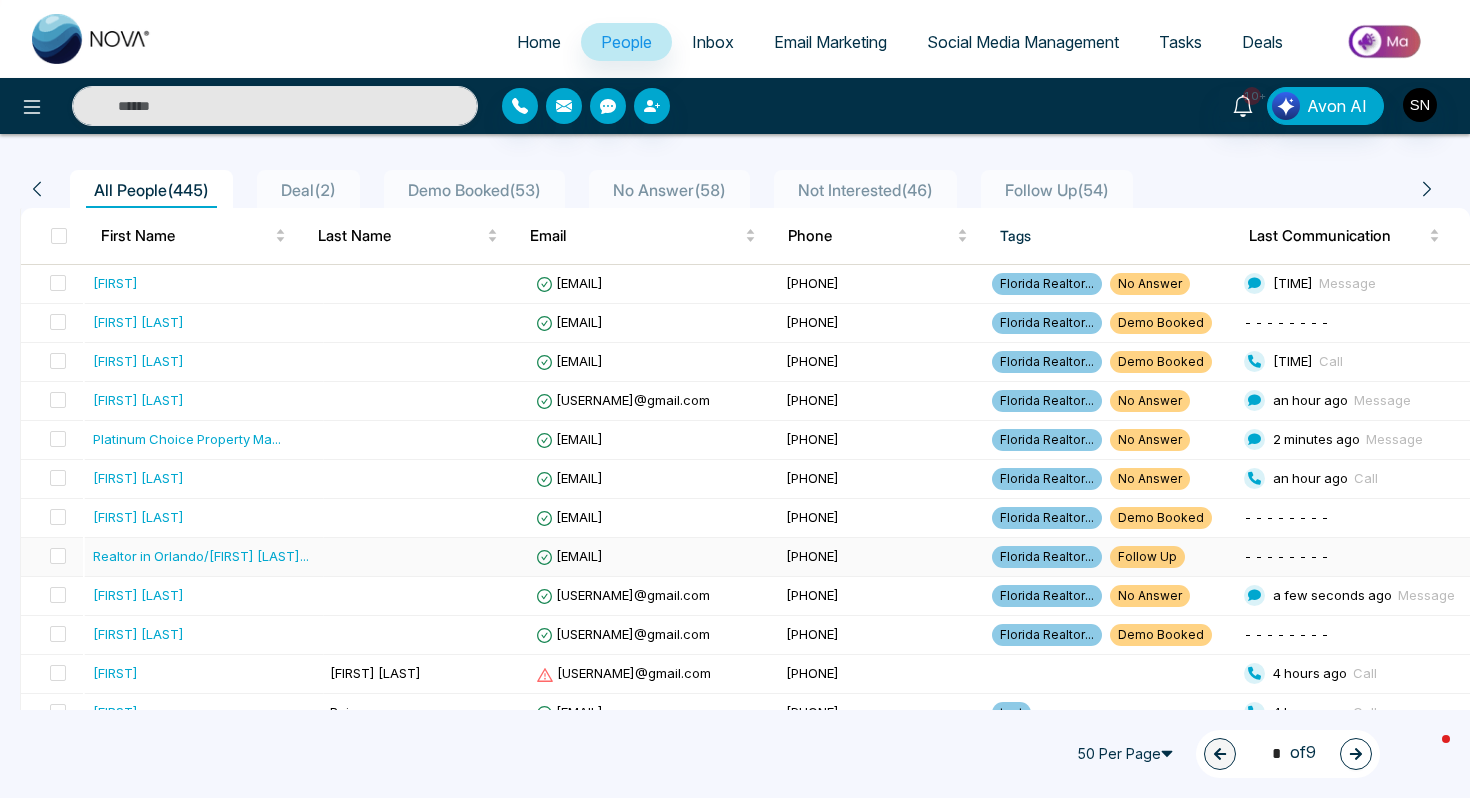 scroll, scrollTop: 0, scrollLeft: 0, axis: both 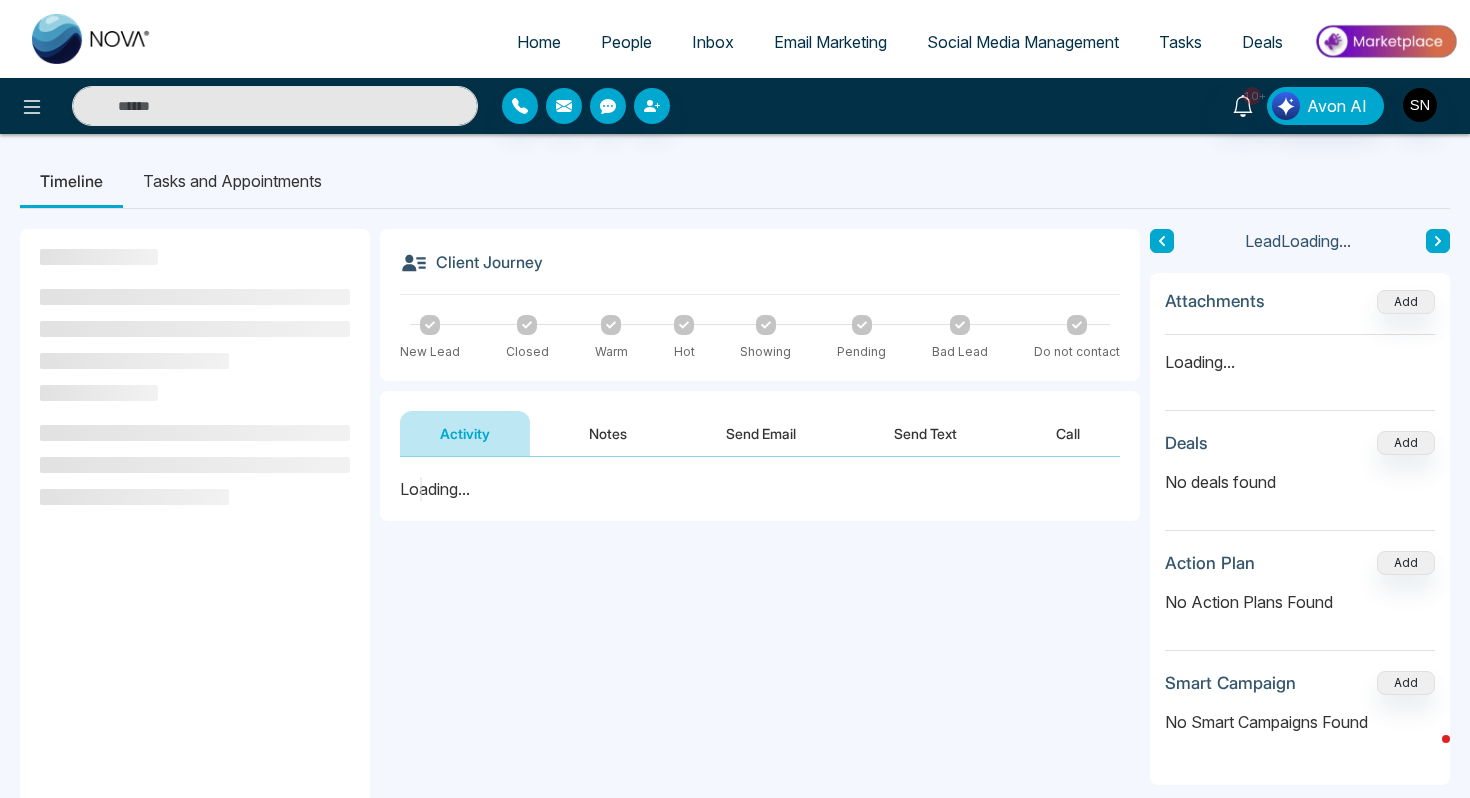 click on "Send Text" at bounding box center (925, 433) 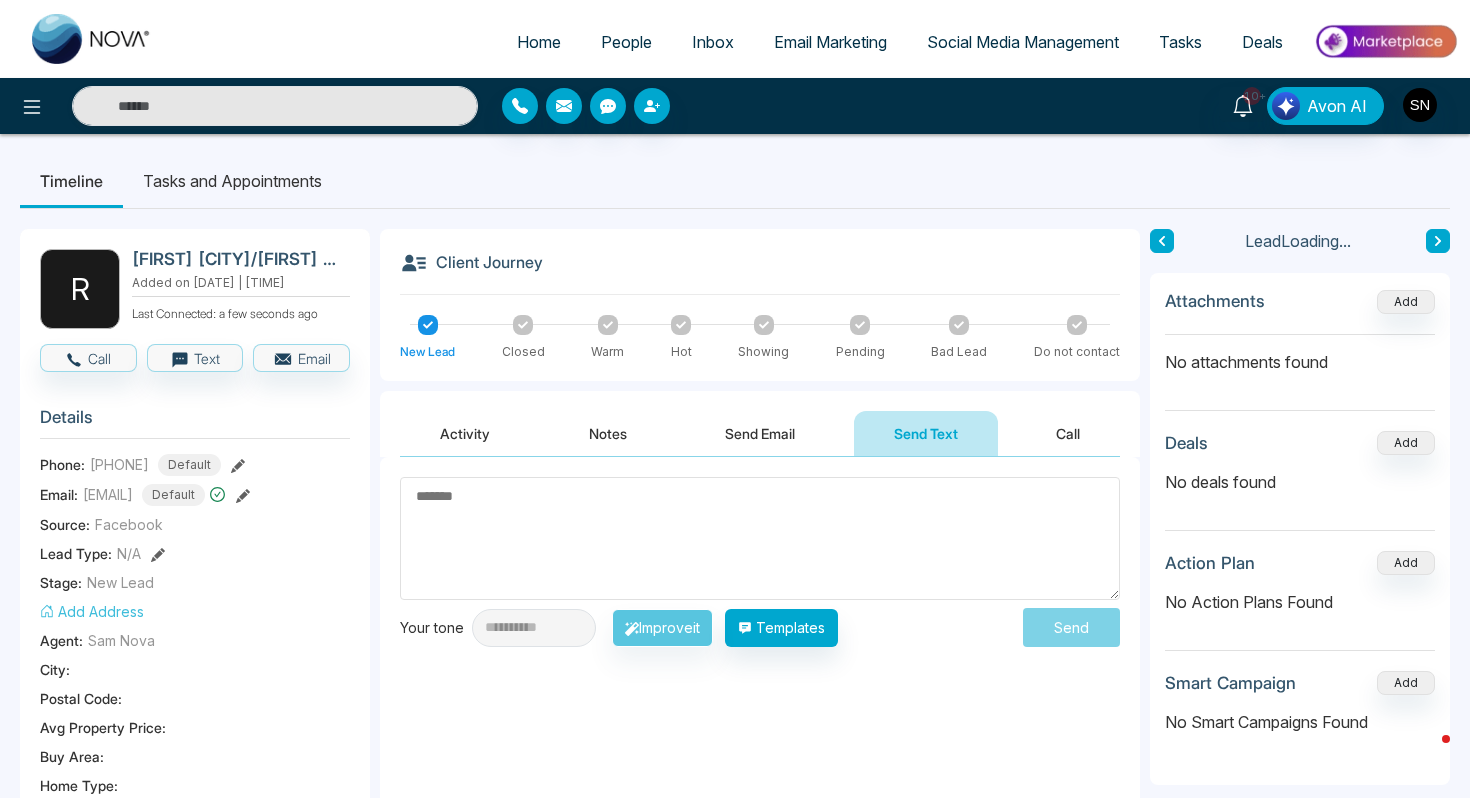 click at bounding box center (760, 538) 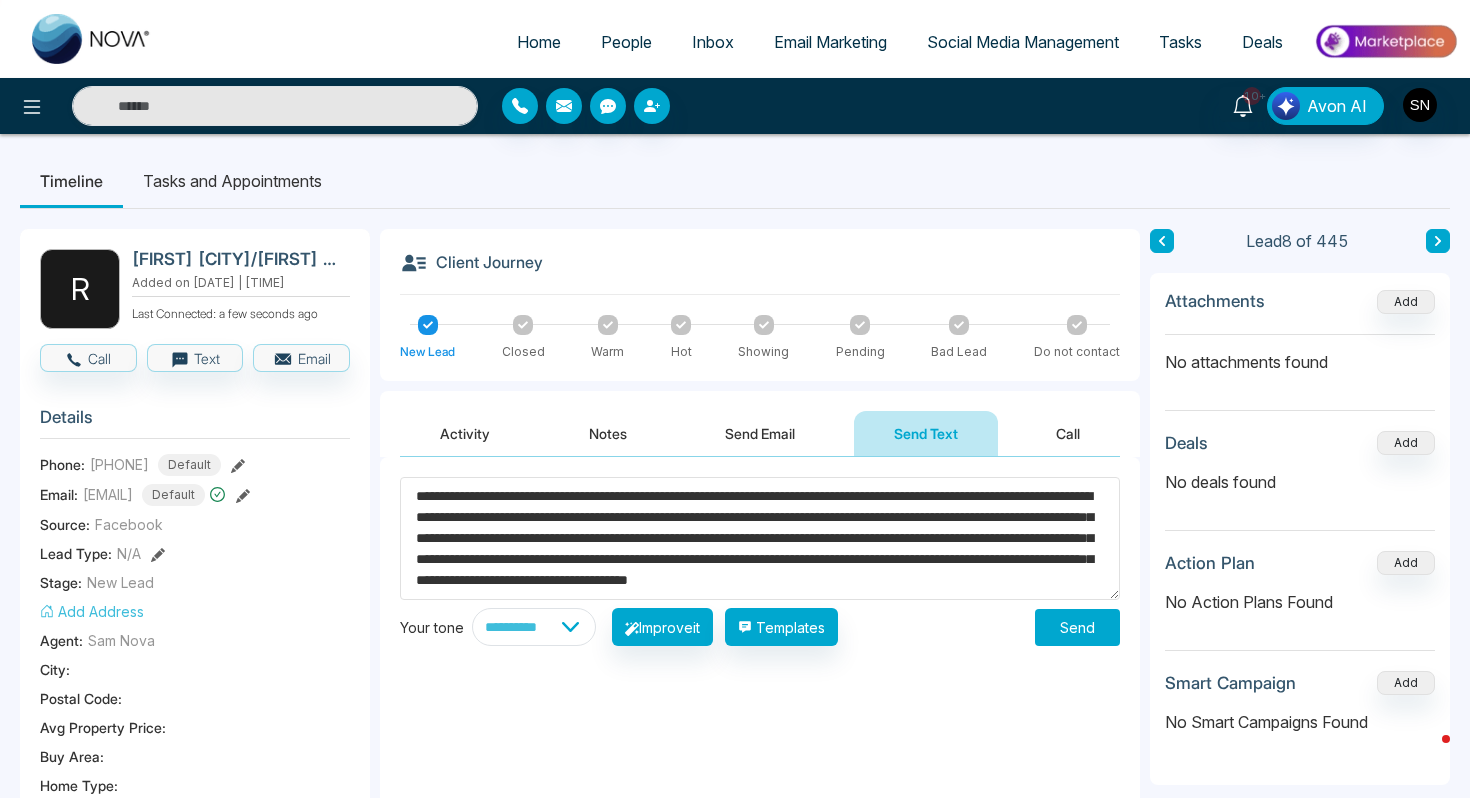 scroll, scrollTop: 0, scrollLeft: 0, axis: both 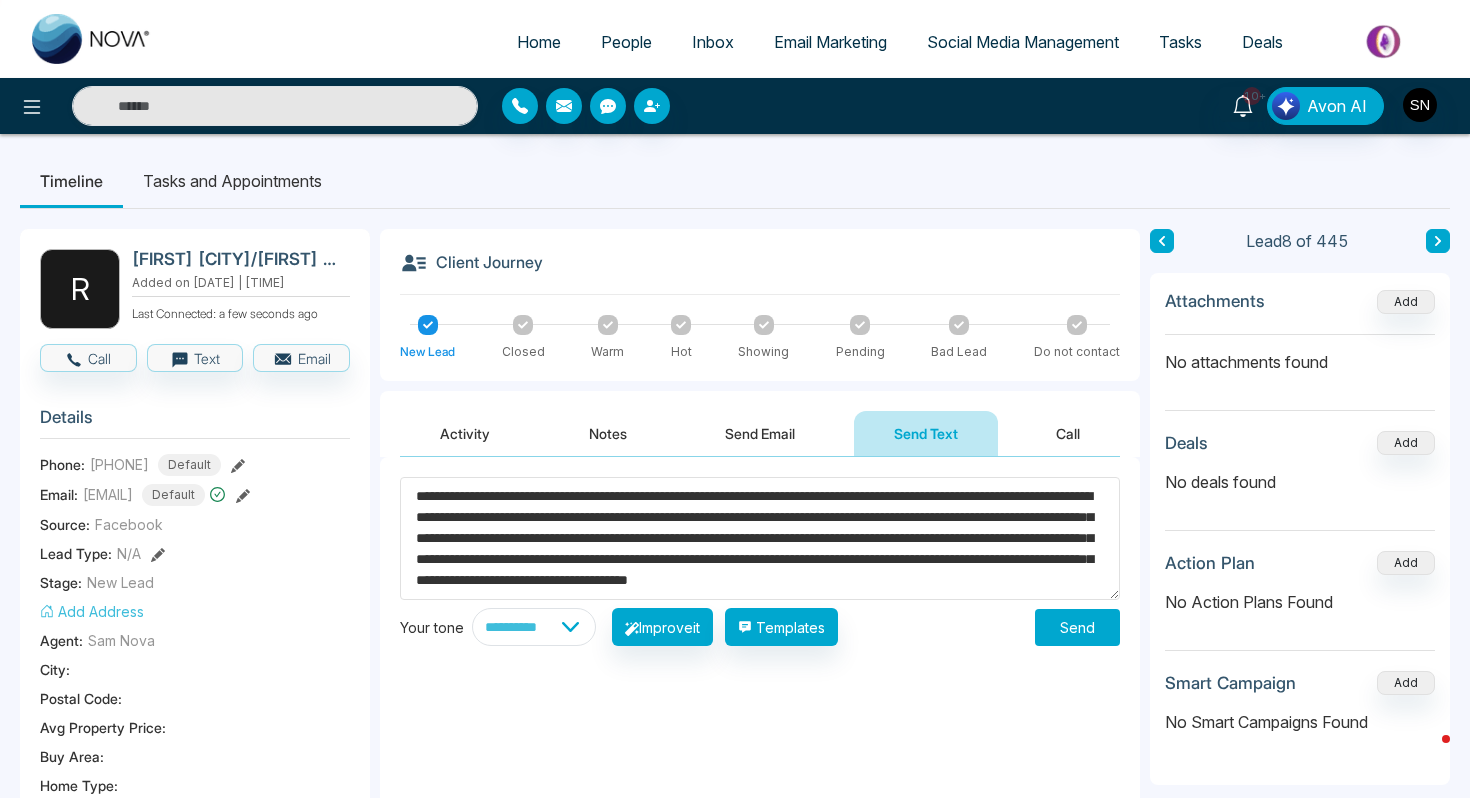 drag, startPoint x: 432, startPoint y: 502, endPoint x: 506, endPoint y: 499, distance: 74.06078 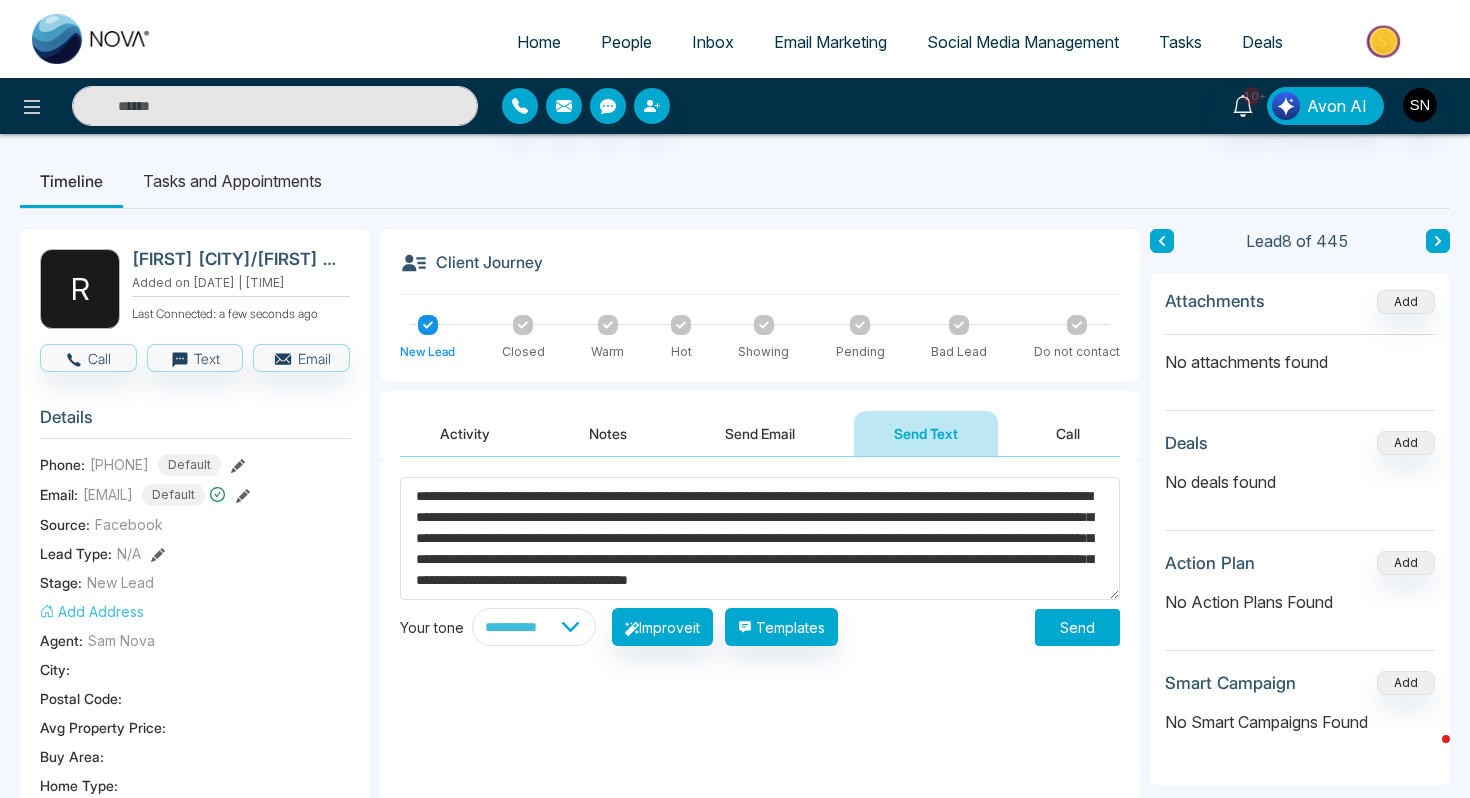 click on "**********" at bounding box center [760, 538] 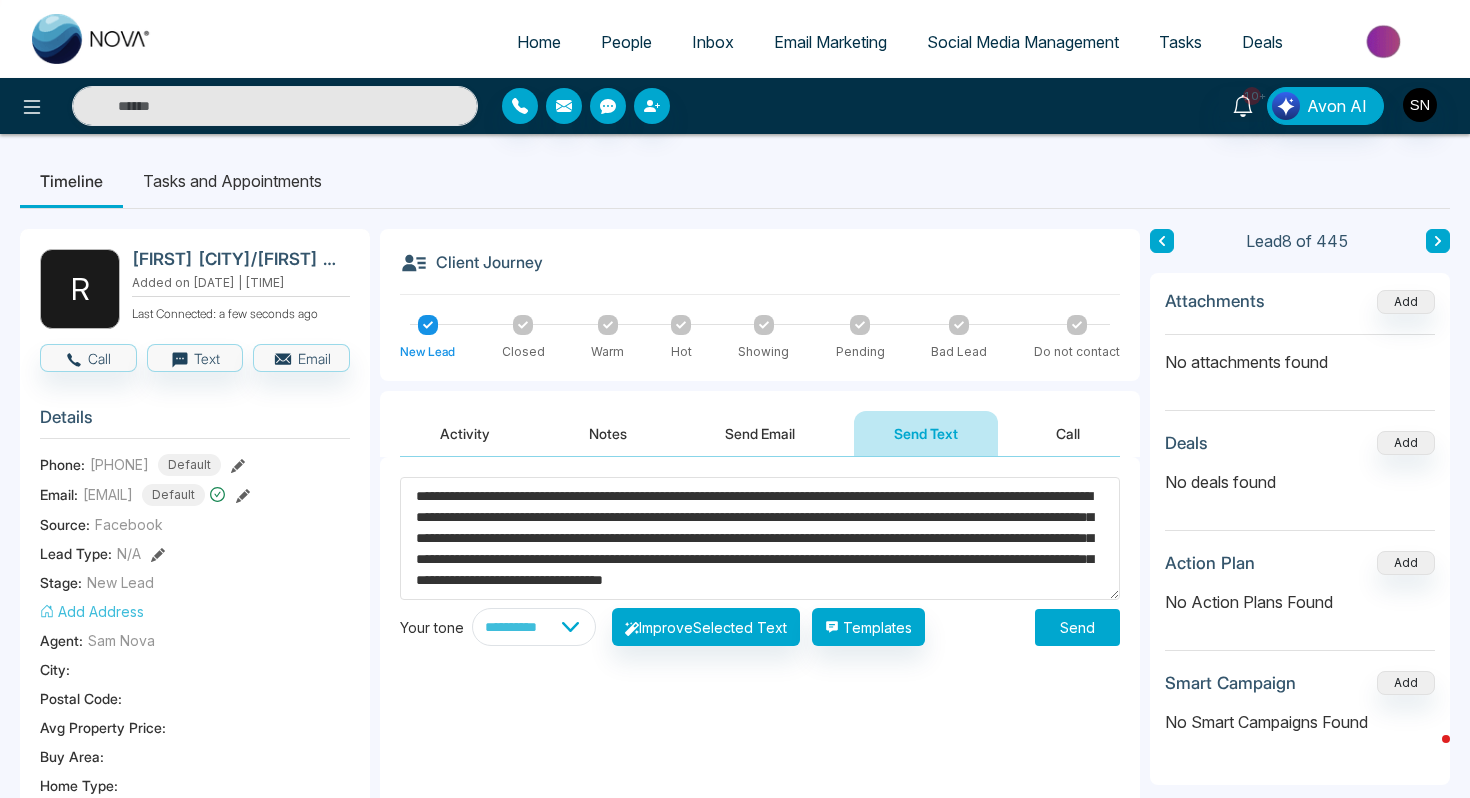 type on "**********" 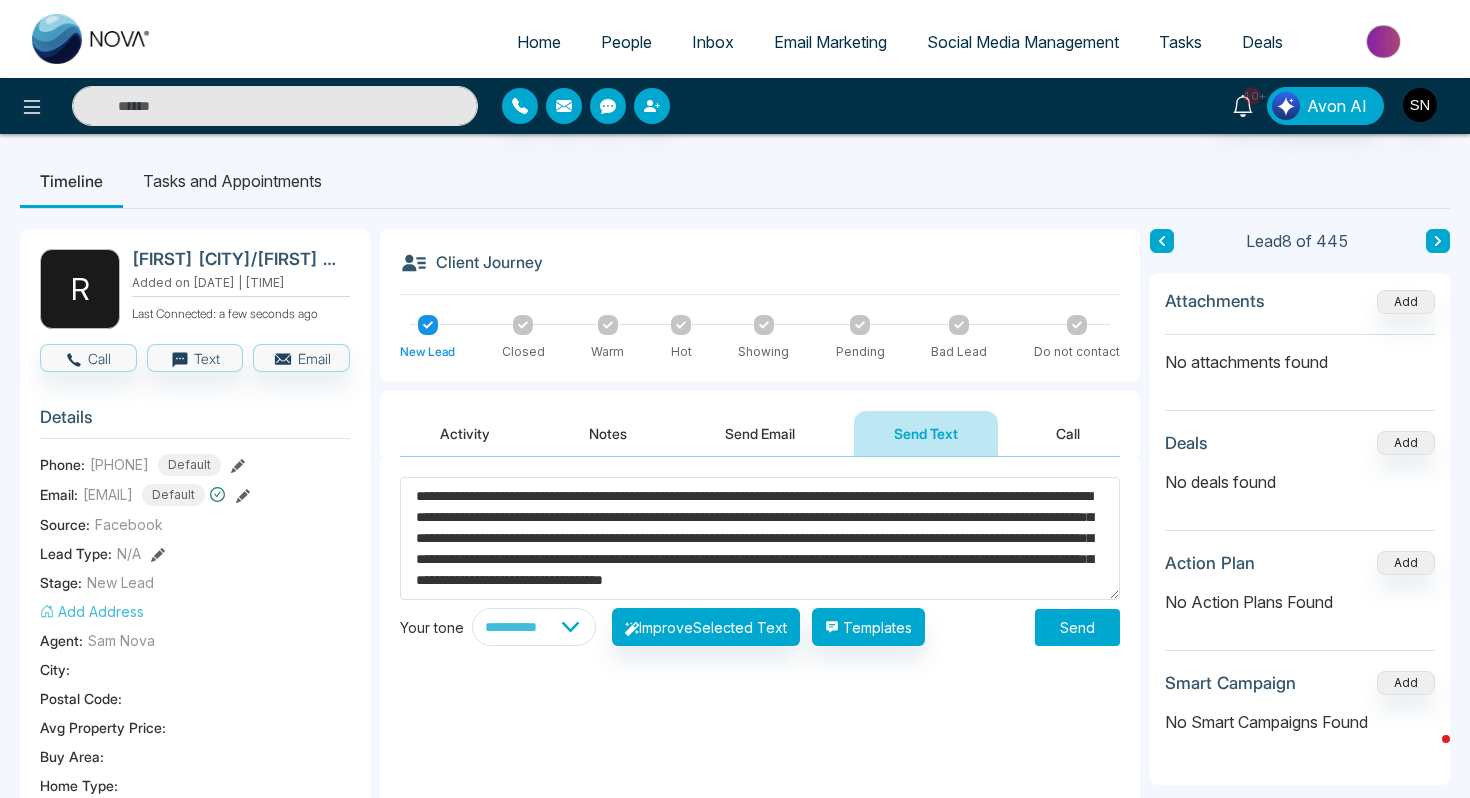 click on "[FIRST] [CITY]/[FIRST] [LAST]" at bounding box center (237, 259) 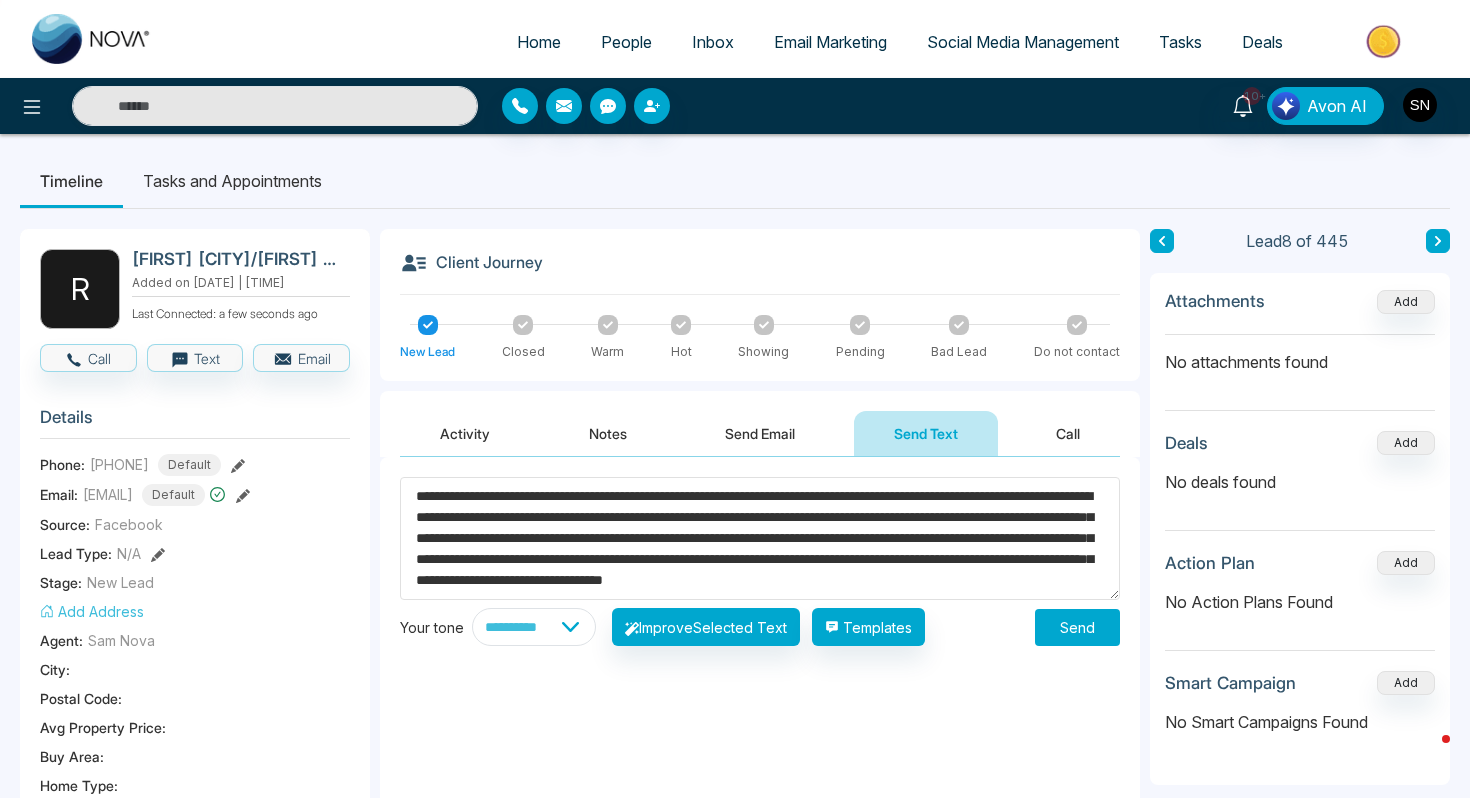 click on "Send" at bounding box center [1077, 627] 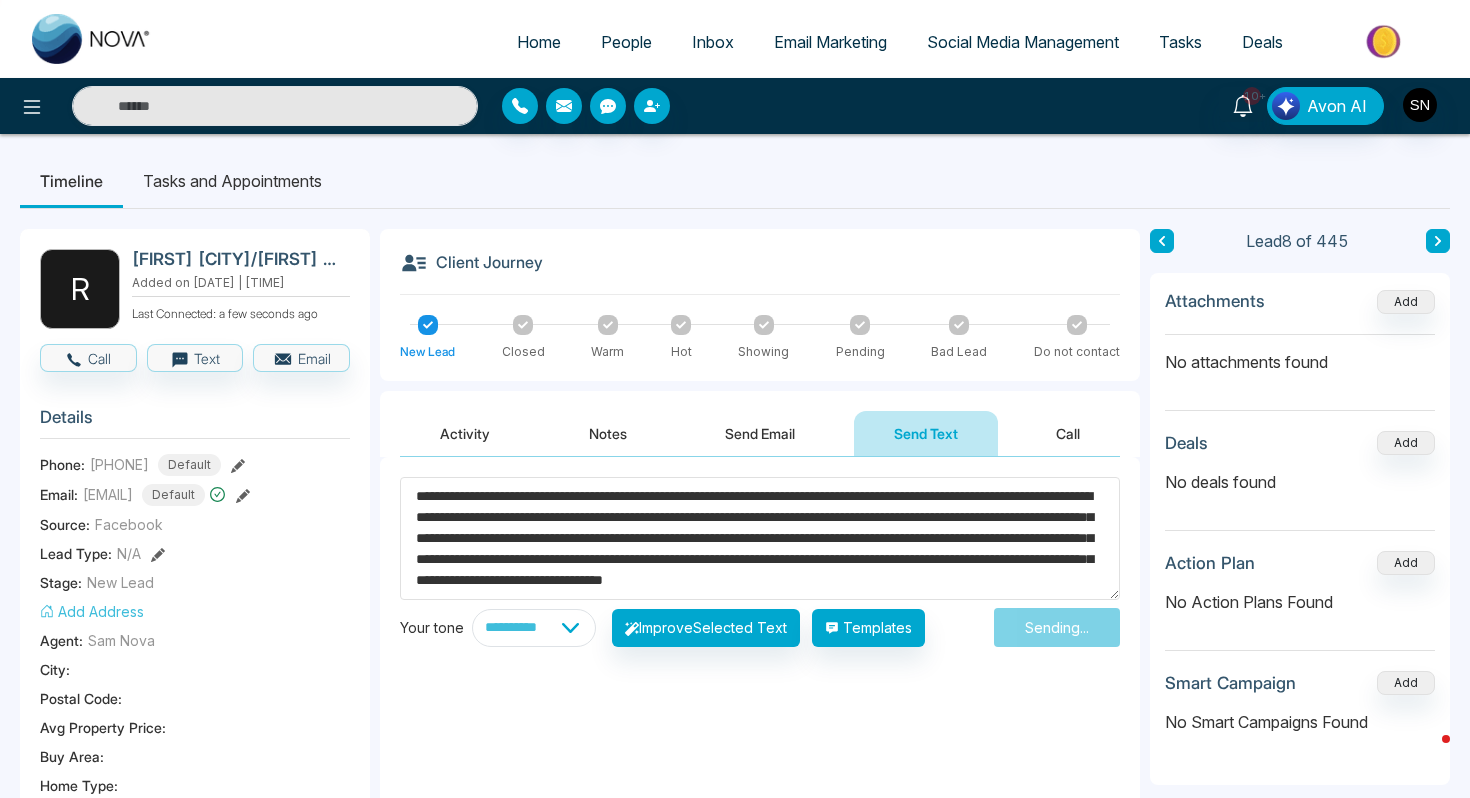 type 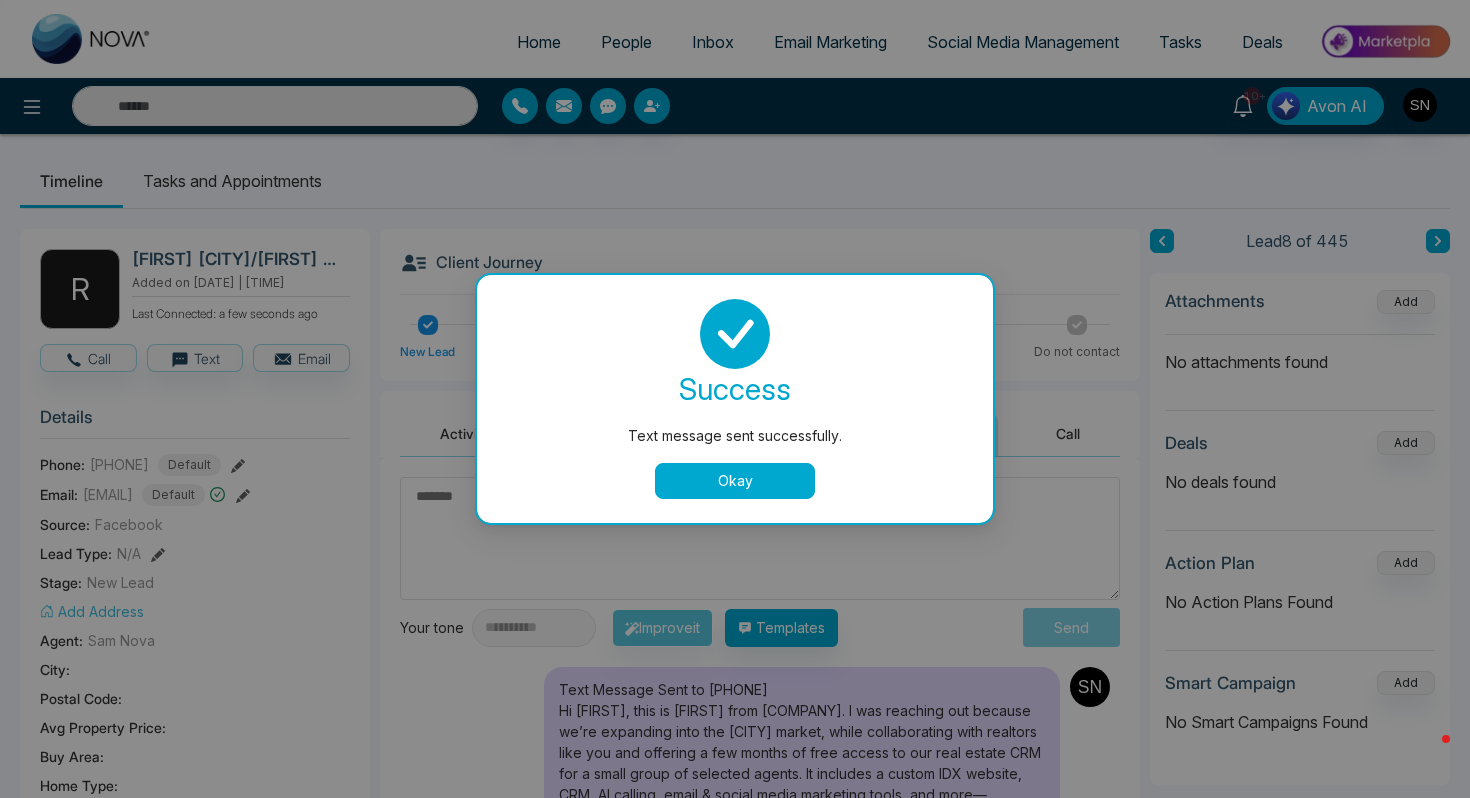click on "Okay" at bounding box center (735, 481) 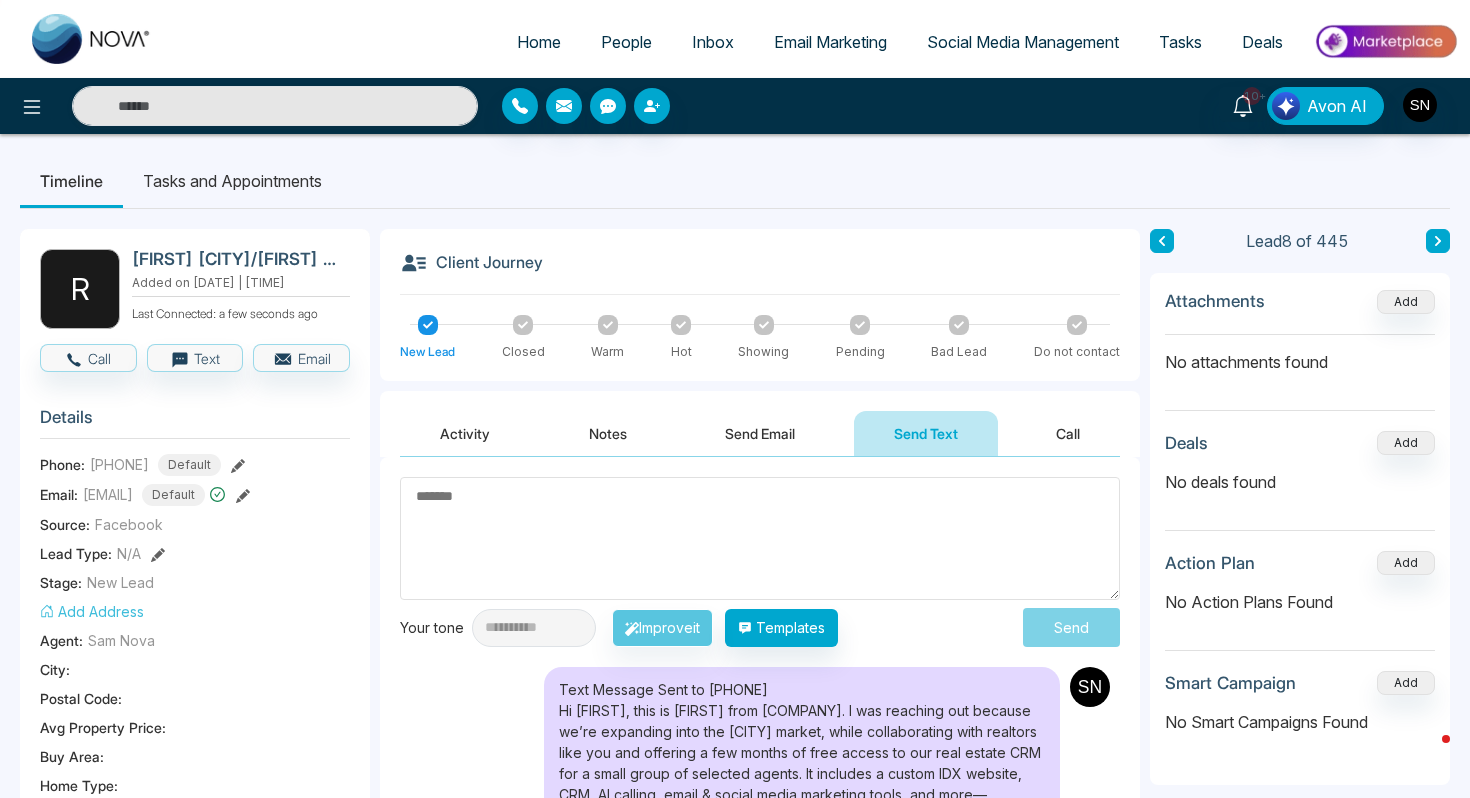 click on "People" at bounding box center [626, 42] 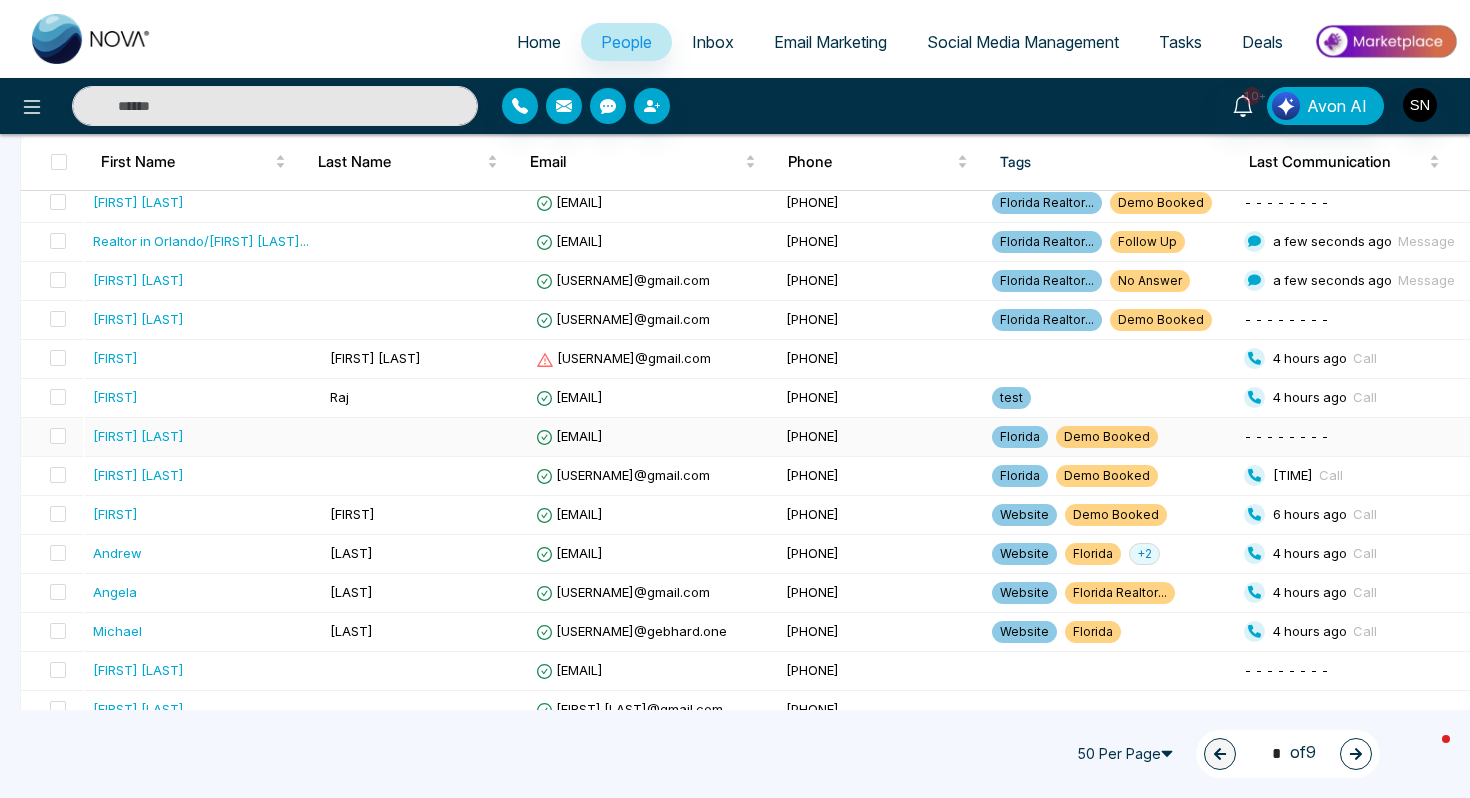 scroll, scrollTop: 458, scrollLeft: 0, axis: vertical 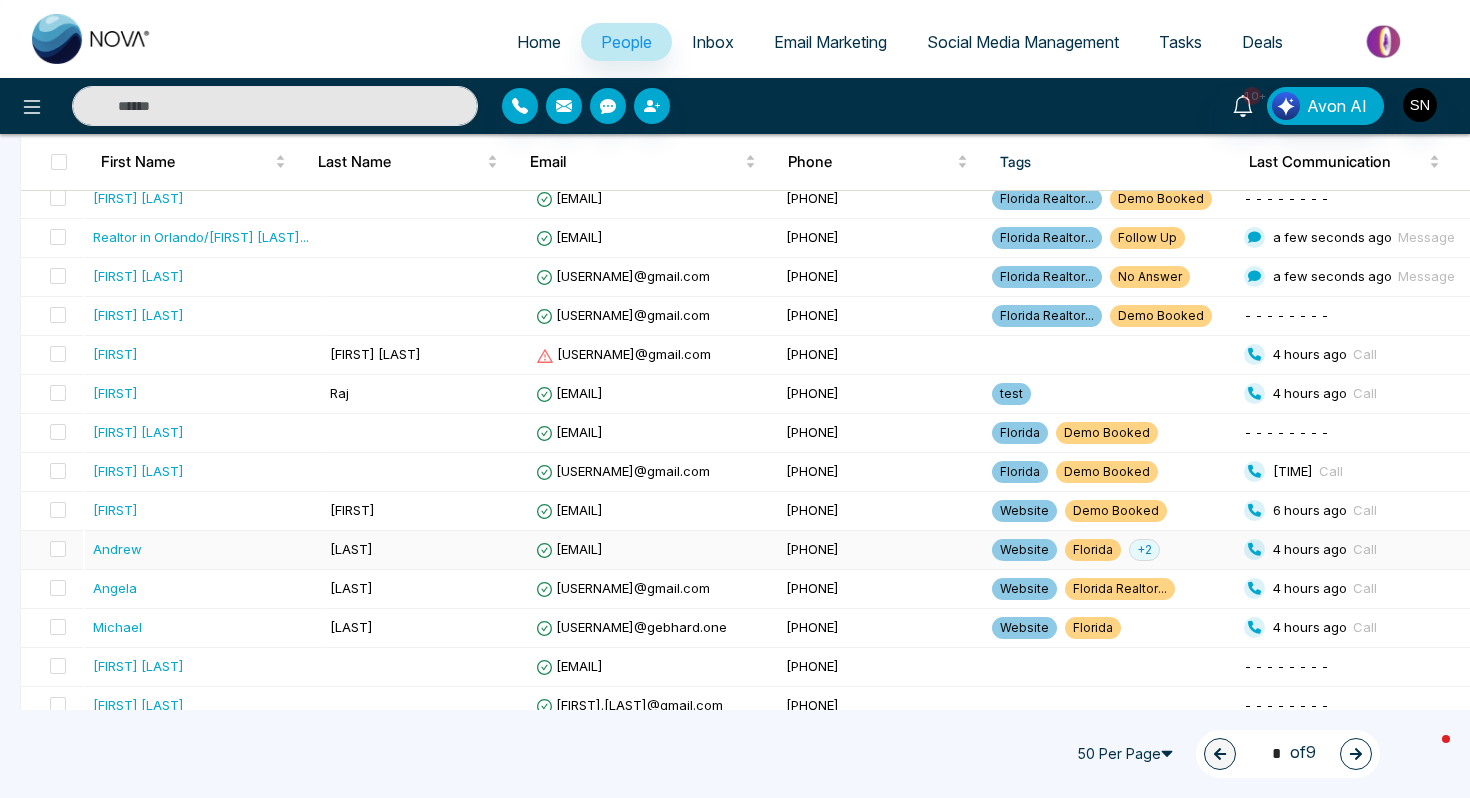 click on "+ 2" at bounding box center (1144, 550) 